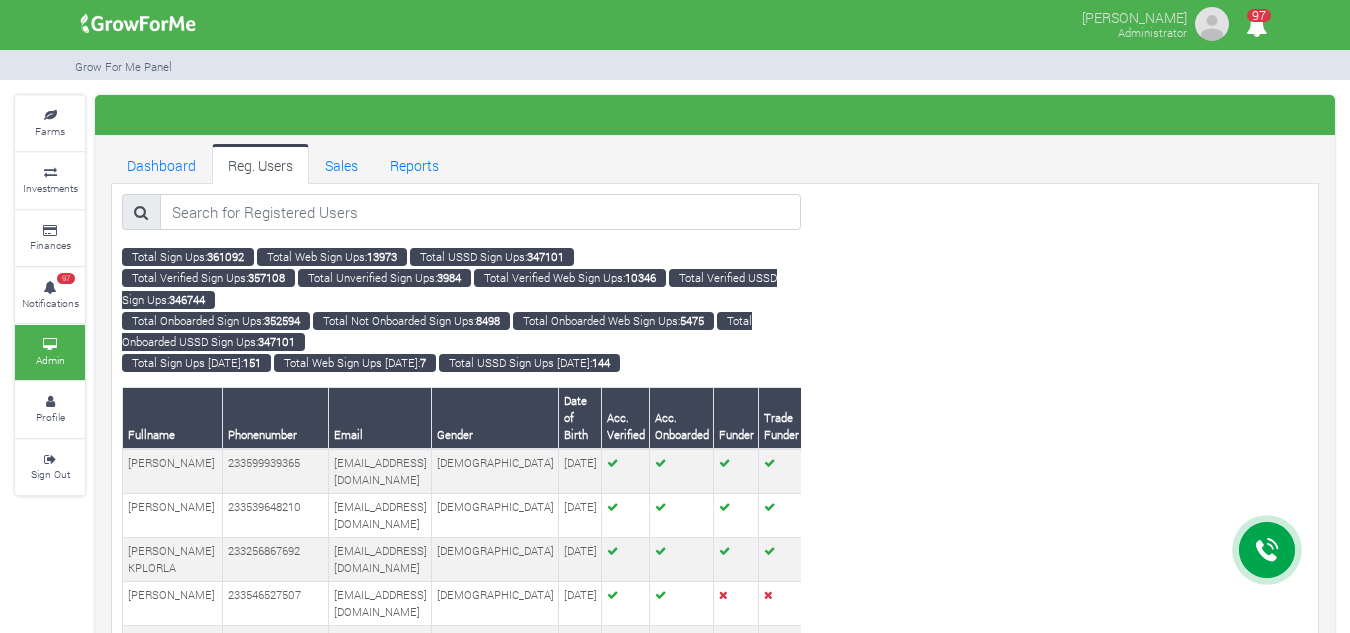 scroll, scrollTop: 0, scrollLeft: 0, axis: both 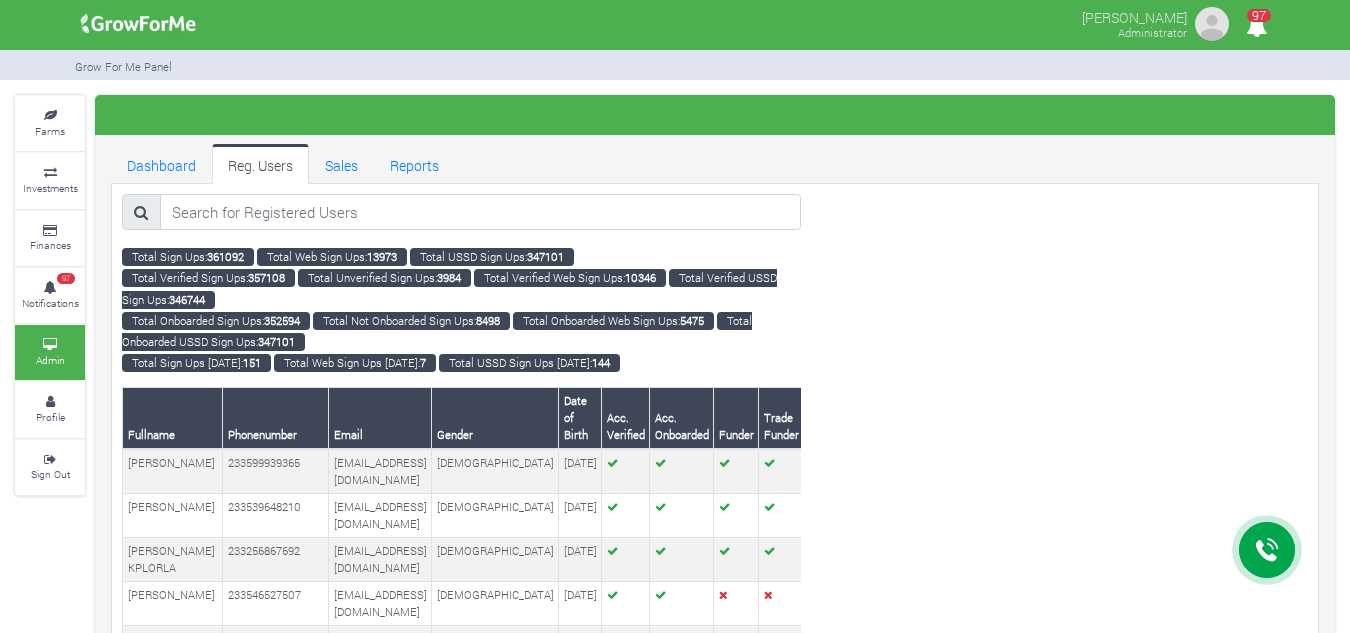 click at bounding box center [50, 173] 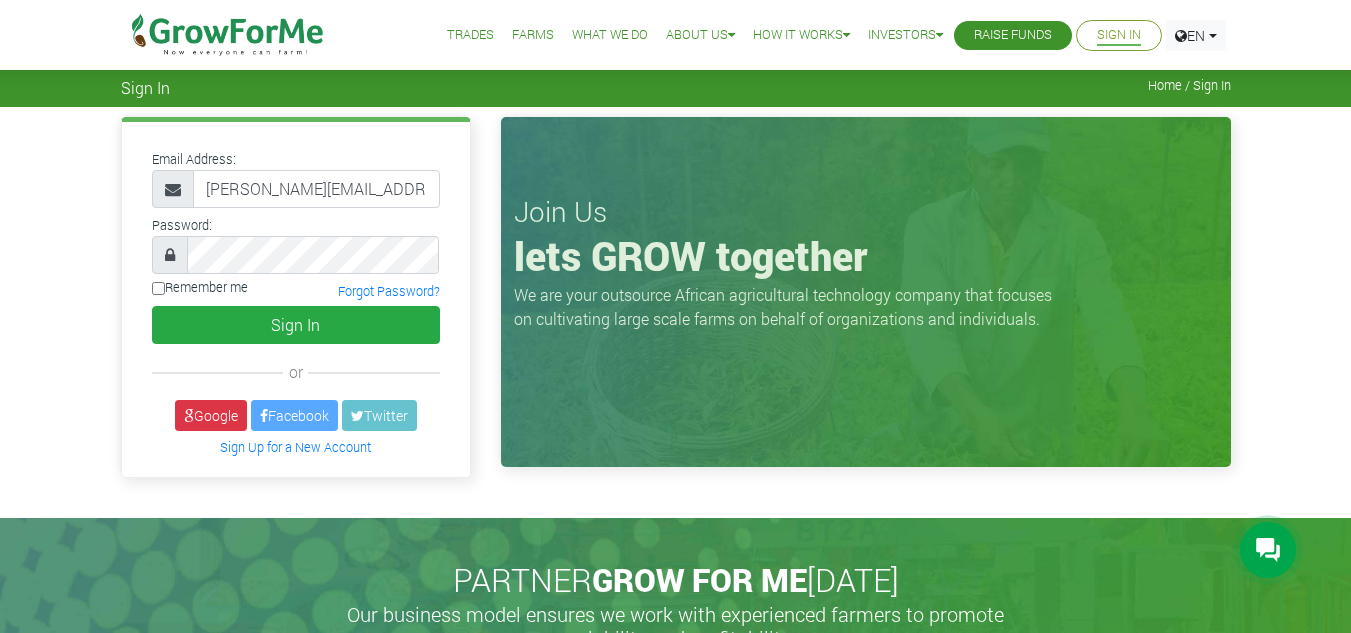scroll, scrollTop: 0, scrollLeft: 0, axis: both 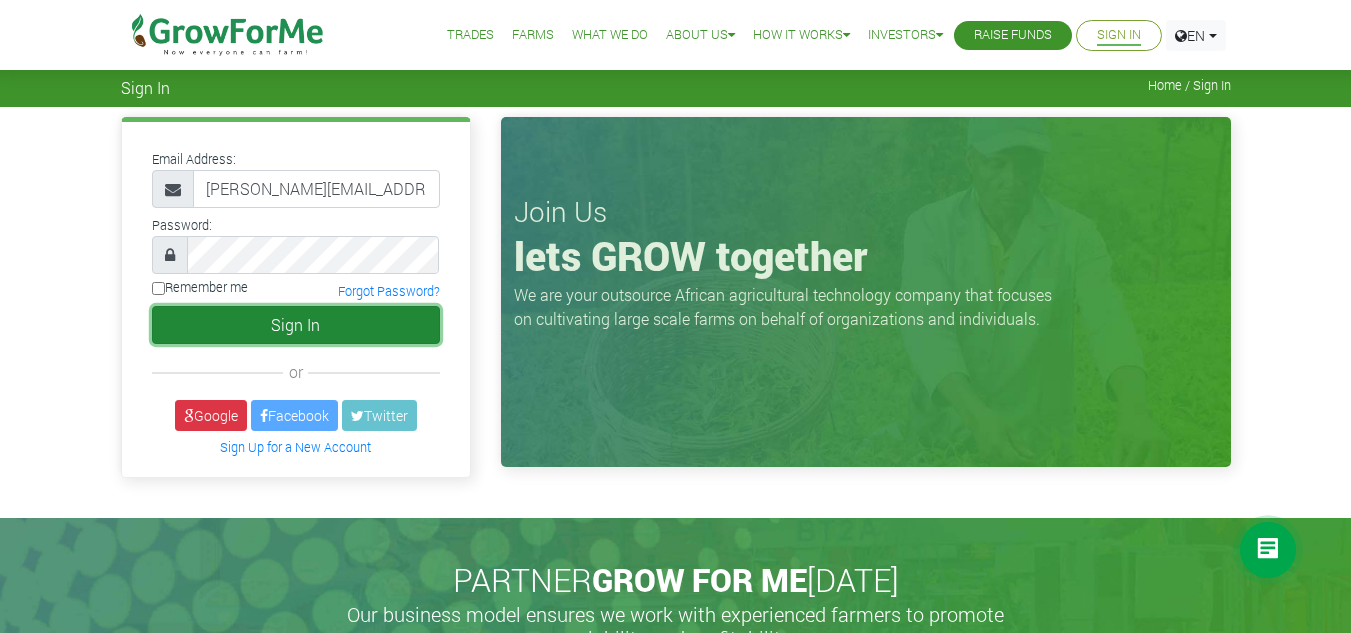 click on "Sign In" at bounding box center (296, 325) 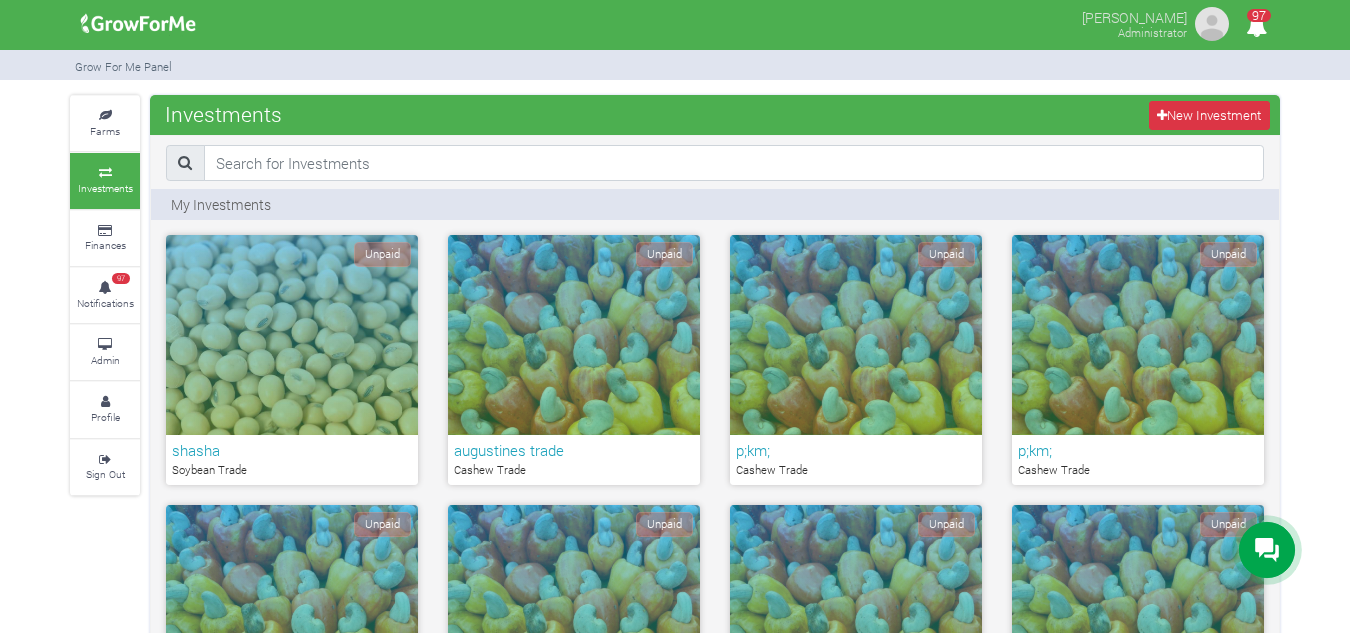 scroll, scrollTop: 1416, scrollLeft: 0, axis: vertical 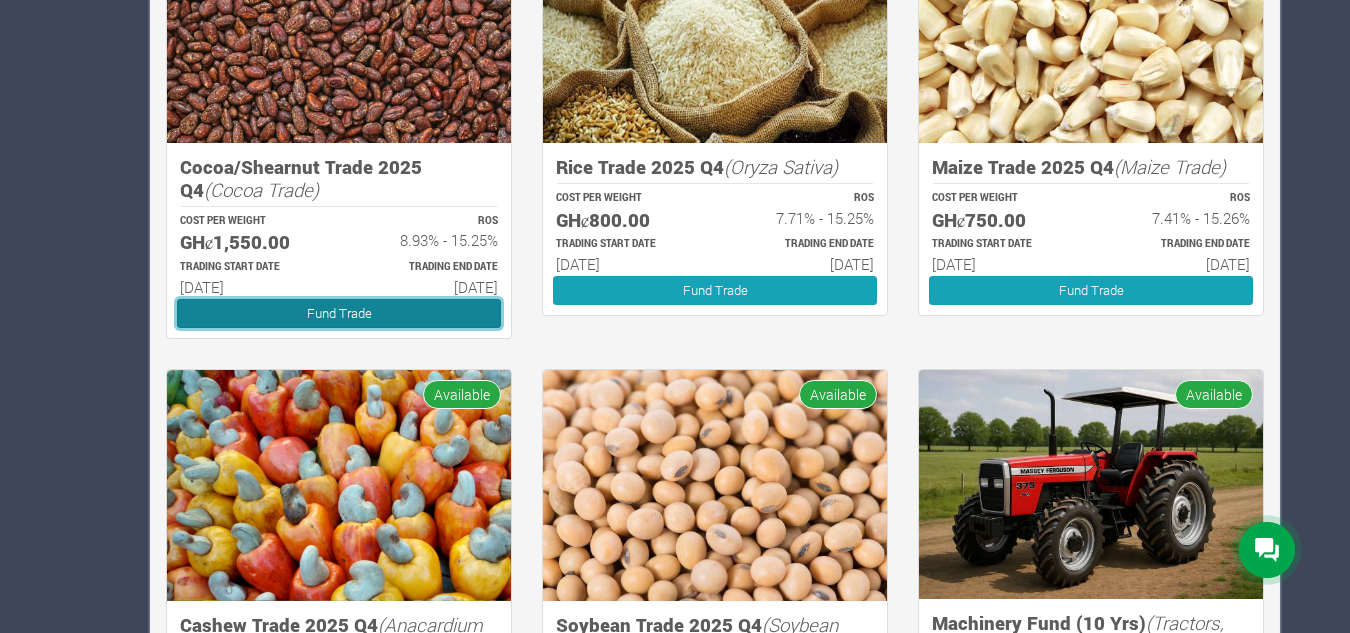 click on "Fund Trade" at bounding box center (339, 313) 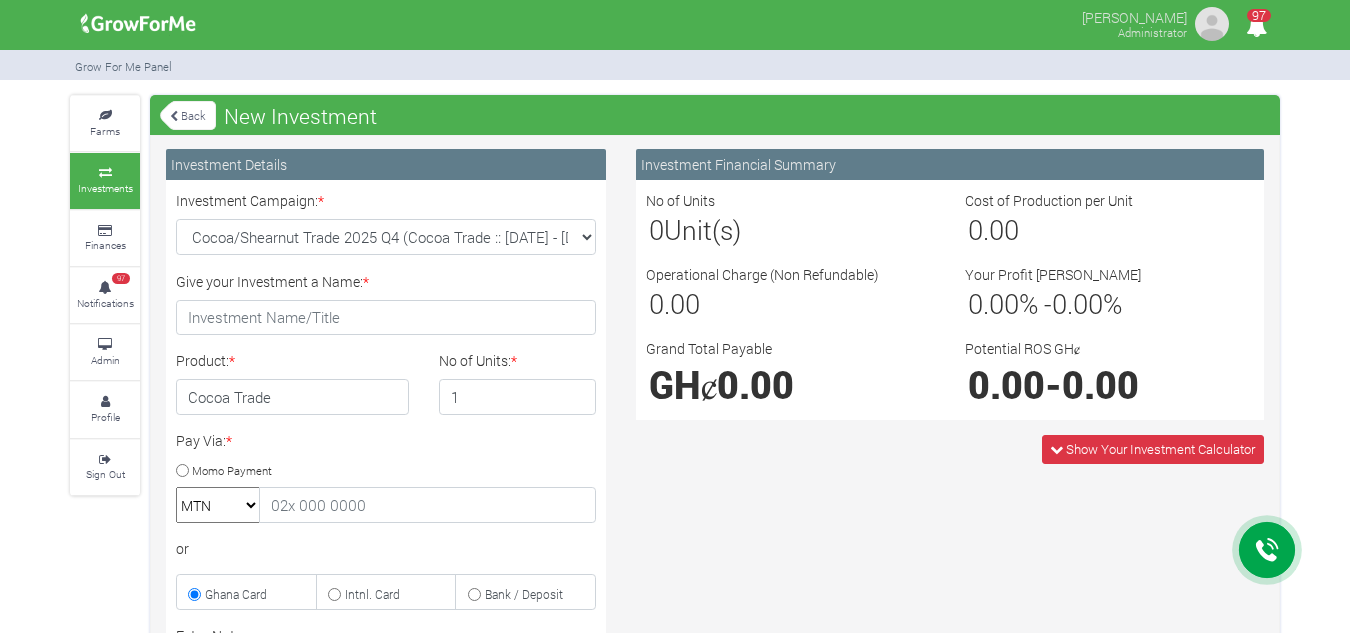 scroll, scrollTop: 0, scrollLeft: 0, axis: both 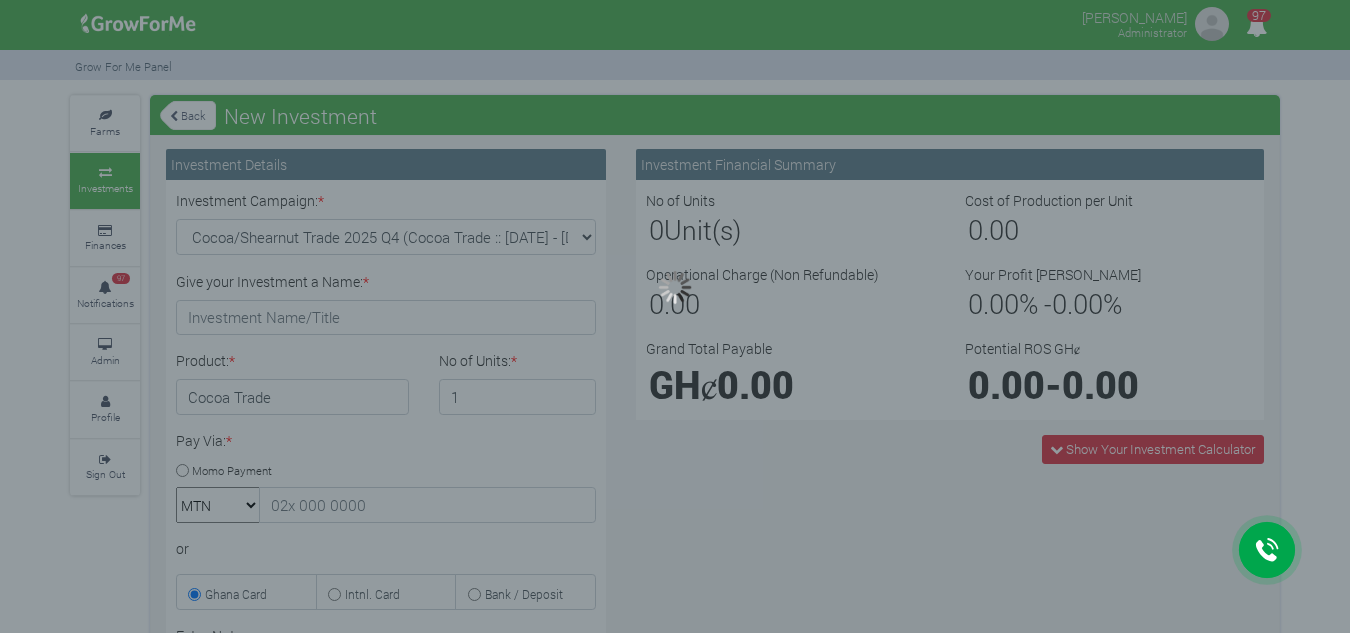 type on "1" 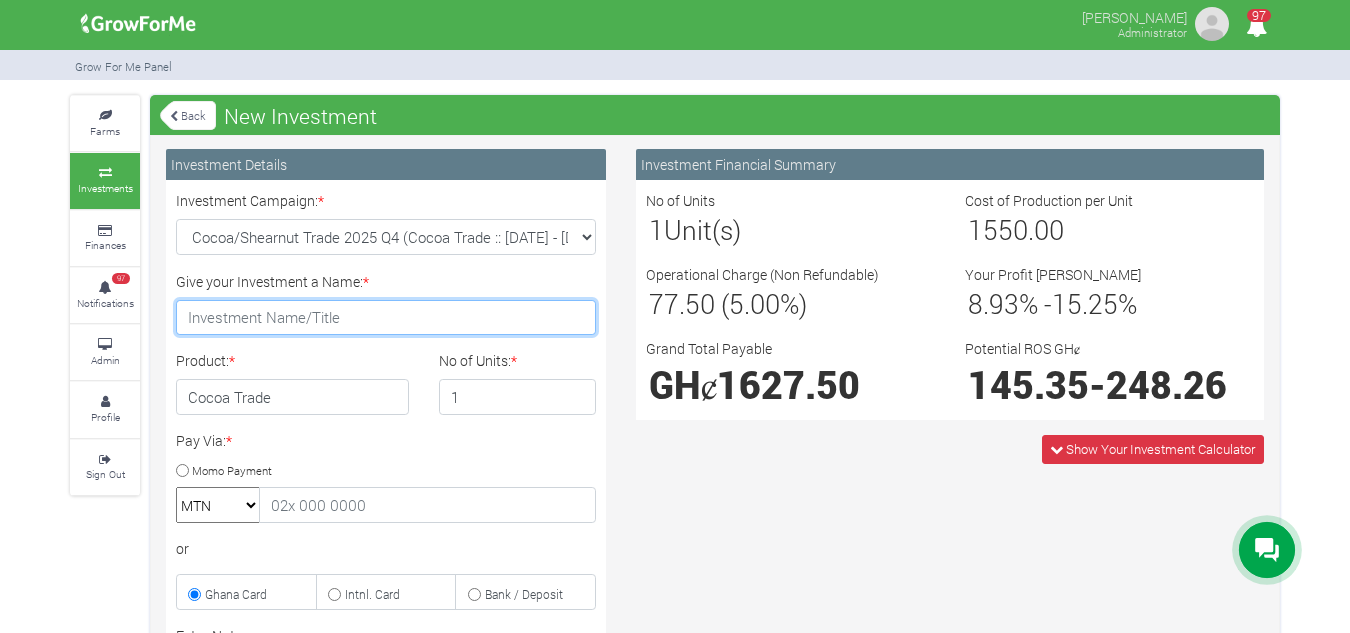 click on "Give your Investment a Name:  *" at bounding box center [386, 318] 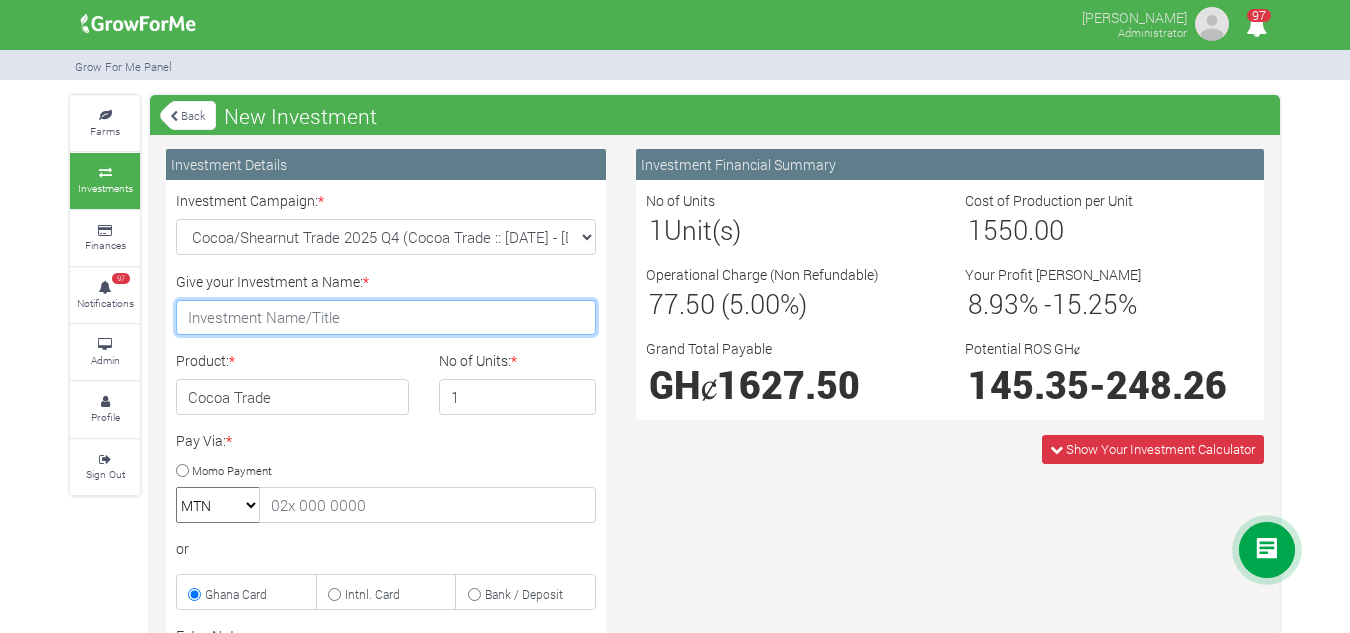 type on "augustines trade" 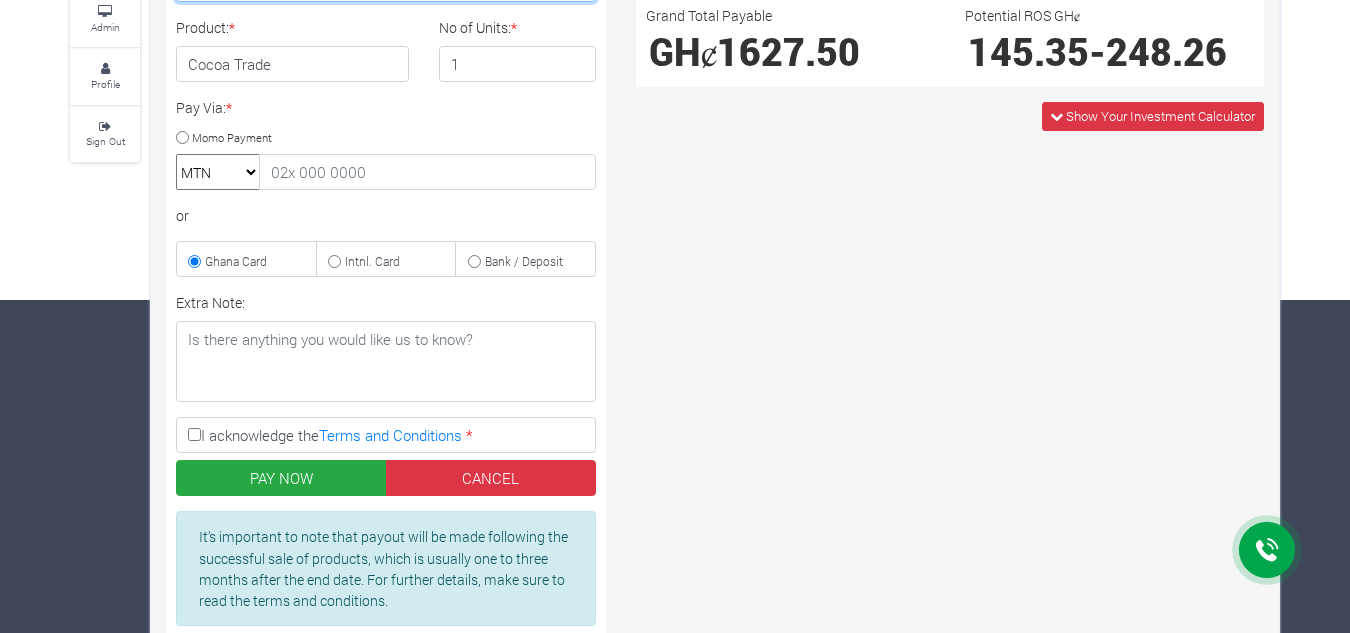 scroll, scrollTop: 334, scrollLeft: 0, axis: vertical 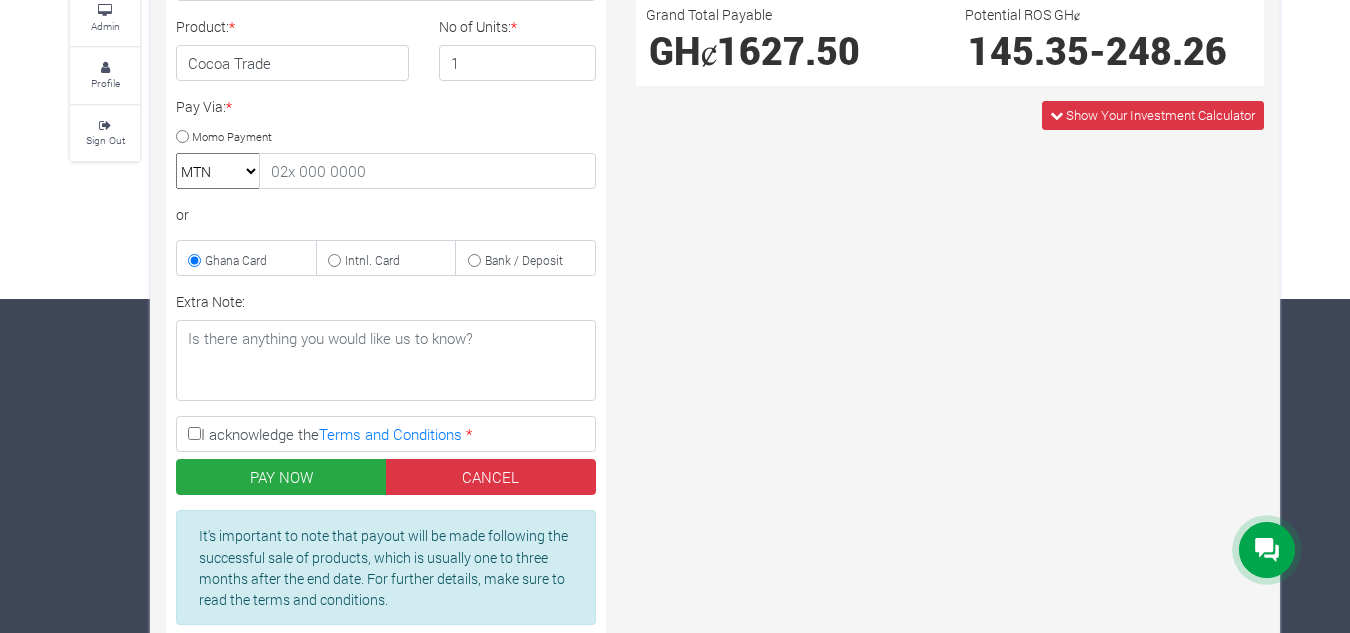 click on "I acknowledge the   Terms and Conditions    *" at bounding box center (194, 433) 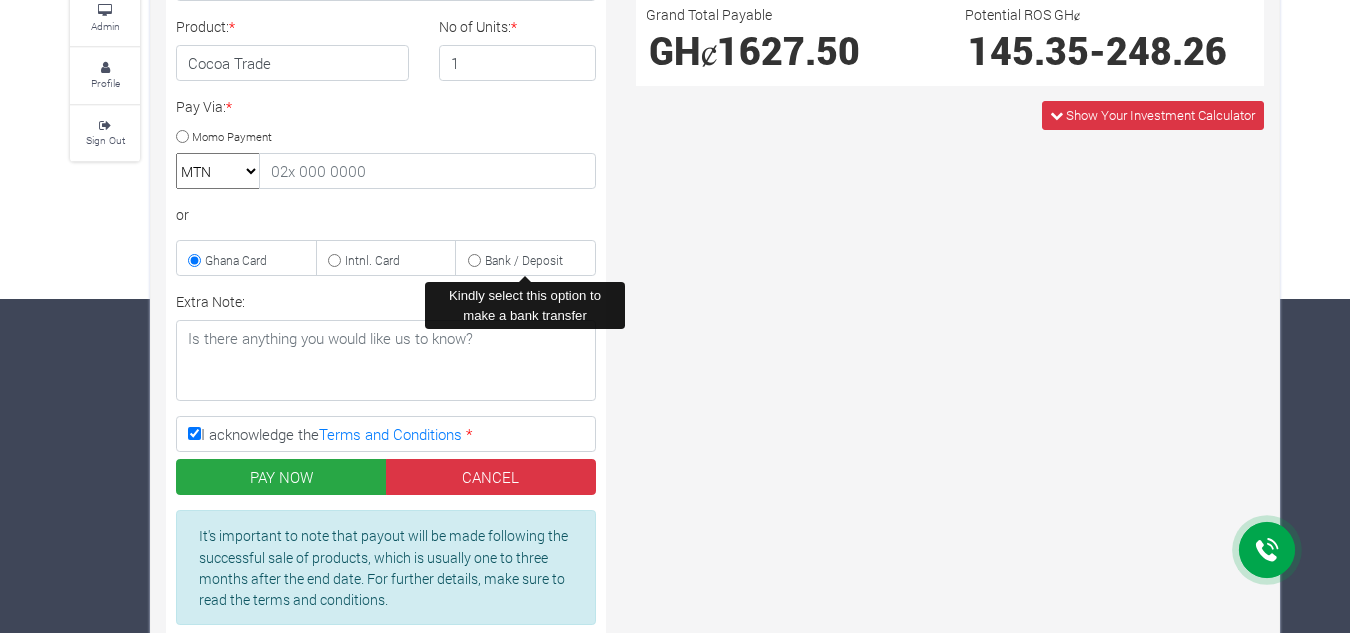 click on "Bank / Deposit" at bounding box center (474, 260) 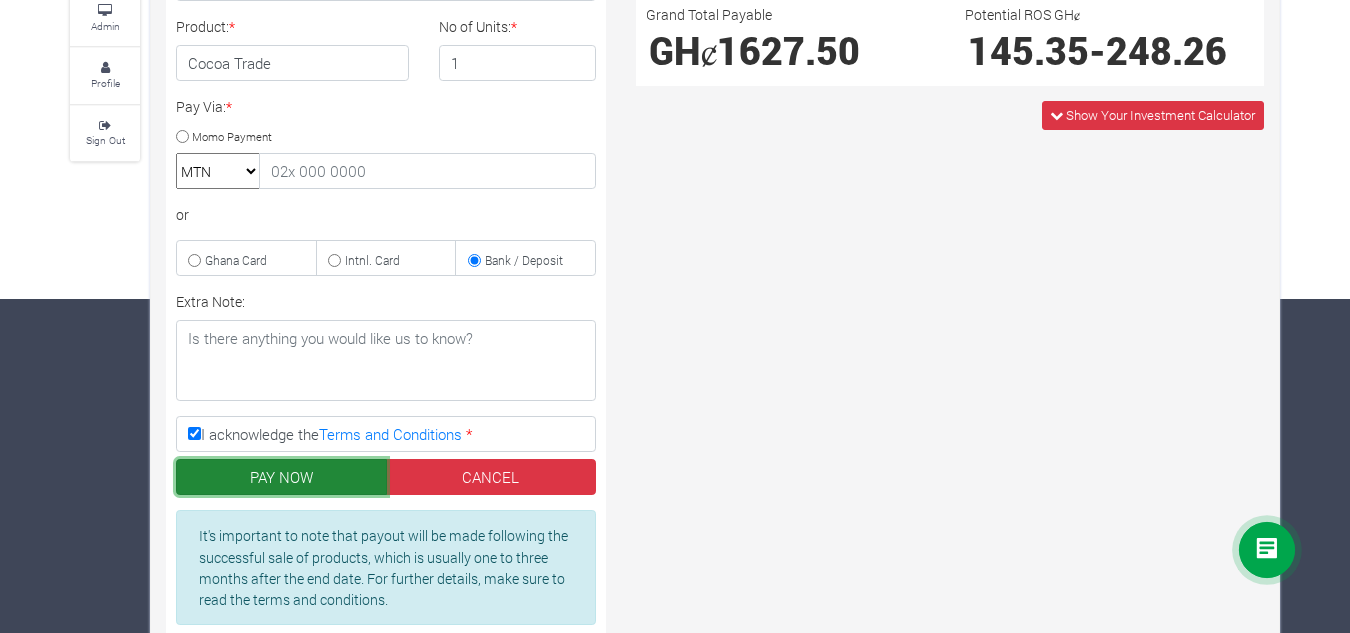 click on "PAY NOW" at bounding box center [281, 477] 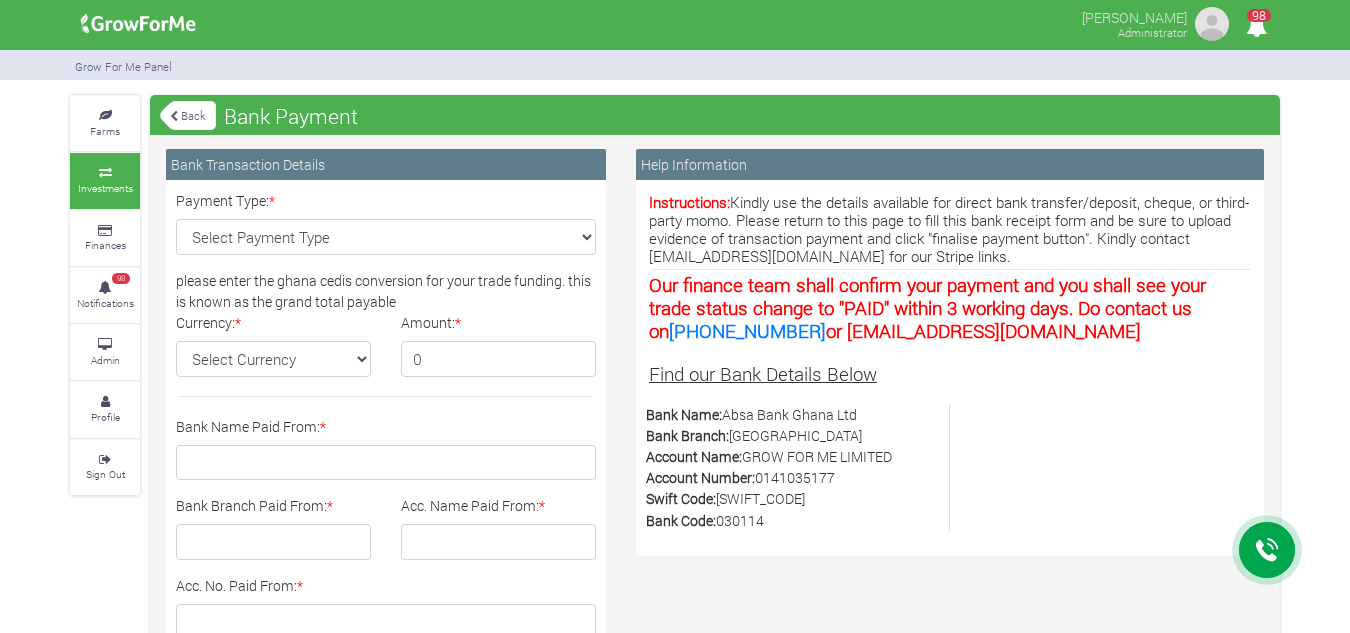 scroll, scrollTop: 36, scrollLeft: 0, axis: vertical 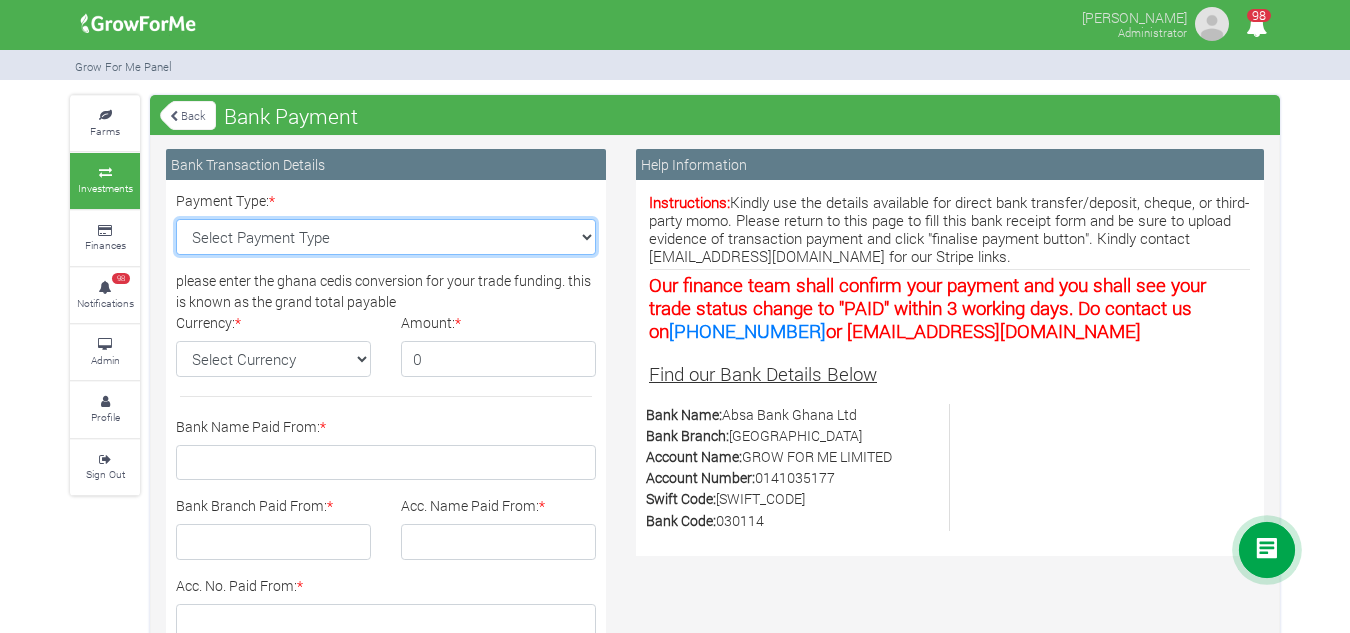 click on "Select Payment Type
Cash Deposit
Bank Transfer
Cheque
Stripe" at bounding box center [386, 237] 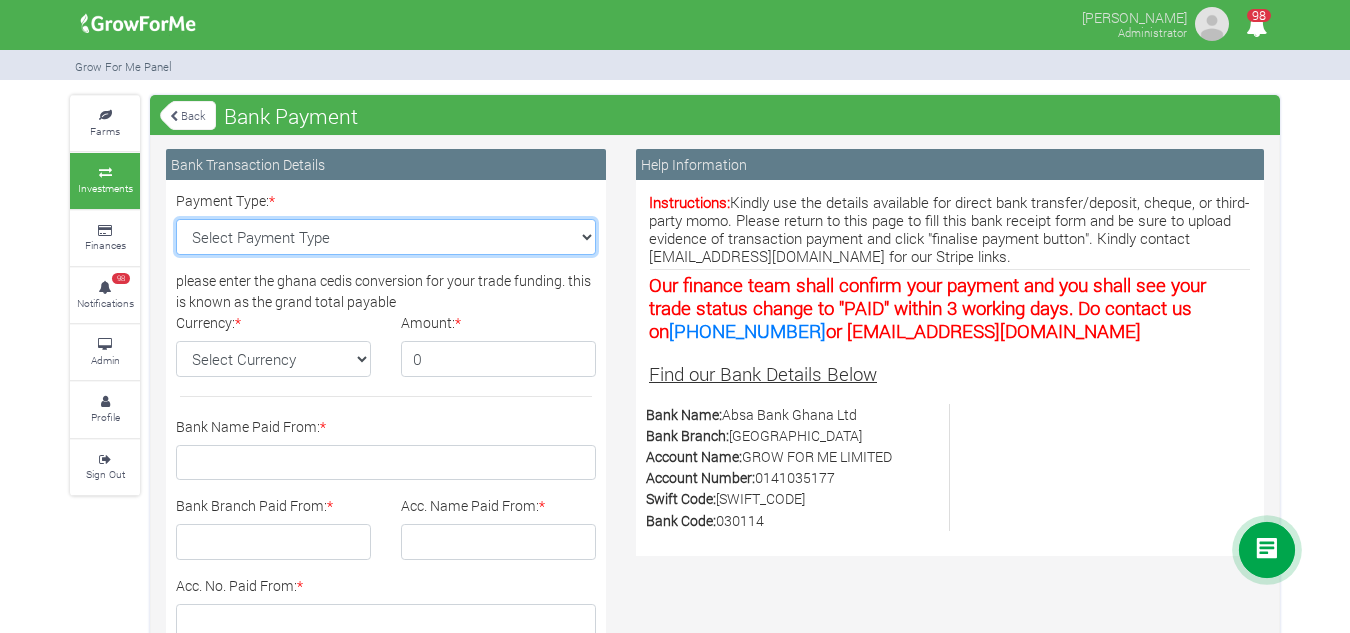 select on "Cash Deposit" 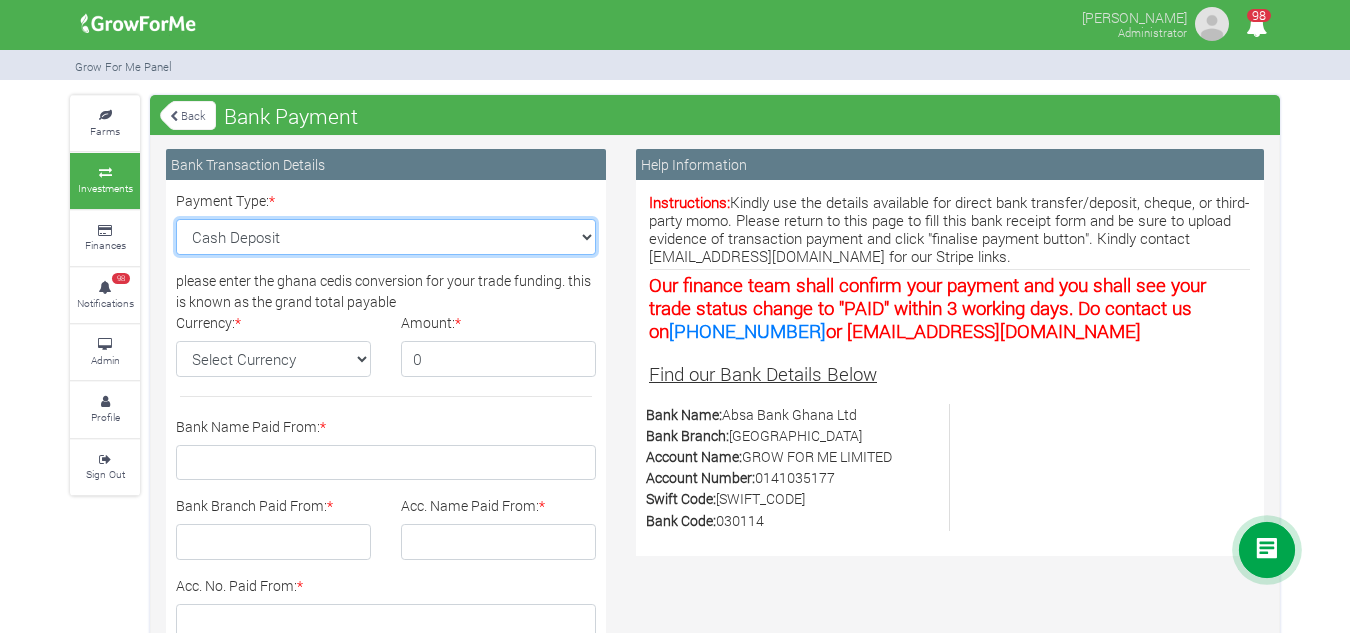 click on "Select Payment Type
Cash Deposit
Bank Transfer
Cheque
Stripe" at bounding box center (386, 237) 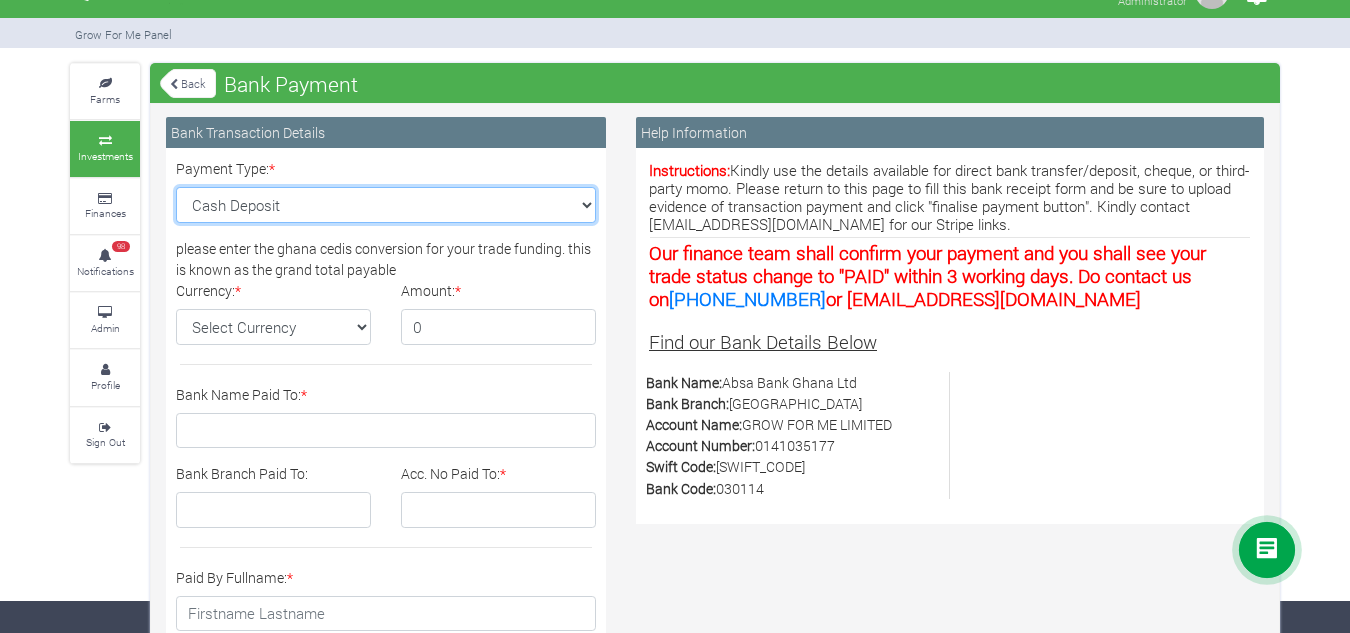 scroll, scrollTop: 0, scrollLeft: 0, axis: both 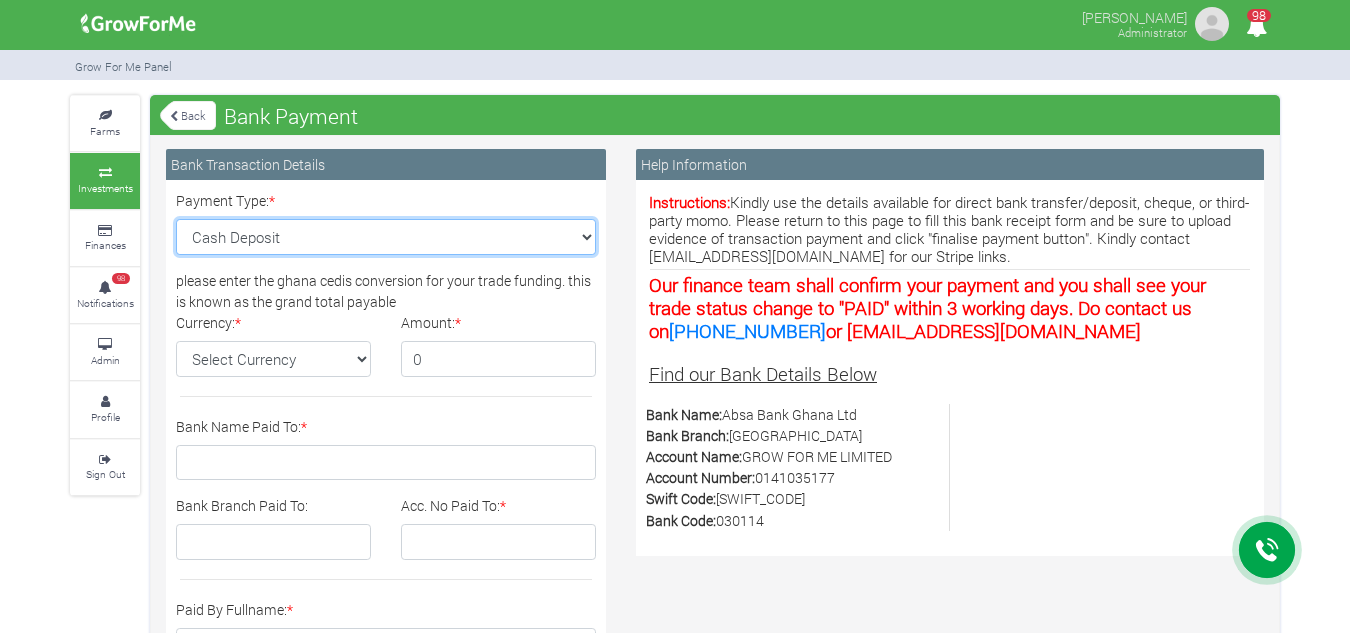 click on "Select Payment Type
Cash Deposit
Bank Transfer
Cheque
Stripe" at bounding box center (386, 237) 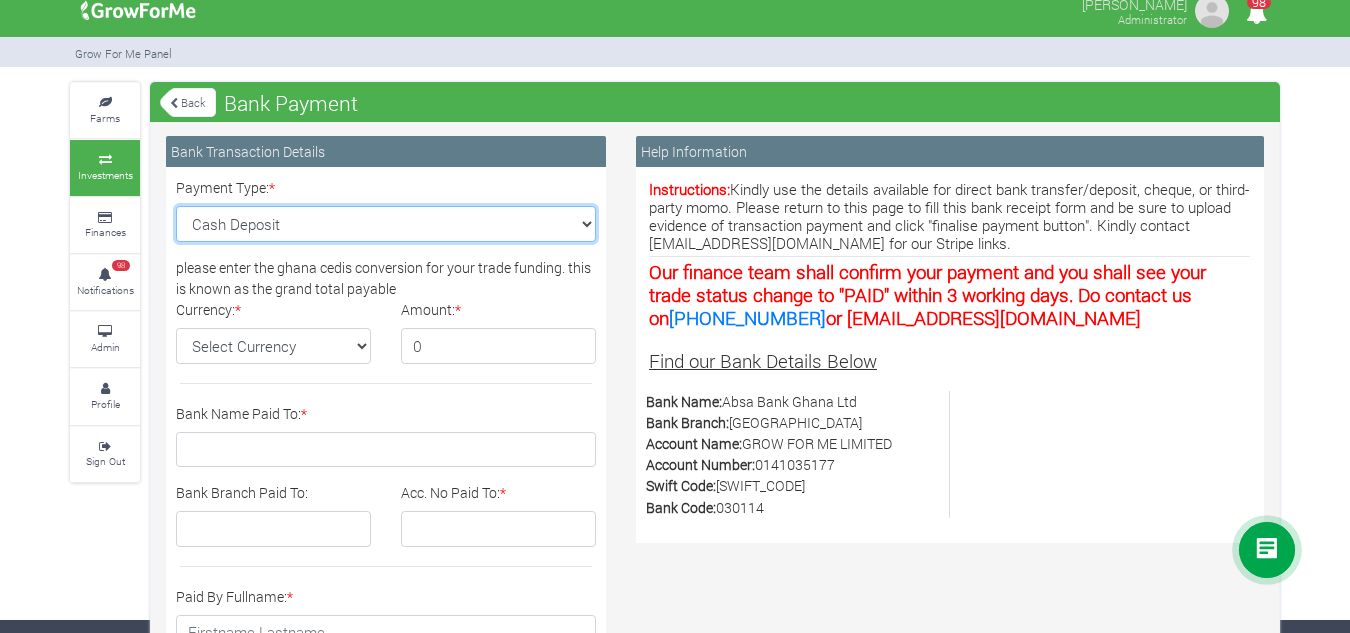 scroll, scrollTop: 0, scrollLeft: 0, axis: both 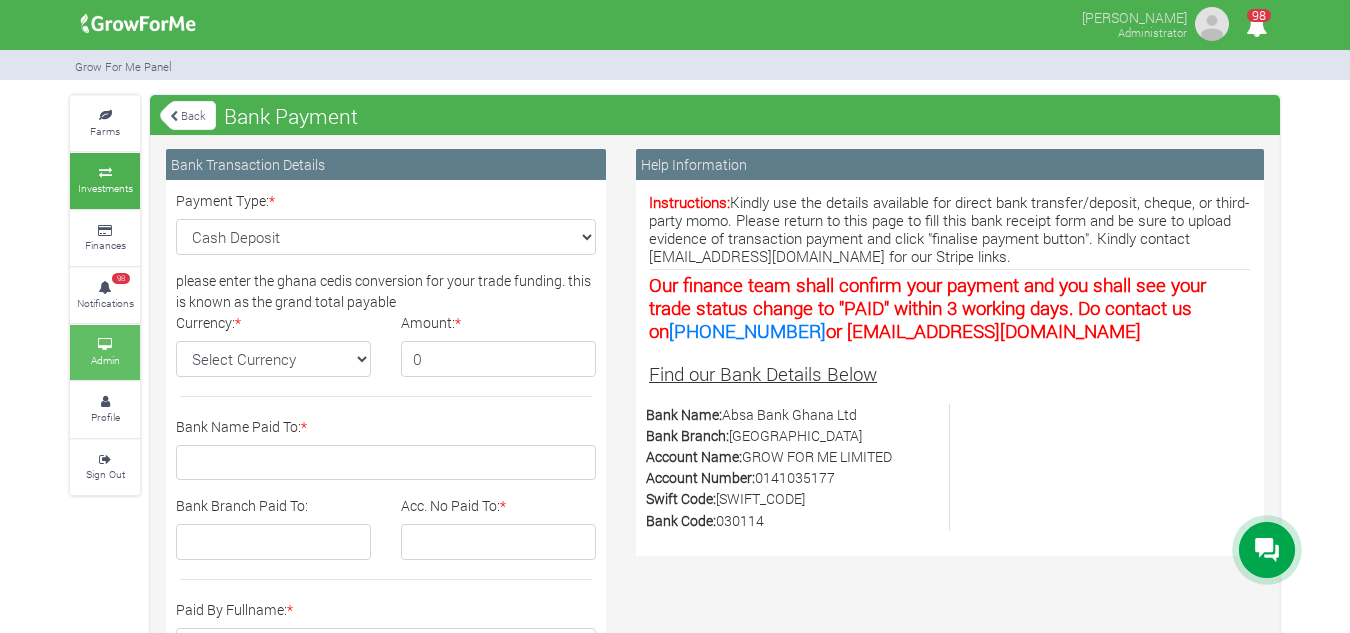 click at bounding box center [105, 345] 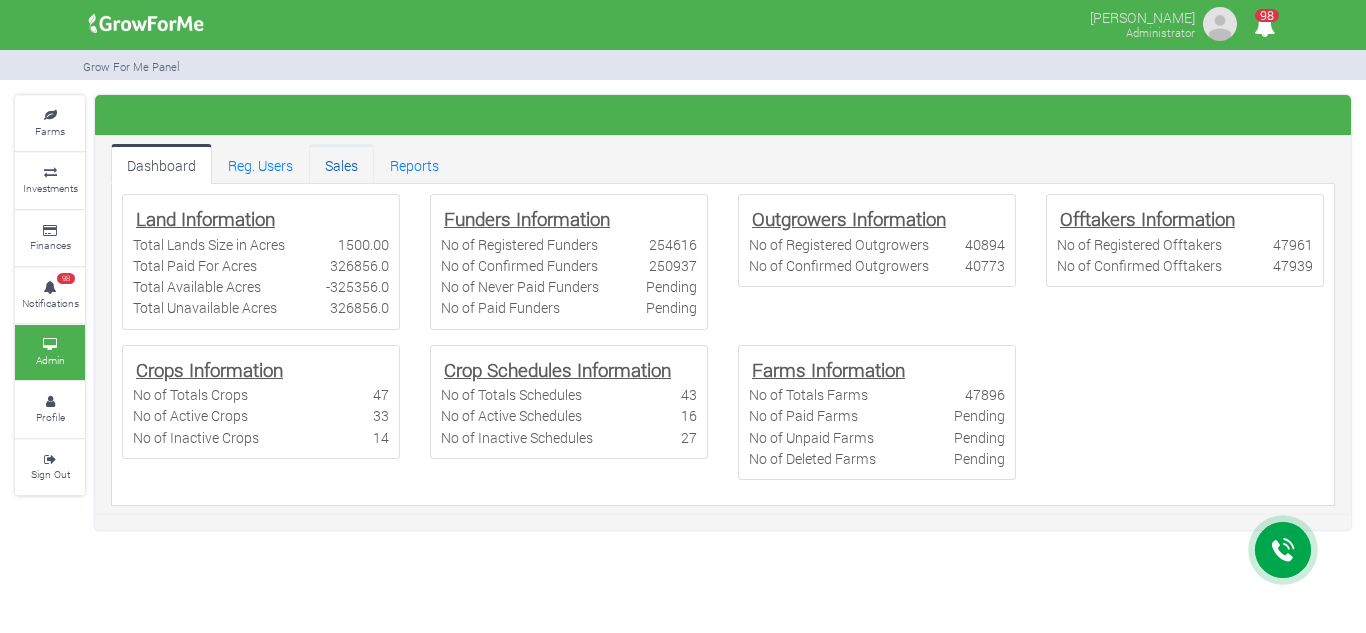 scroll, scrollTop: 0, scrollLeft: 0, axis: both 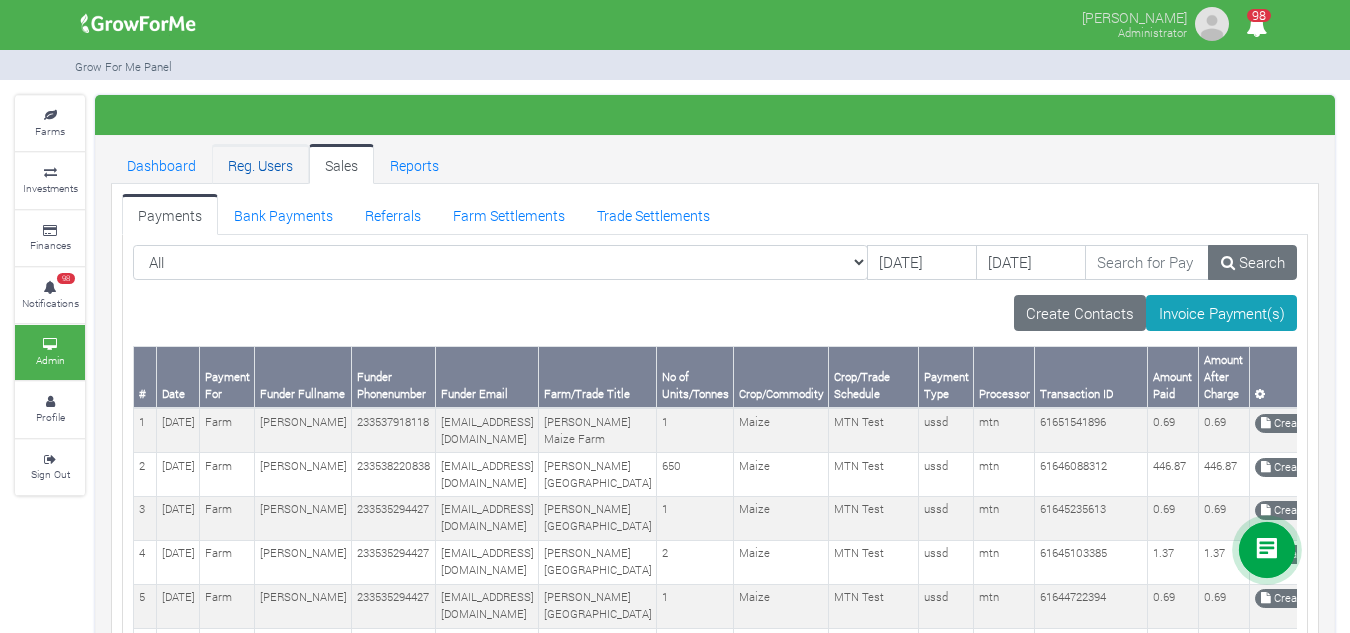 click on "Reg. Users" at bounding box center (260, 164) 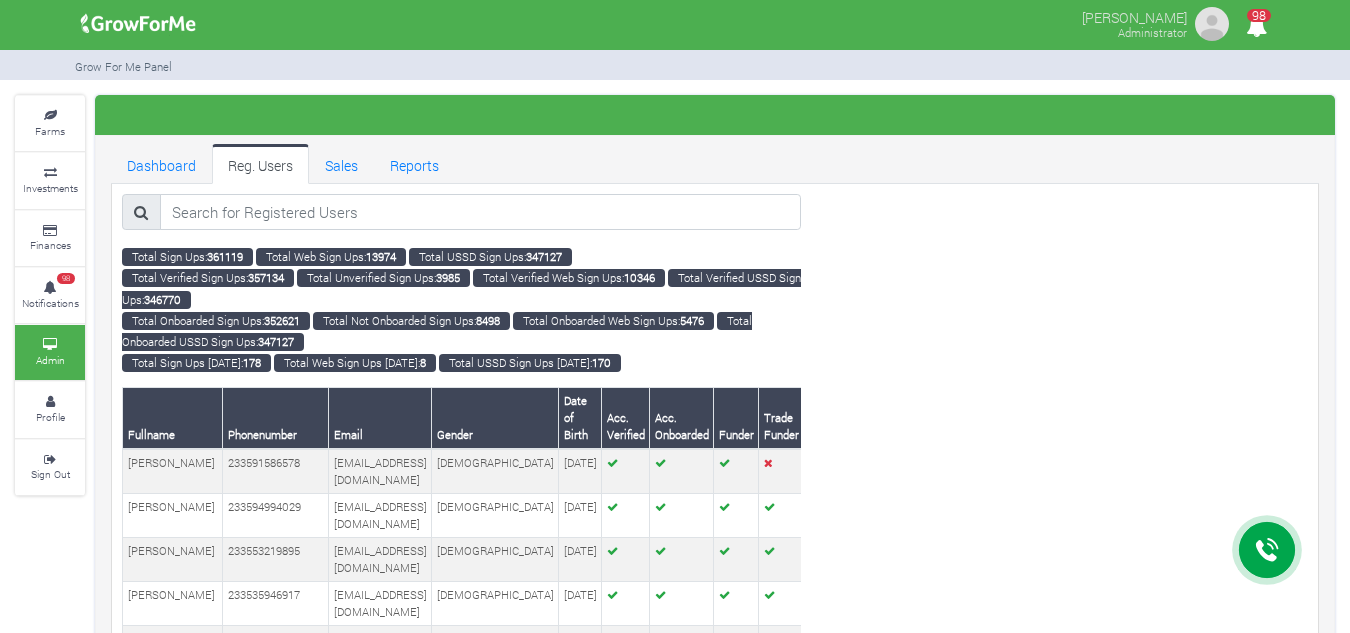 scroll, scrollTop: 0, scrollLeft: 0, axis: both 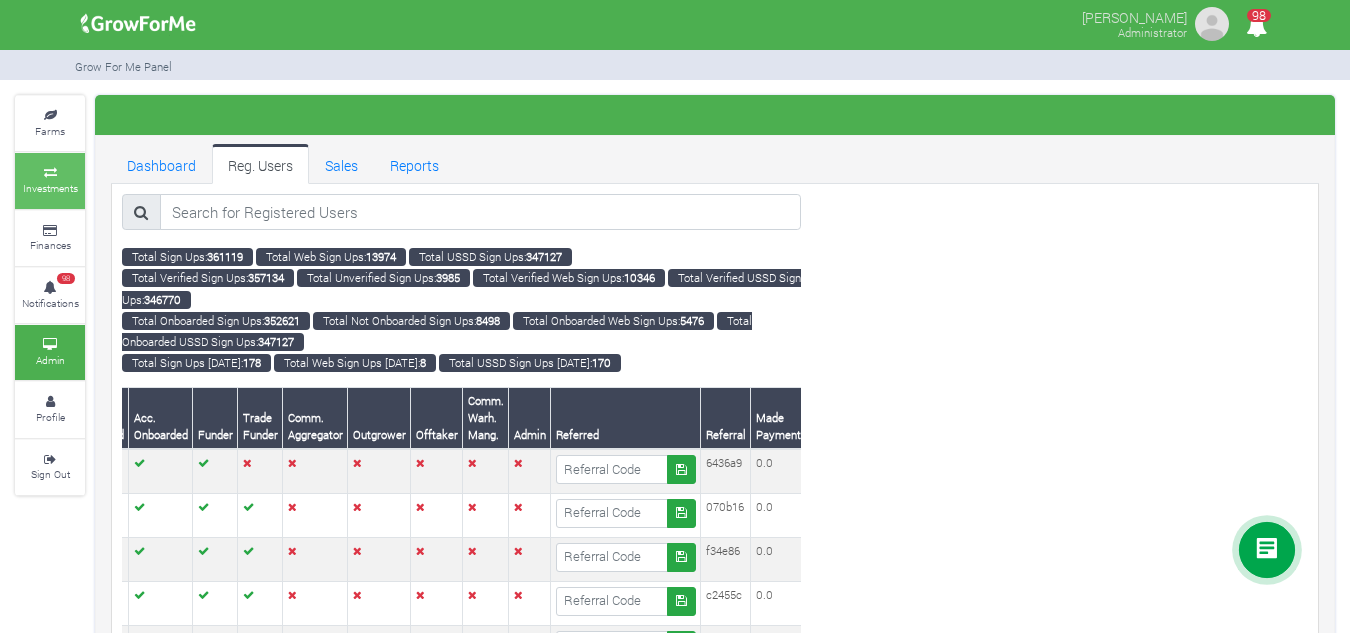 click on "Investments" at bounding box center [50, 188] 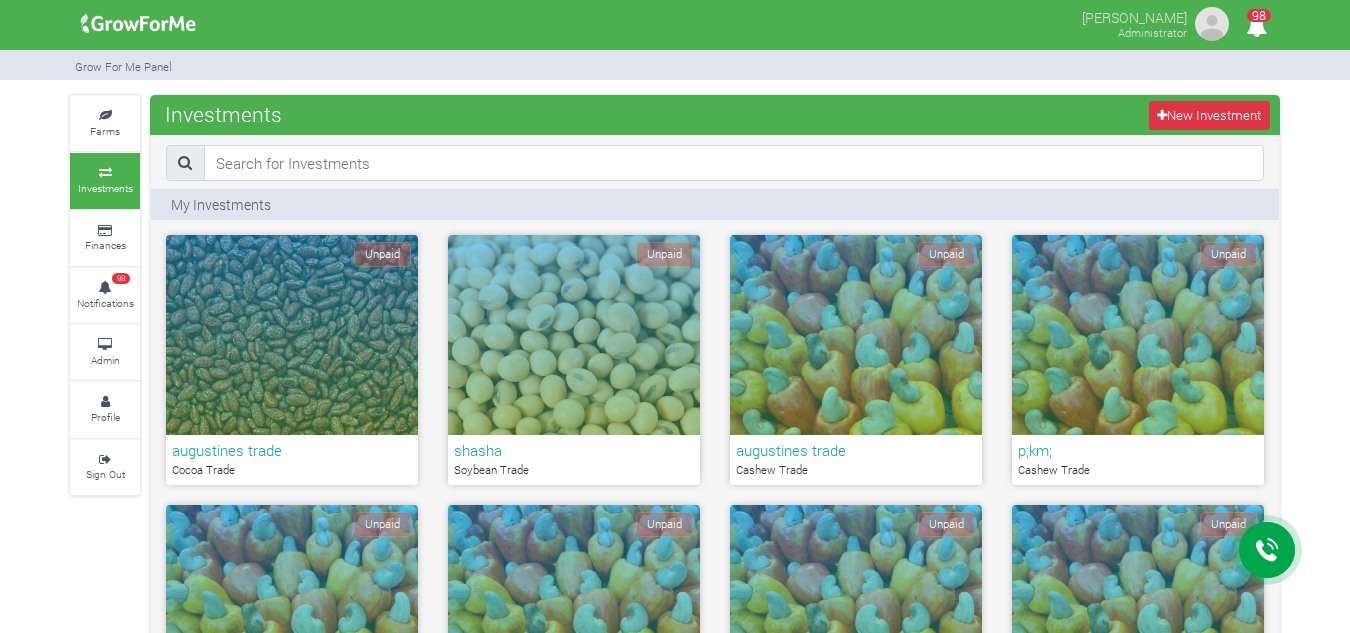 scroll, scrollTop: 1765, scrollLeft: 0, axis: vertical 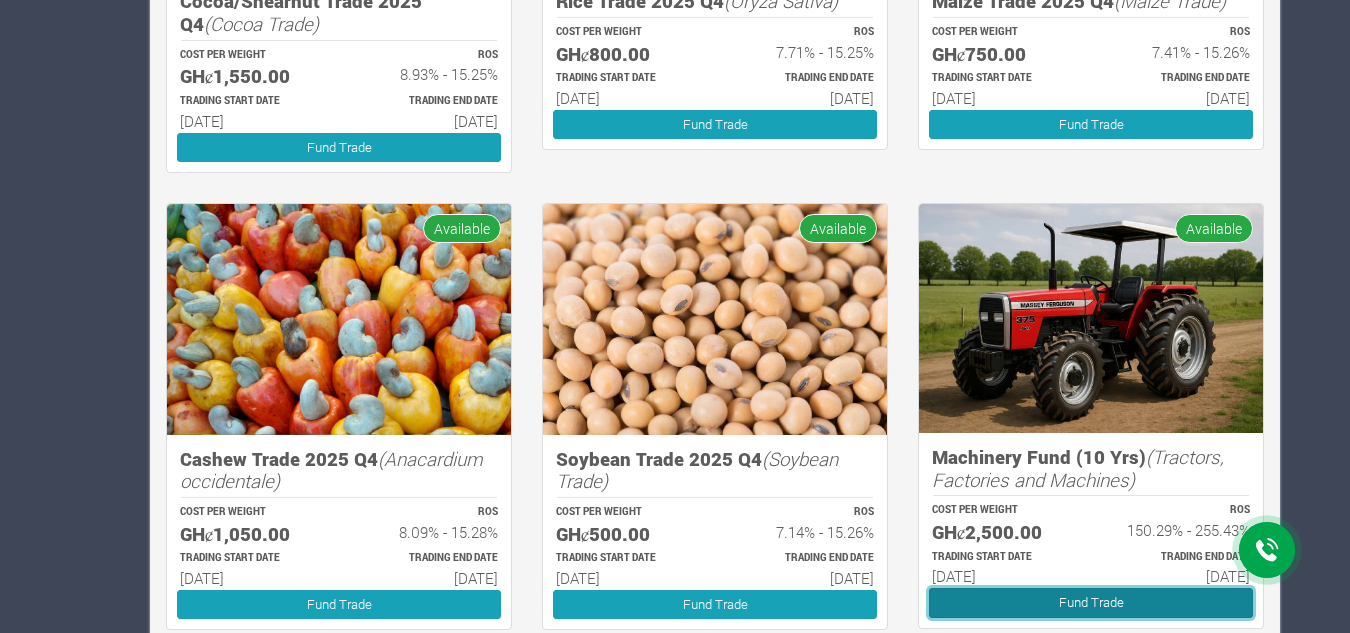 click on "Fund Trade" at bounding box center [1091, 602] 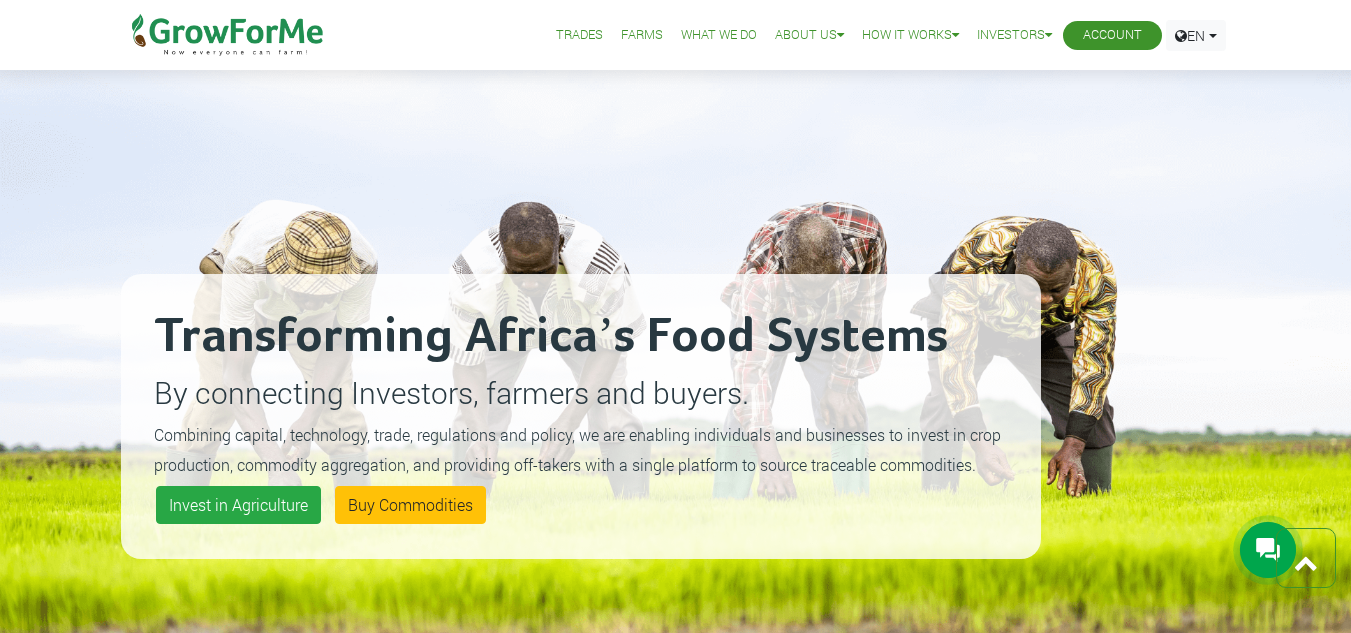 scroll, scrollTop: 2700, scrollLeft: 0, axis: vertical 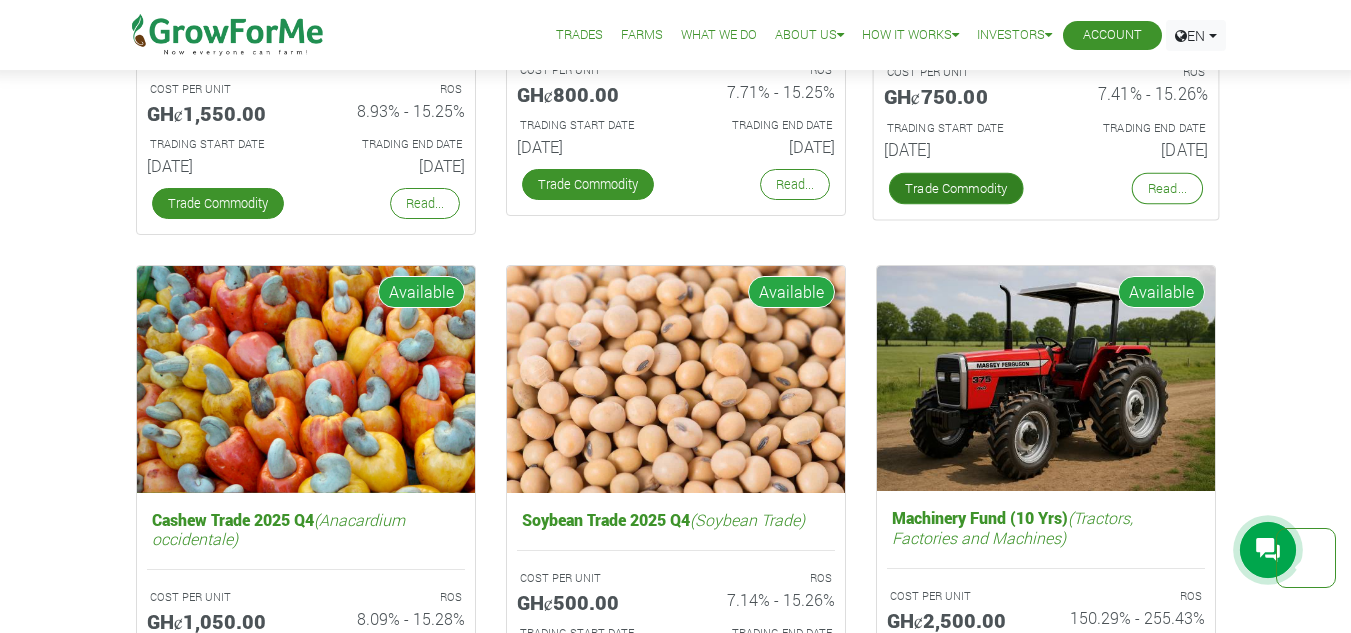 click on "Trade Commodity" at bounding box center [955, 189] 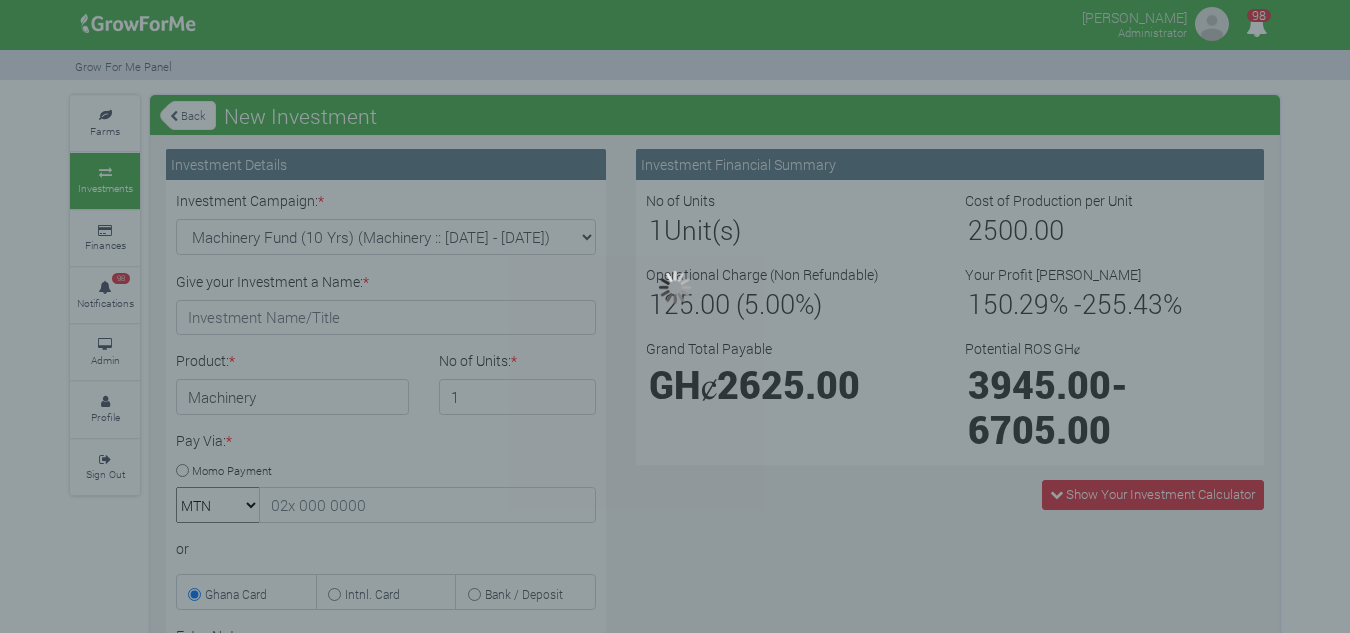 scroll, scrollTop: 0, scrollLeft: 0, axis: both 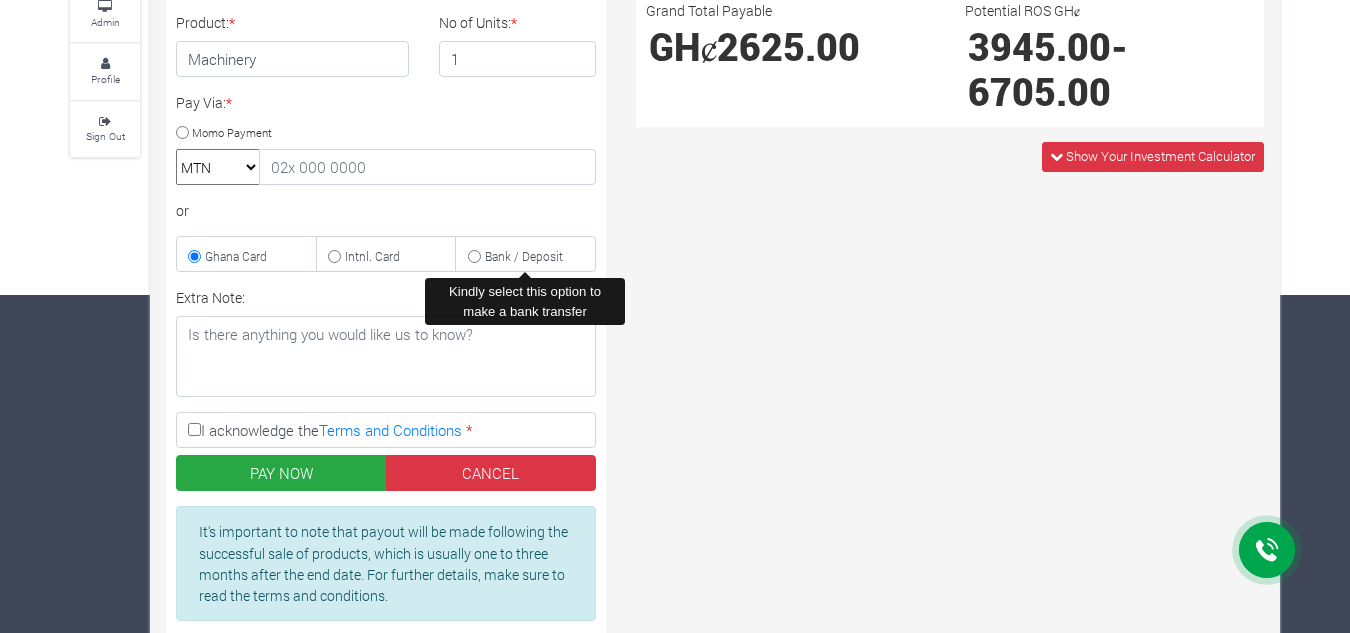 click on "Bank / Deposit" at bounding box center [524, 256] 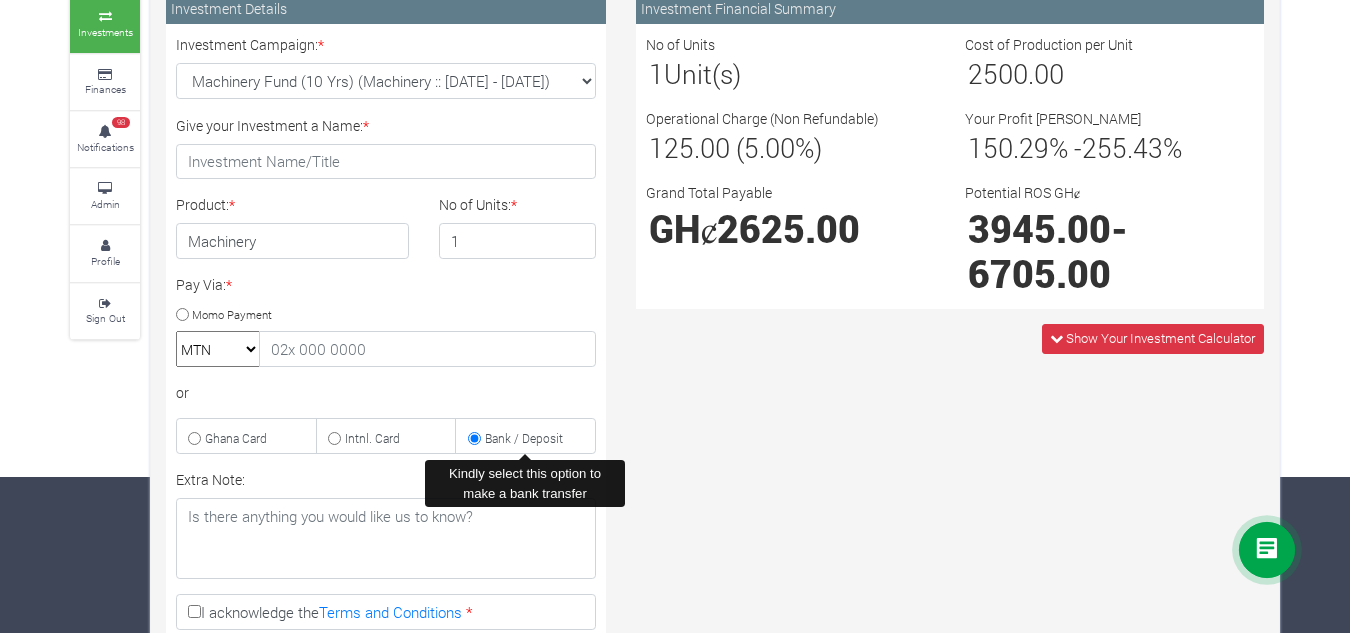 scroll, scrollTop: 0, scrollLeft: 0, axis: both 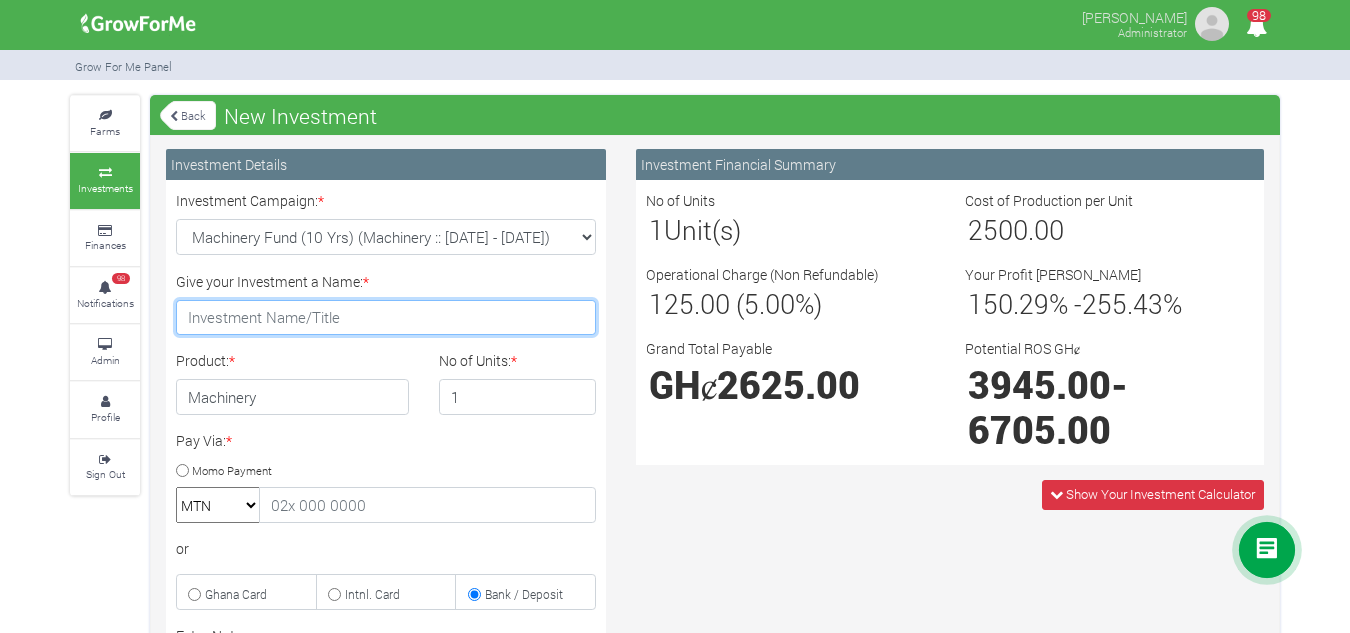click on "Give your Investment a Name:  *" at bounding box center [386, 318] 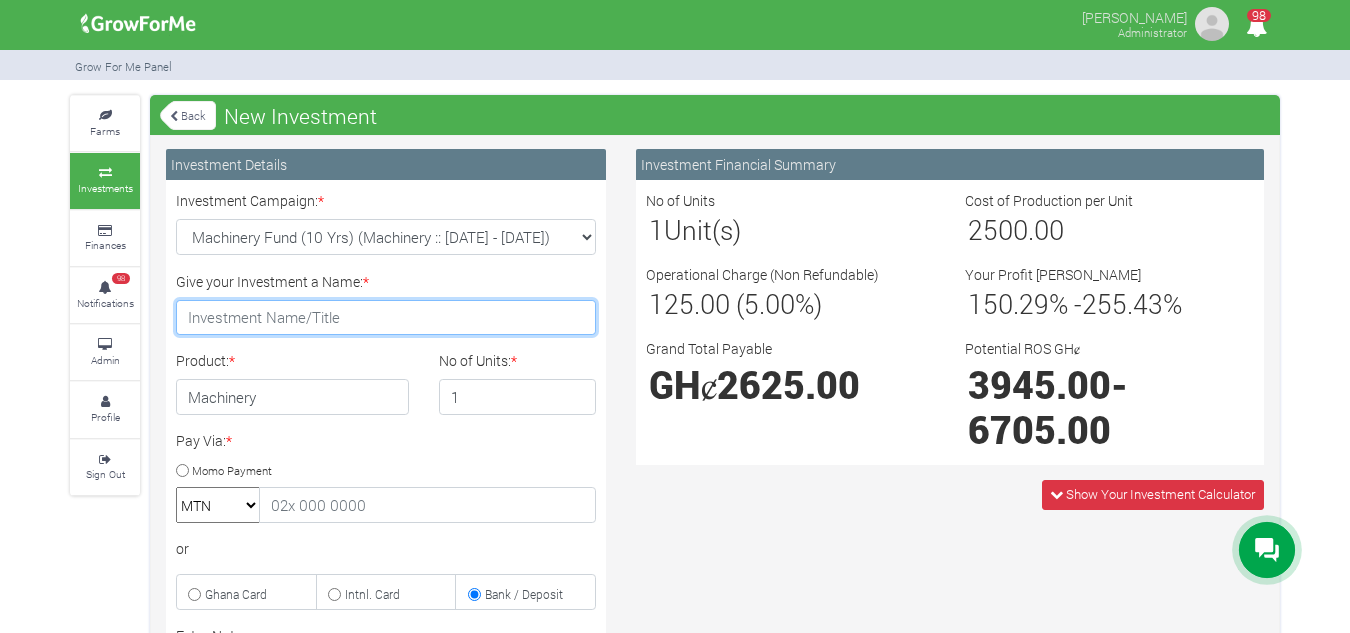 click on "Give your Investment a Name:  *" at bounding box center [386, 318] 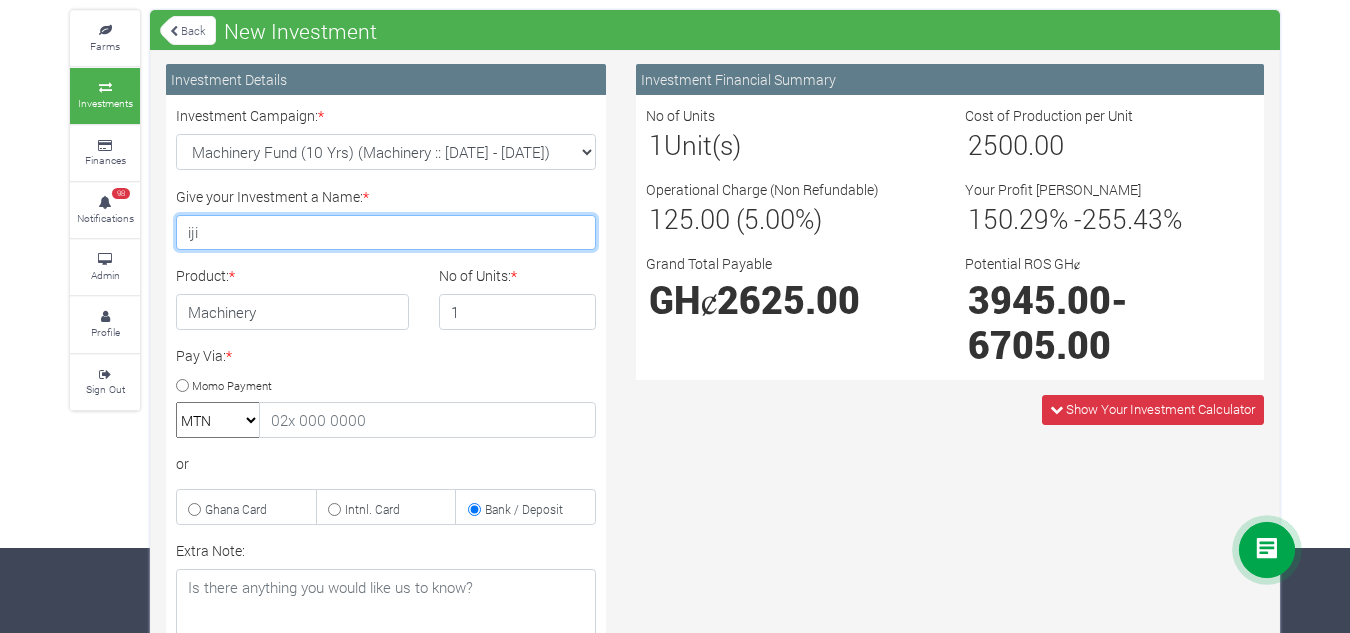 scroll, scrollTop: 215, scrollLeft: 0, axis: vertical 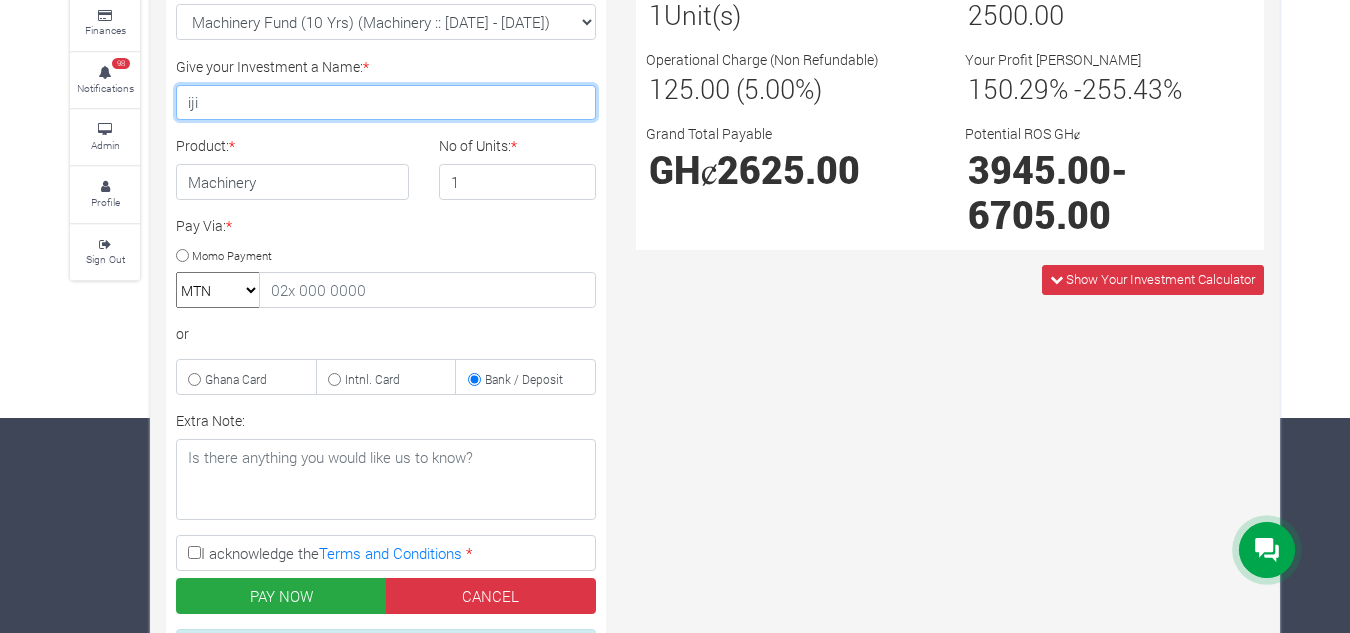 type on "iji" 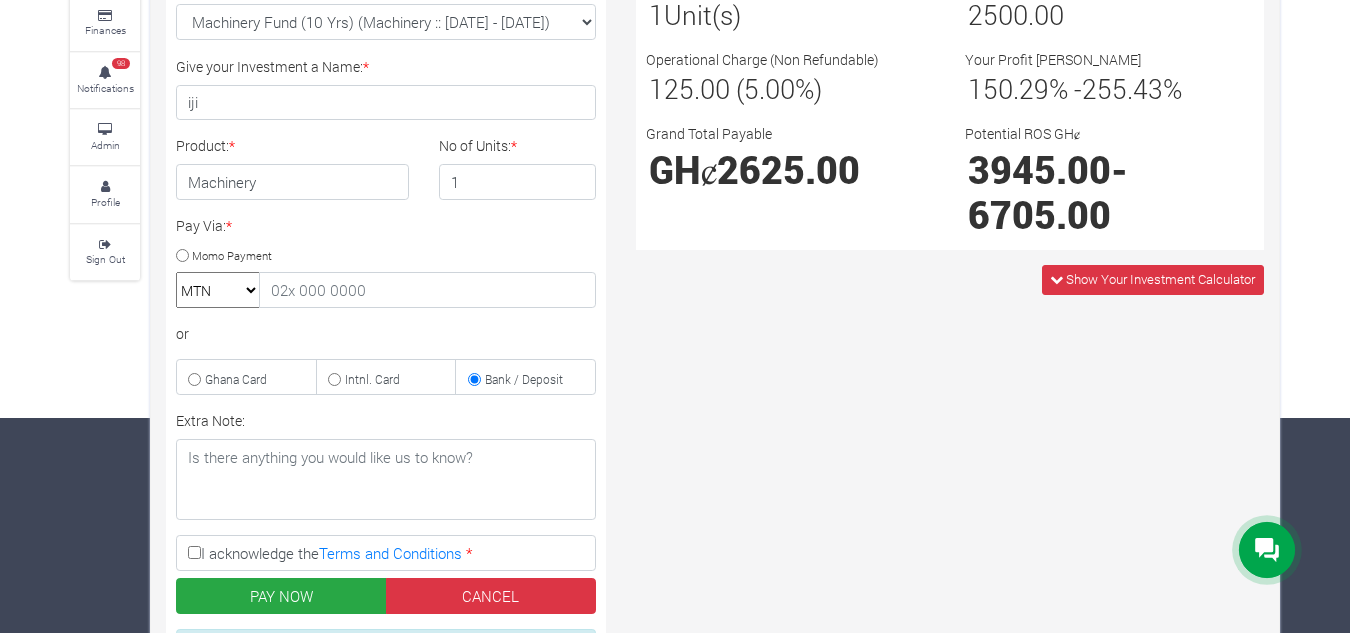 click on "I acknowledge the   Terms and Conditions    *" at bounding box center [194, 552] 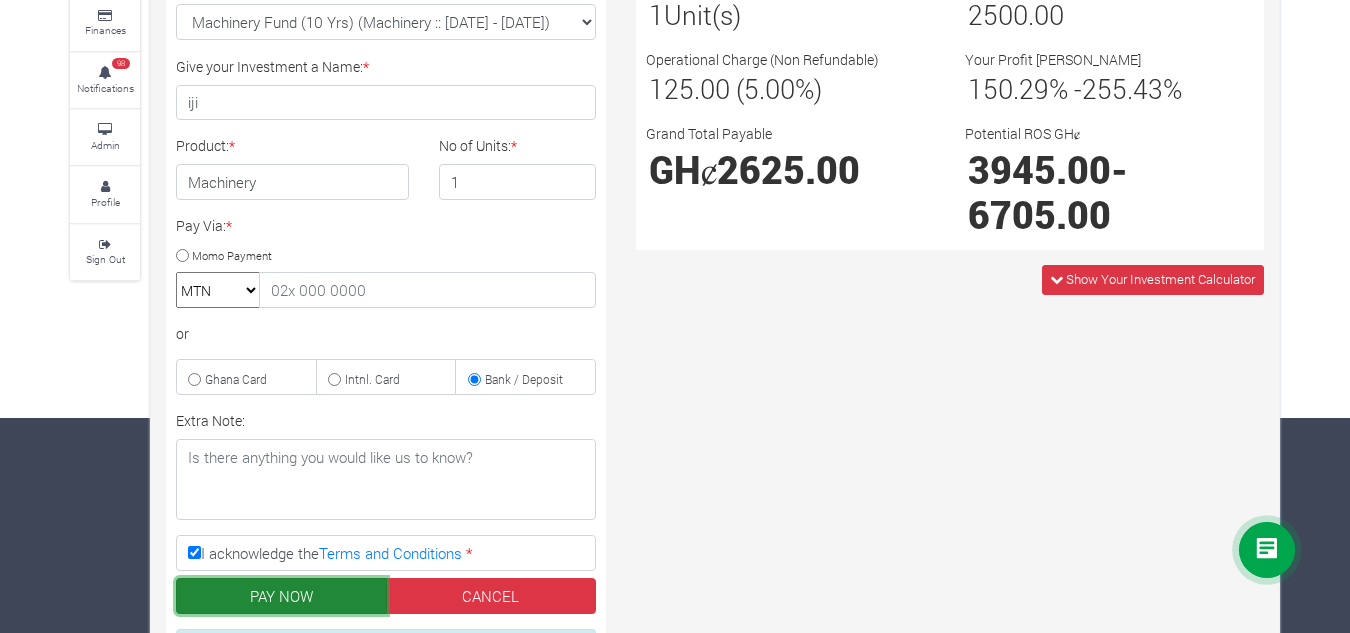 click on "PAY NOW" at bounding box center (281, 596) 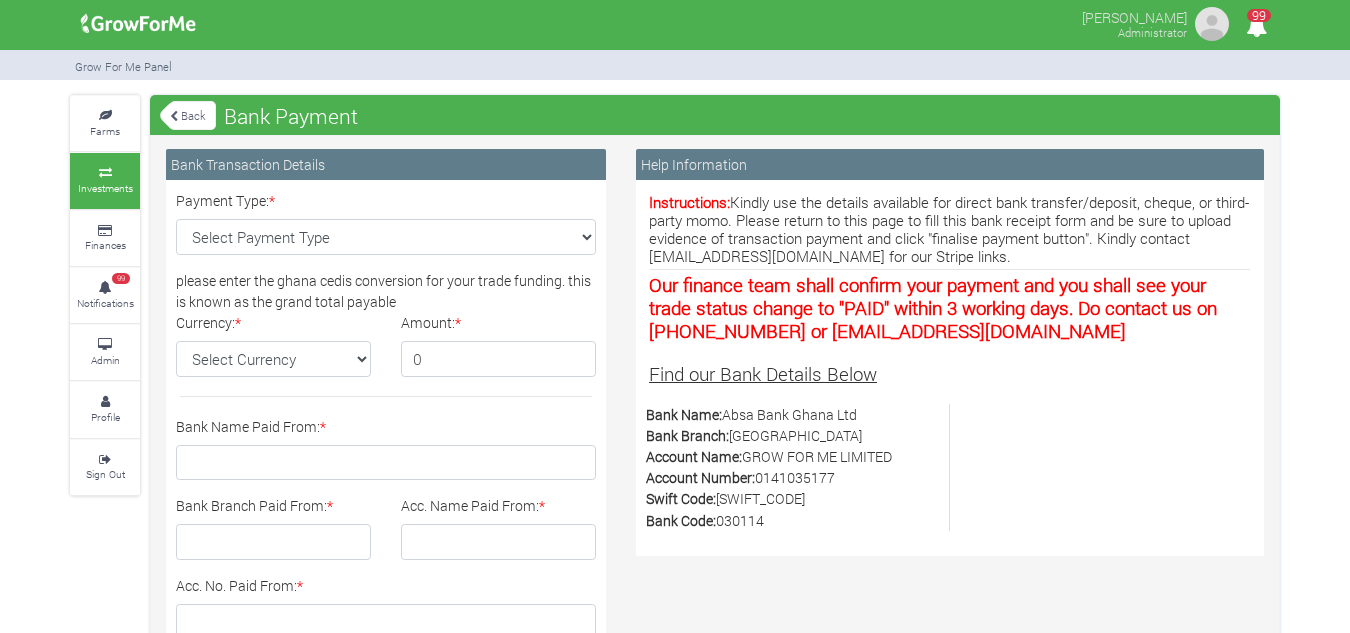 scroll, scrollTop: 0, scrollLeft: 0, axis: both 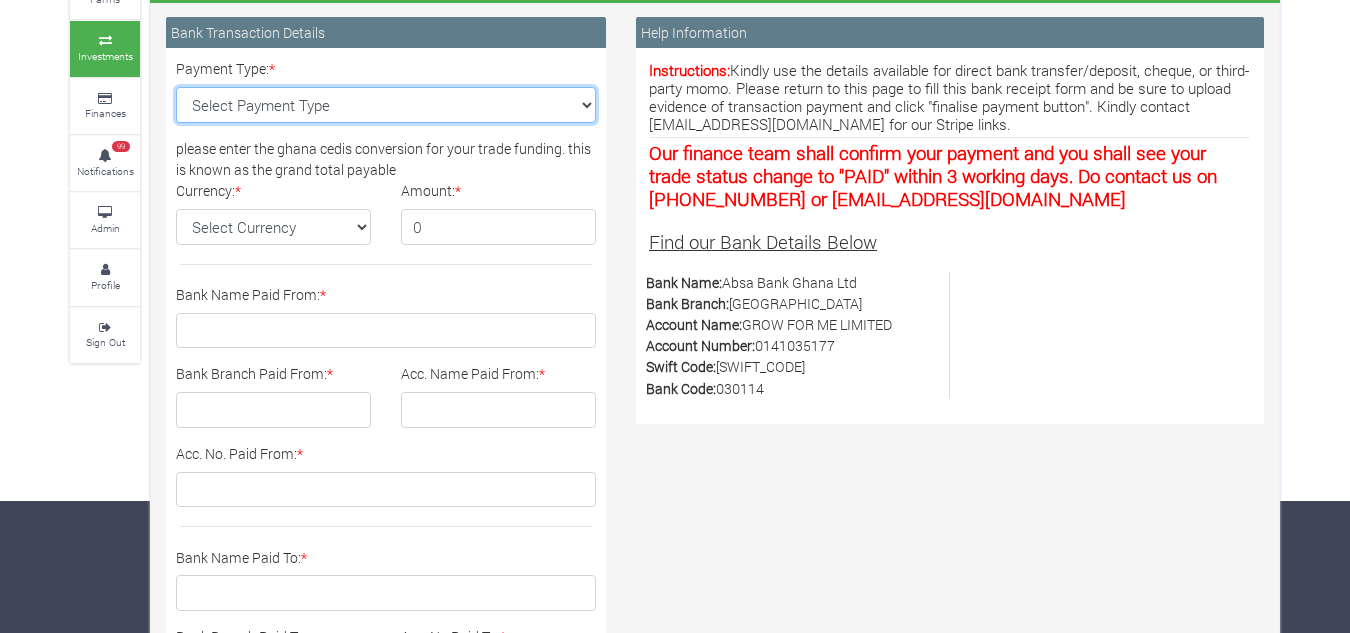 click on "Select Payment Type
Cash Deposit
Bank Transfer
Cheque
Stripe" at bounding box center [386, 105] 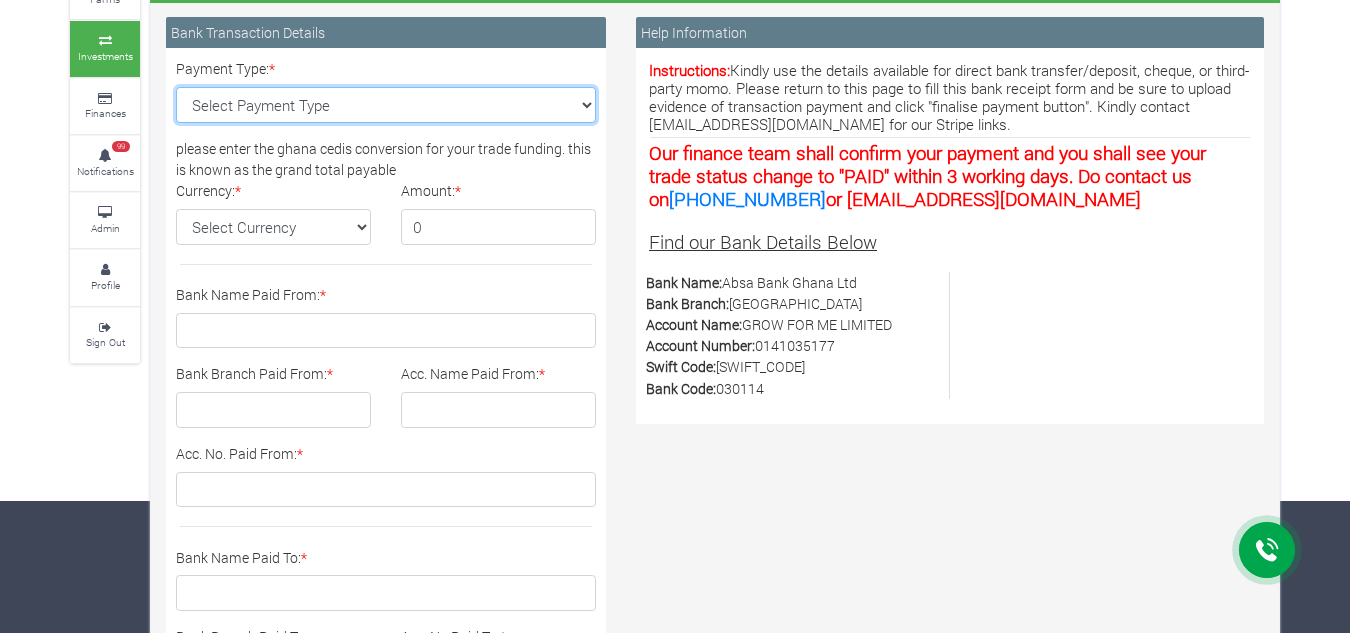 select on "Cash Deposit" 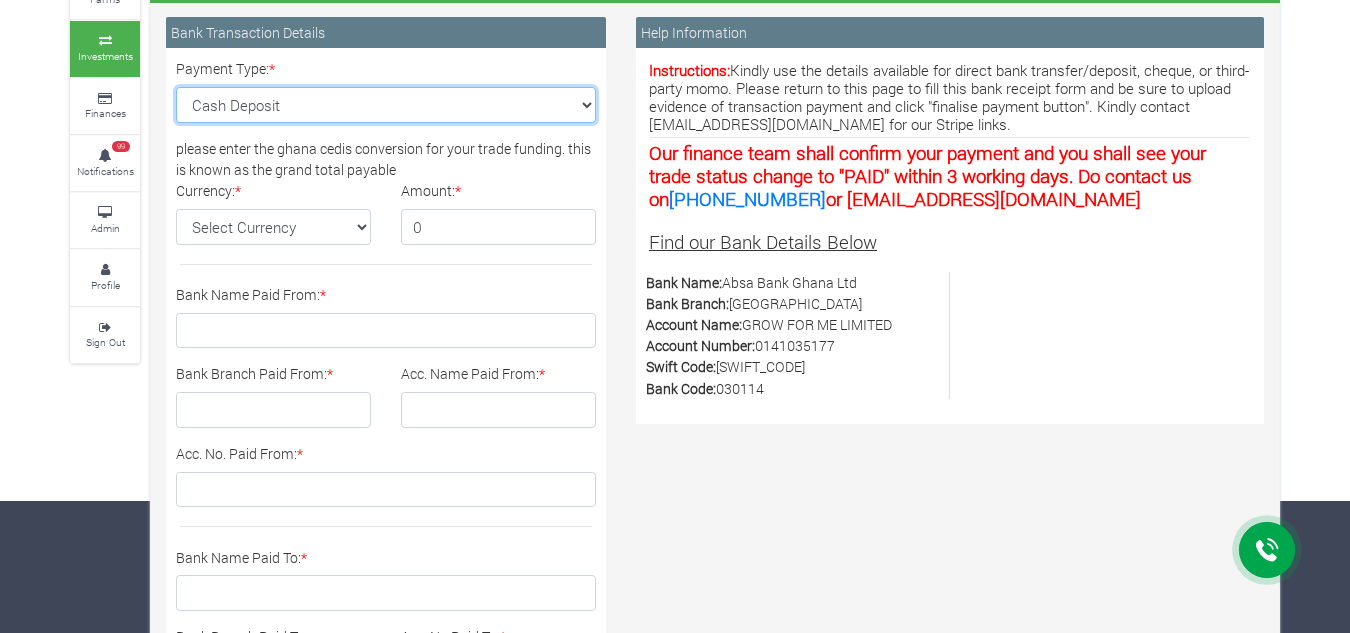 click on "Select Payment Type
Cash Deposit
Bank Transfer
Cheque
Stripe" at bounding box center (386, 105) 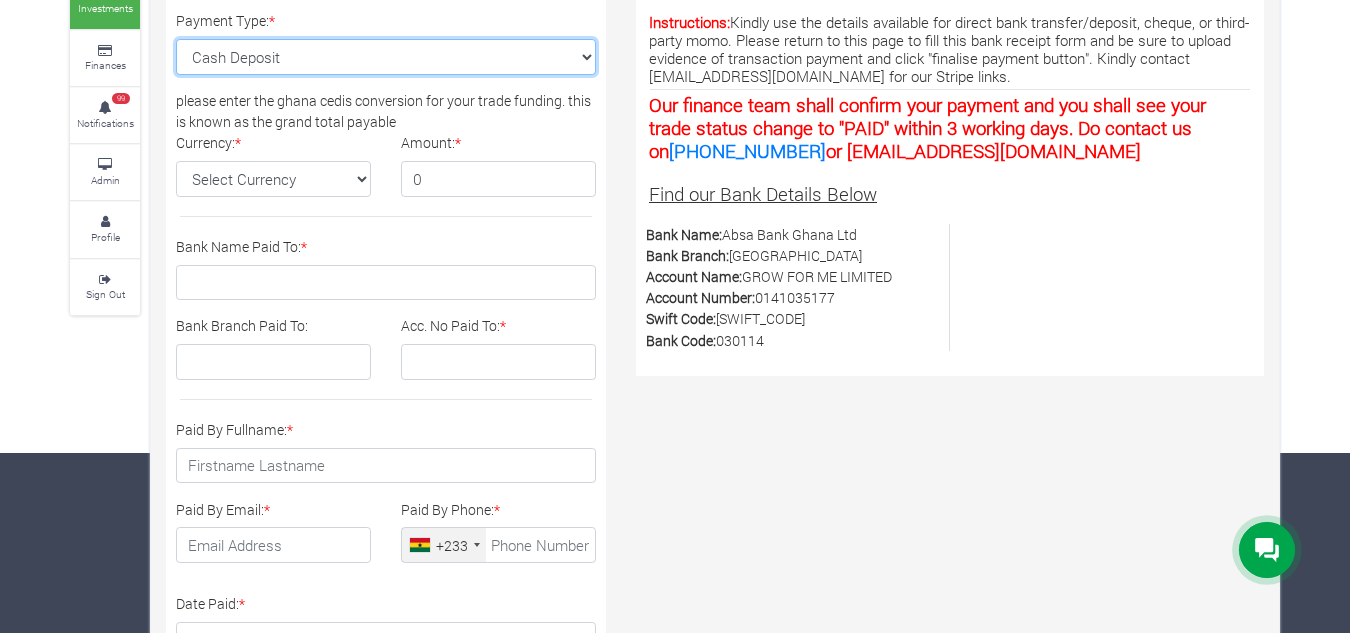 scroll, scrollTop: 178, scrollLeft: 0, axis: vertical 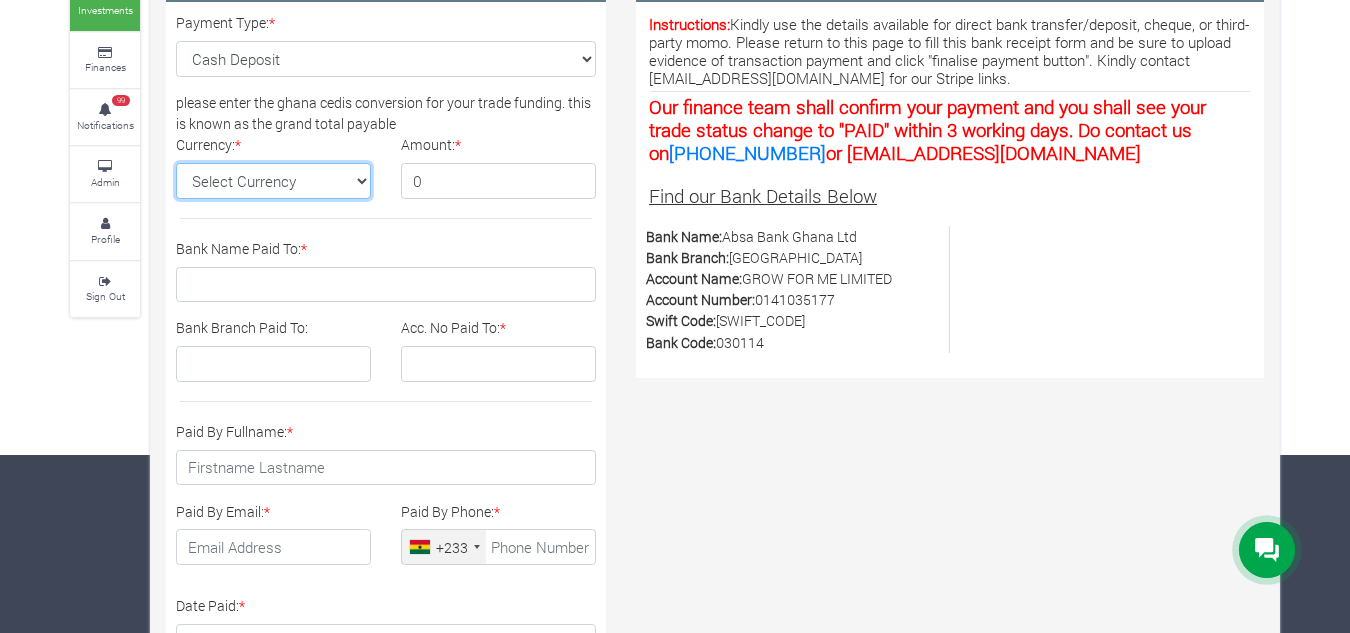 click on "Select Currency
GH¢" at bounding box center [273, 181] 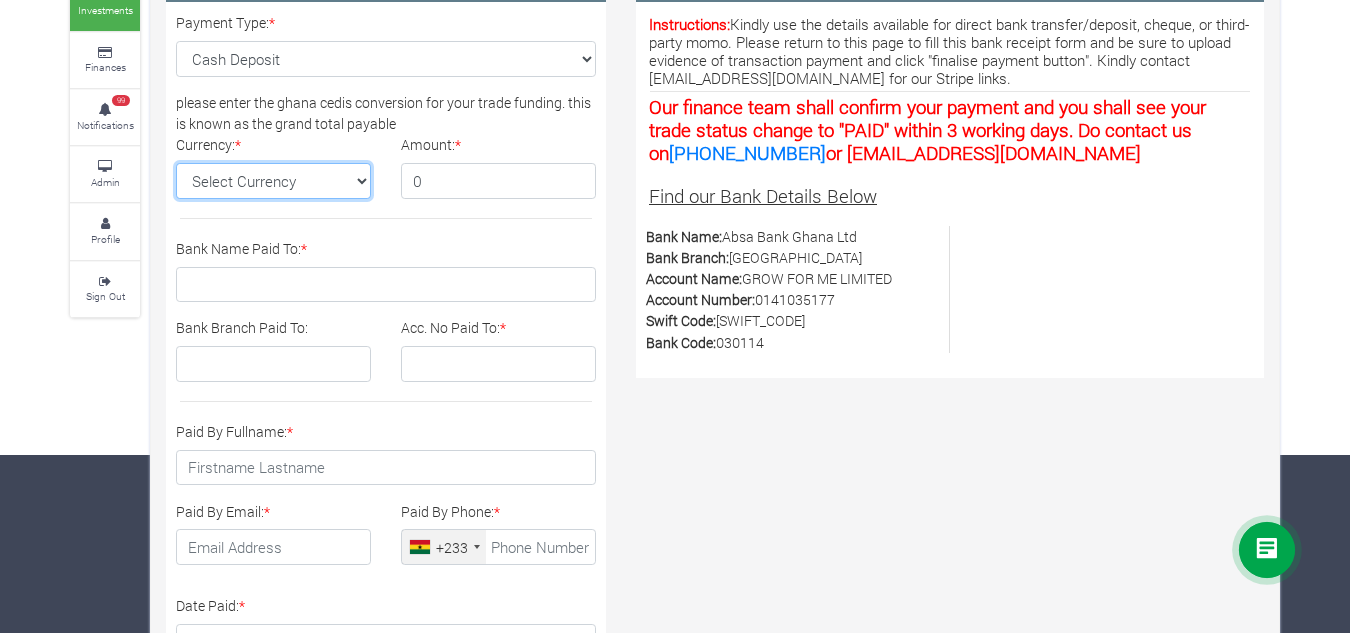 select on "GH¢" 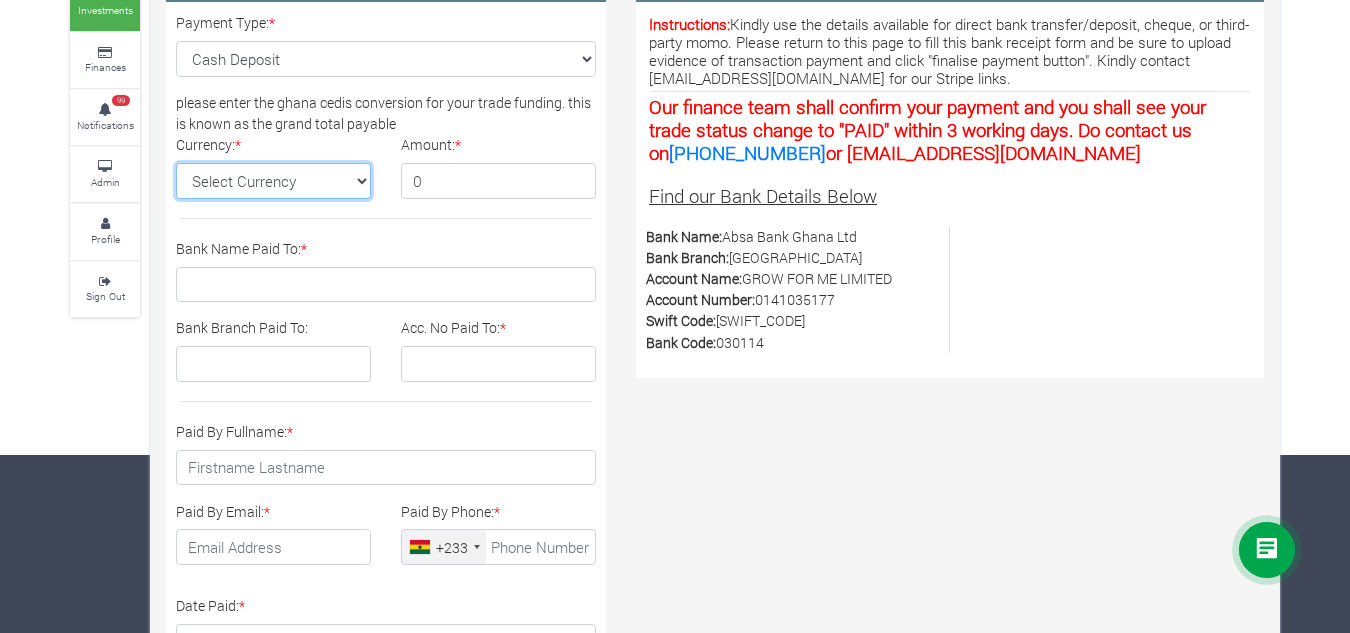 click on "Select Currency
GH¢" at bounding box center (273, 181) 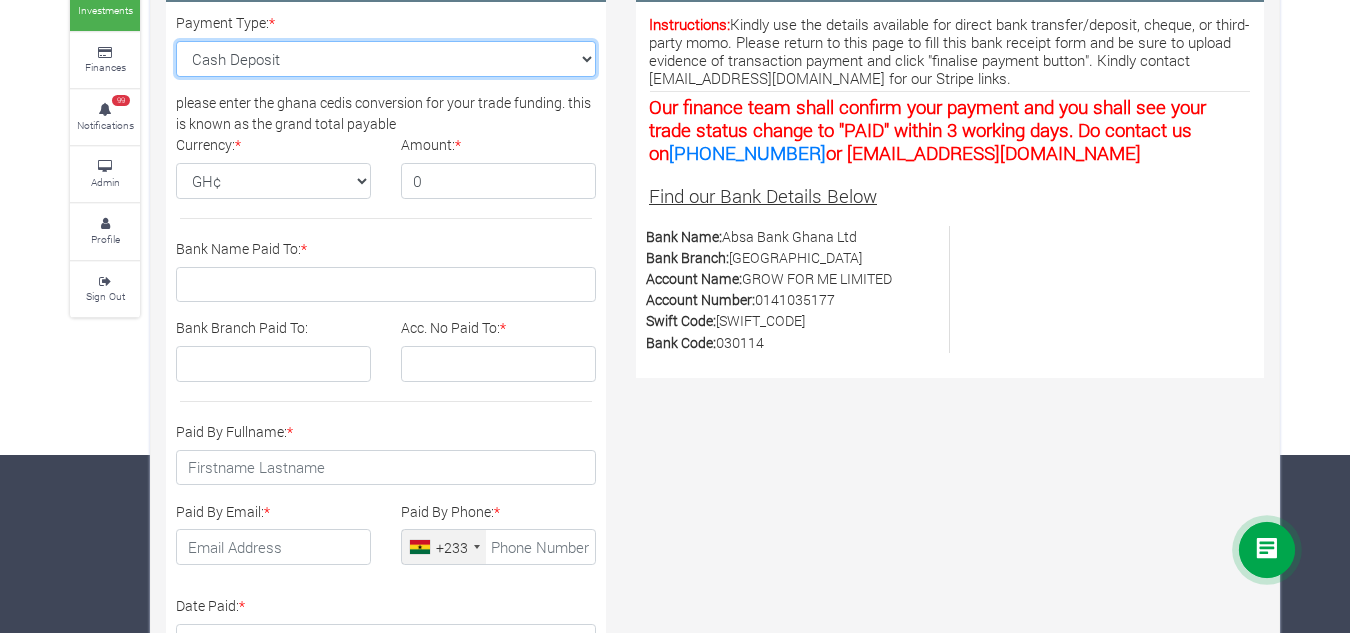 drag, startPoint x: 390, startPoint y: 62, endPoint x: 367, endPoint y: -61, distance: 125.13193 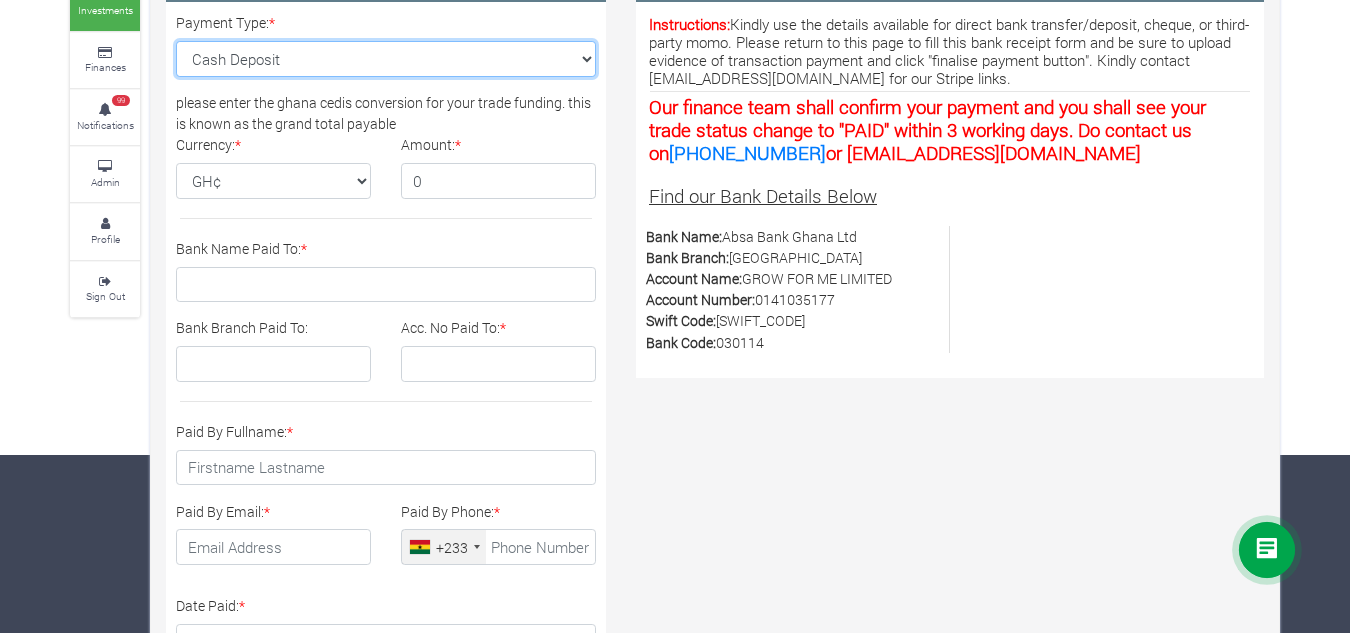 click on "Main Channel
Callback
Feedback Form
+12059526298
Open Channel
Contact us on WhatsApp
Linda Mensah-Kyei
99" at bounding box center (675, 138) 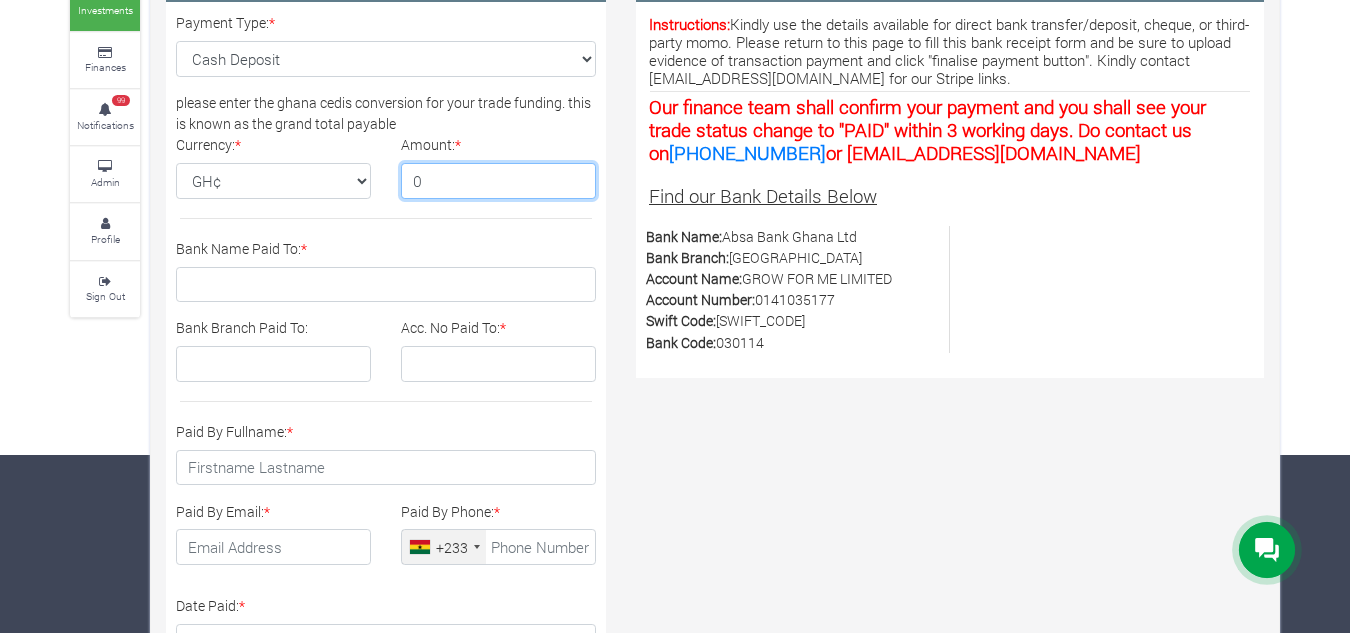 click on "0" at bounding box center [498, 181] 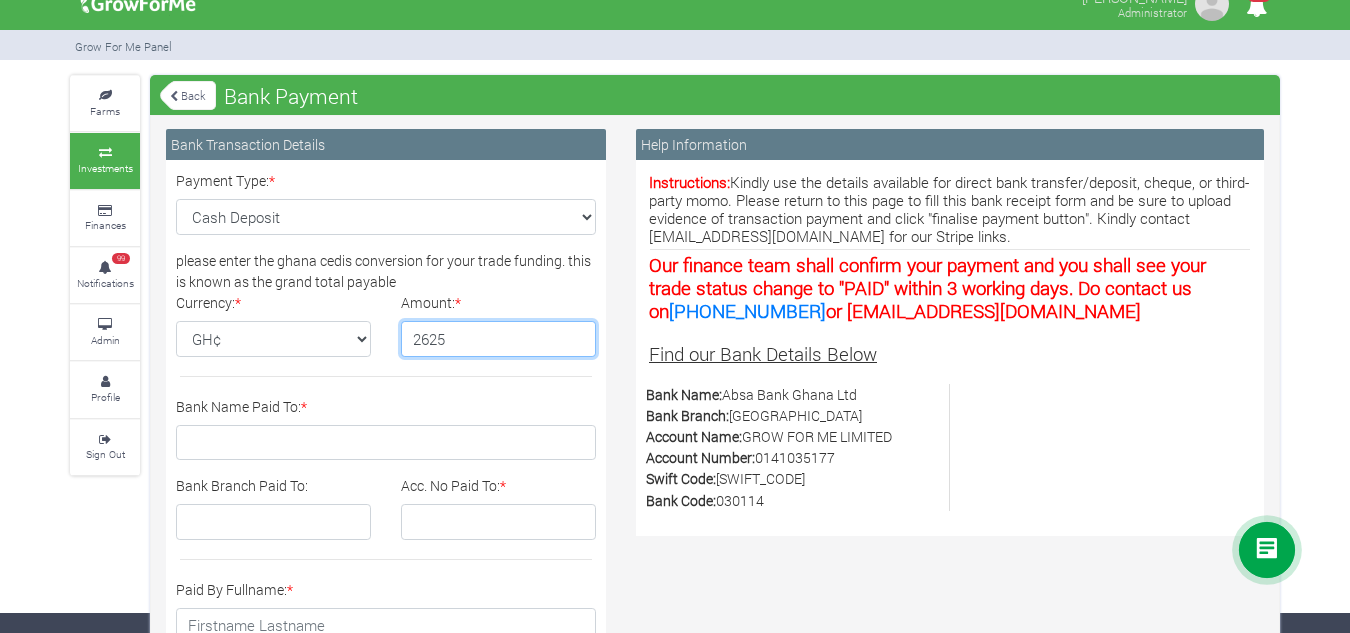 scroll, scrollTop: 0, scrollLeft: 0, axis: both 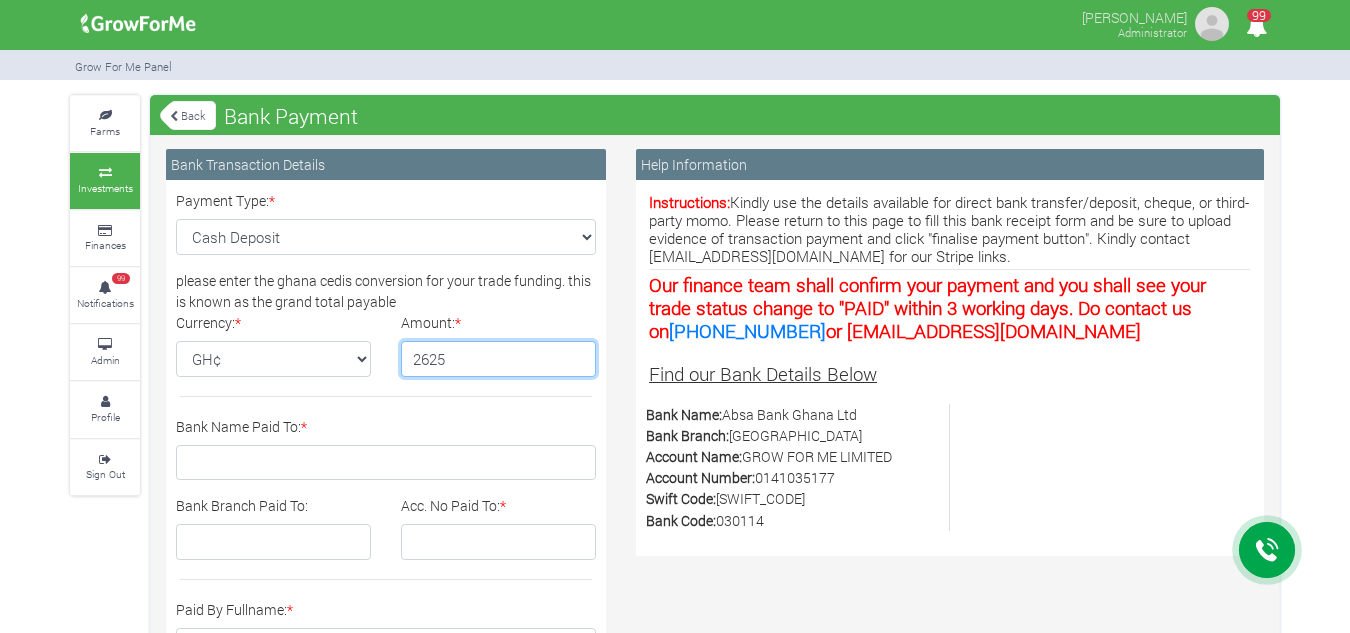 type on "2625" 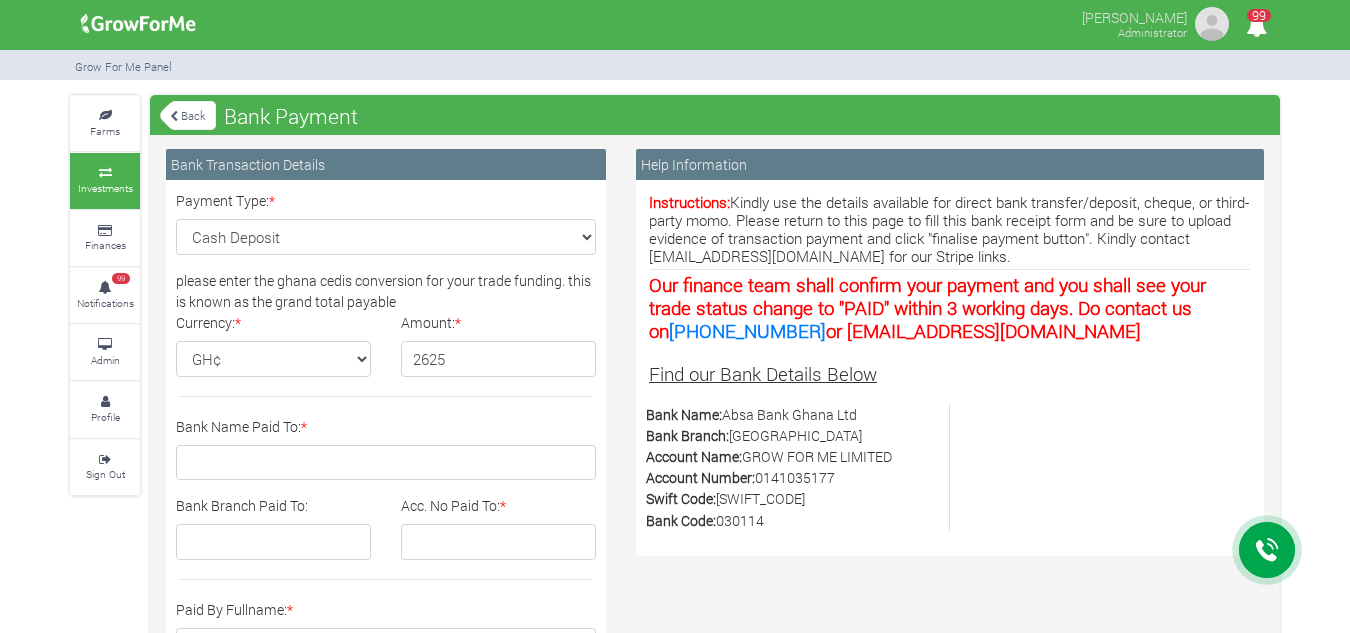 click at bounding box center (174, 116) 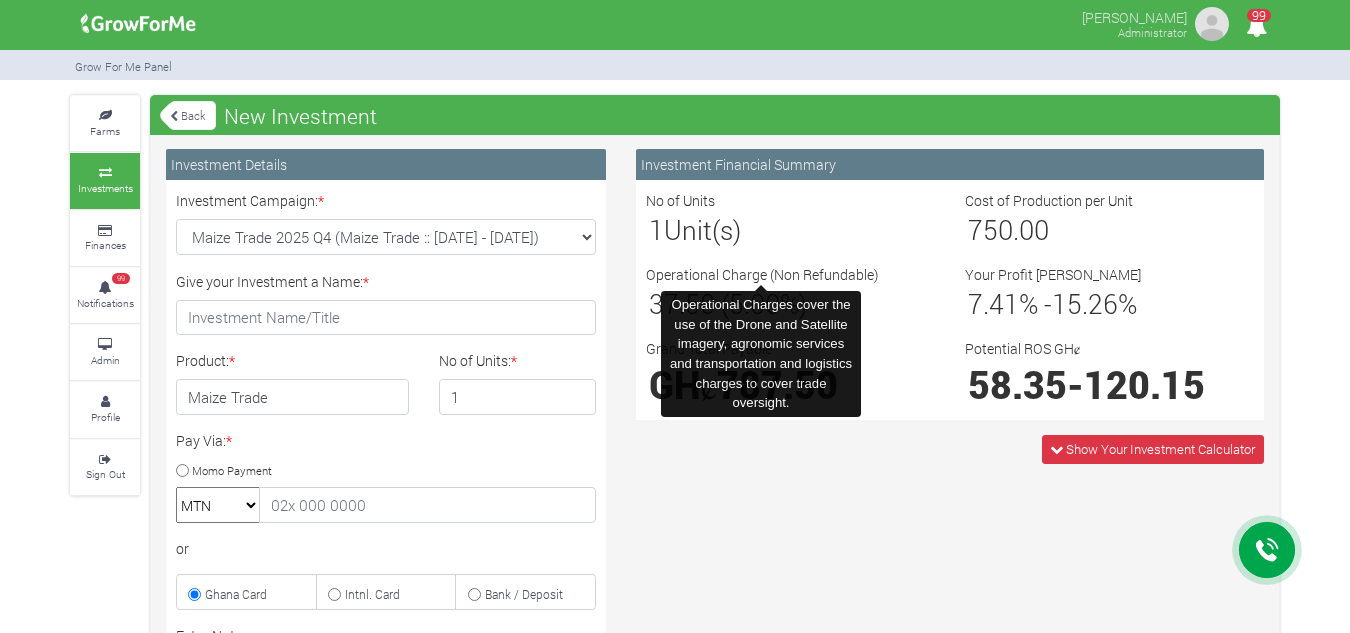 scroll, scrollTop: 0, scrollLeft: 0, axis: both 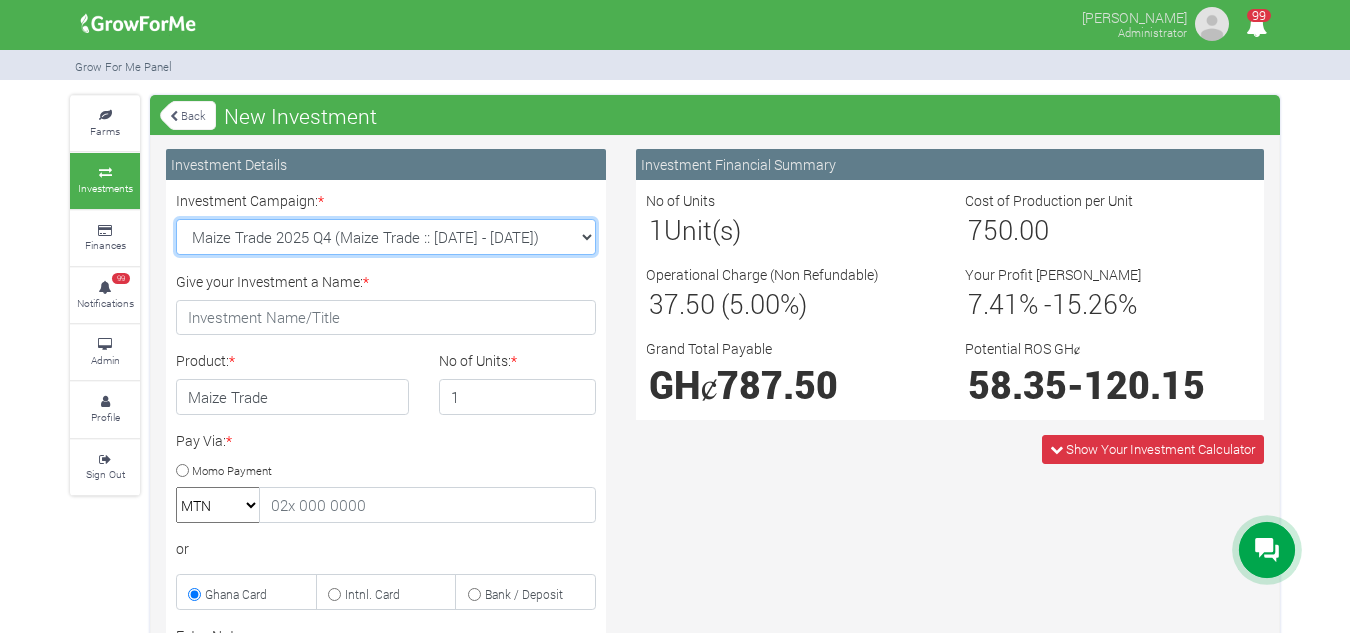 click on "Maize Trade 2025 Q4 (Maize Trade :: [DATE] - [DATE])
Cashew Trade 2025 Q4 (Cashew Trade :: [DATE] - [DATE])
Machinery Fund (10 Yrs) (Machinery :: [DATE] - [DATE])
Soybean Trade 2025 Q4 (Soybean Trade :: [DATE] - [DATE])" at bounding box center [386, 237] 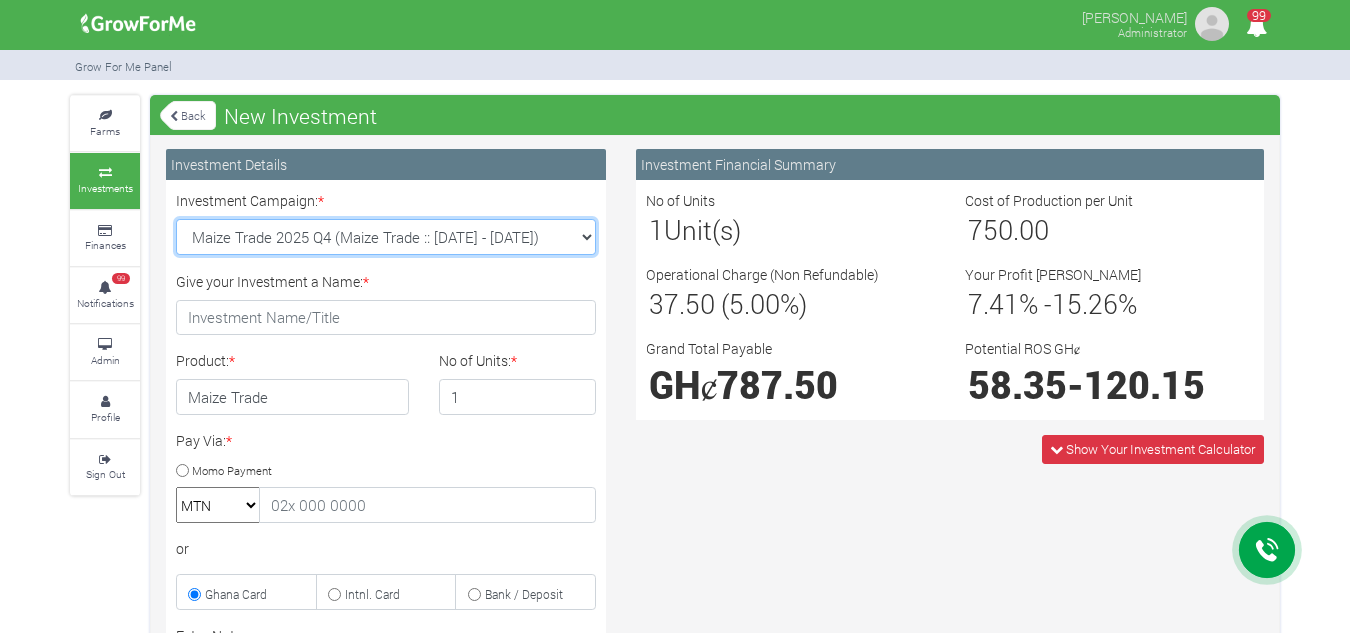 select on "42" 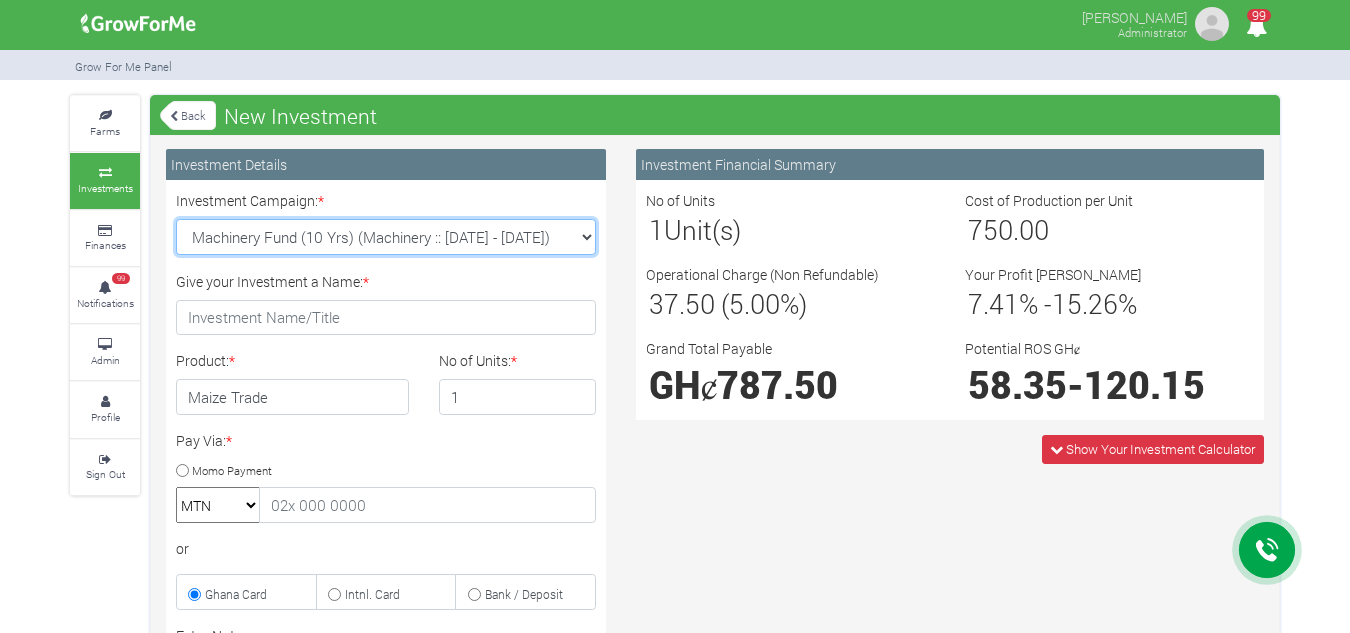 click on "Maize Trade 2025 Q4 (Maize Trade :: [DATE] - [DATE])
Cashew Trade 2025 Q4 (Cashew Trade :: [DATE] - [DATE])
Machinery Fund (10 Yrs) (Machinery :: [DATE] - [DATE])
Soybean Trade 2025 Q4 (Soybean Trade :: [DATE] - [DATE])" at bounding box center [386, 237] 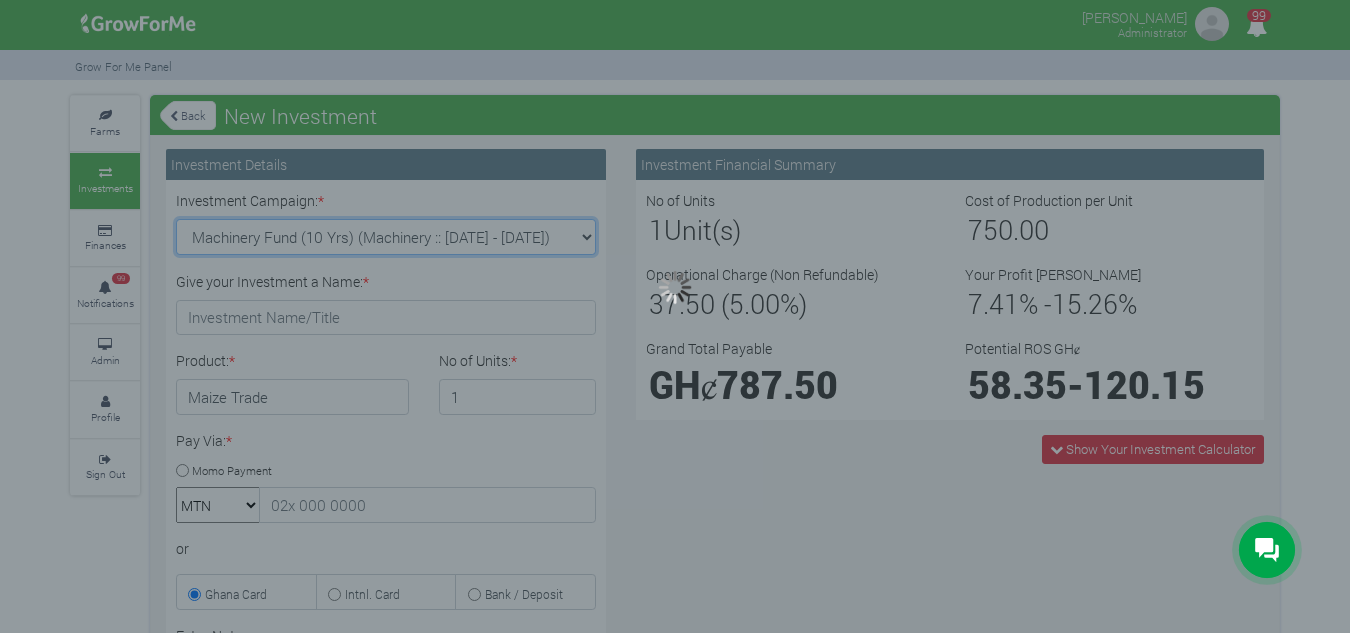 type on "1" 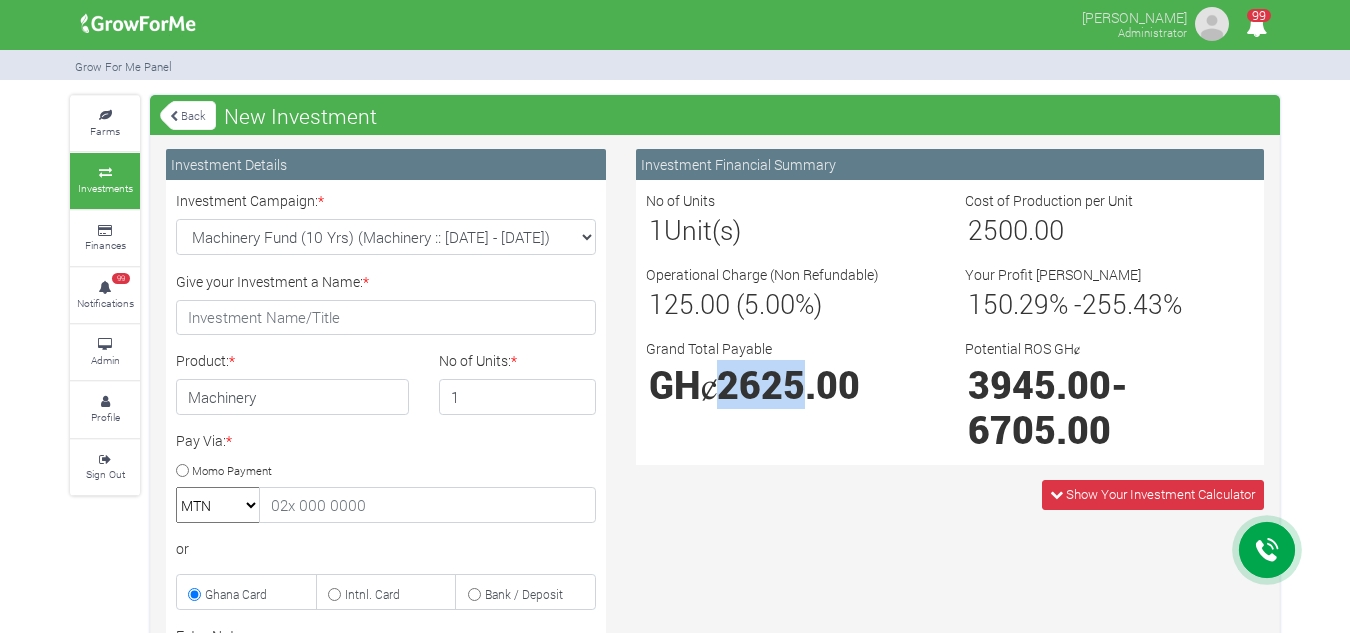 drag, startPoint x: 733, startPoint y: 380, endPoint x: 813, endPoint y: 378, distance: 80.024994 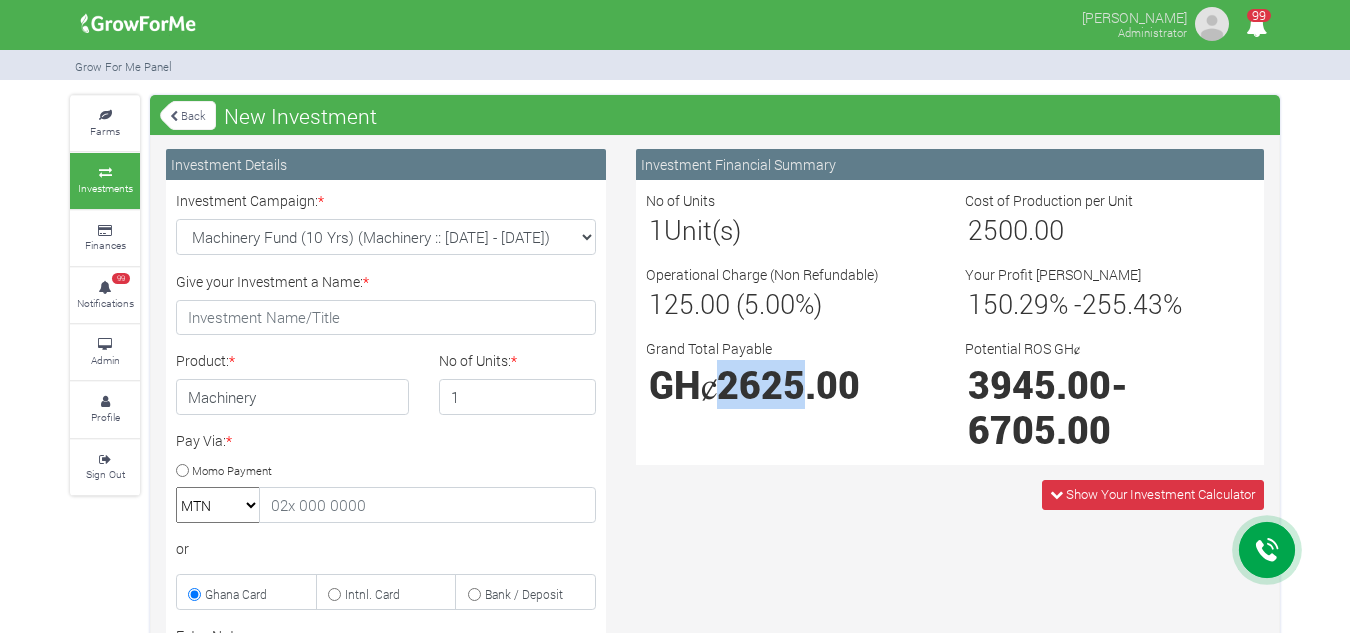 click on "2625.00" at bounding box center [788, 384] 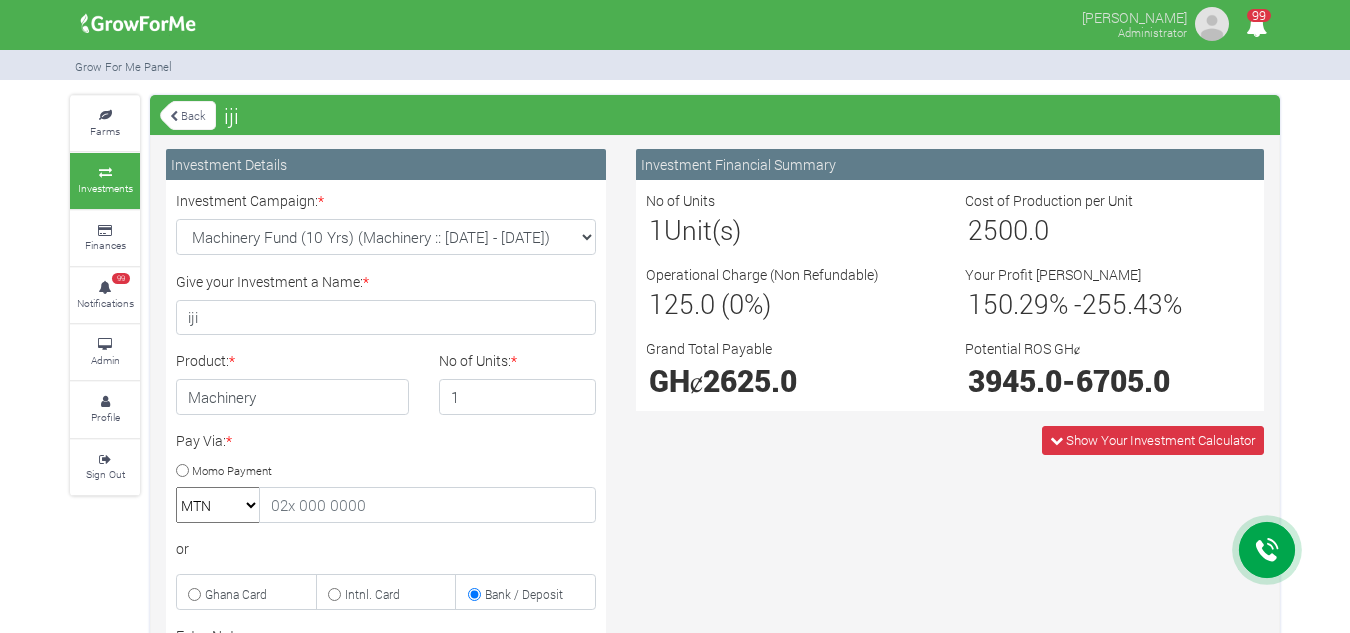 scroll, scrollTop: 355, scrollLeft: 0, axis: vertical 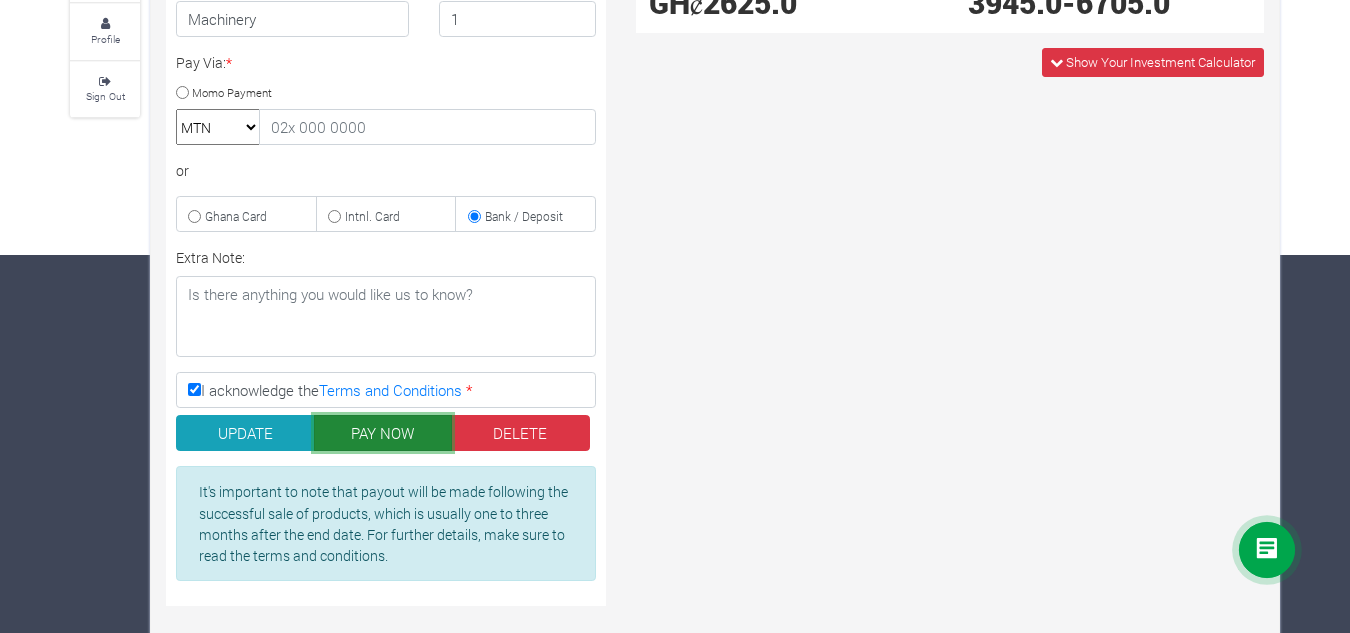 click on "PAY NOW" at bounding box center (383, 433) 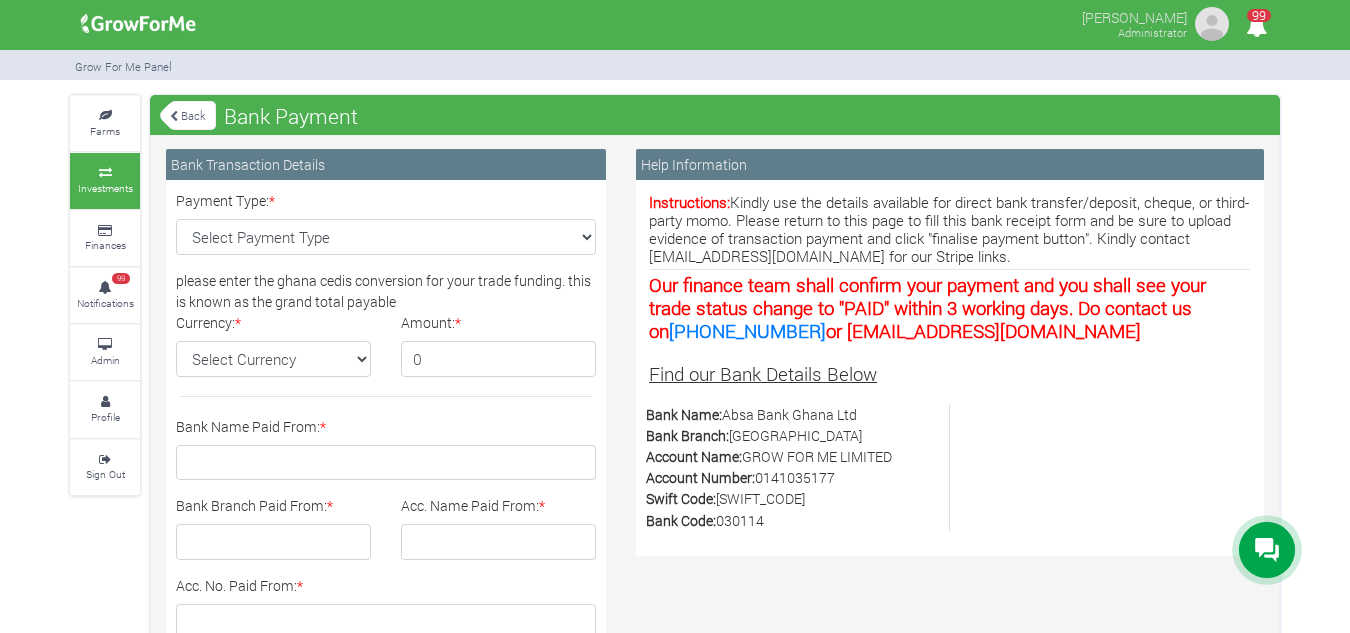 scroll, scrollTop: 95, scrollLeft: 0, axis: vertical 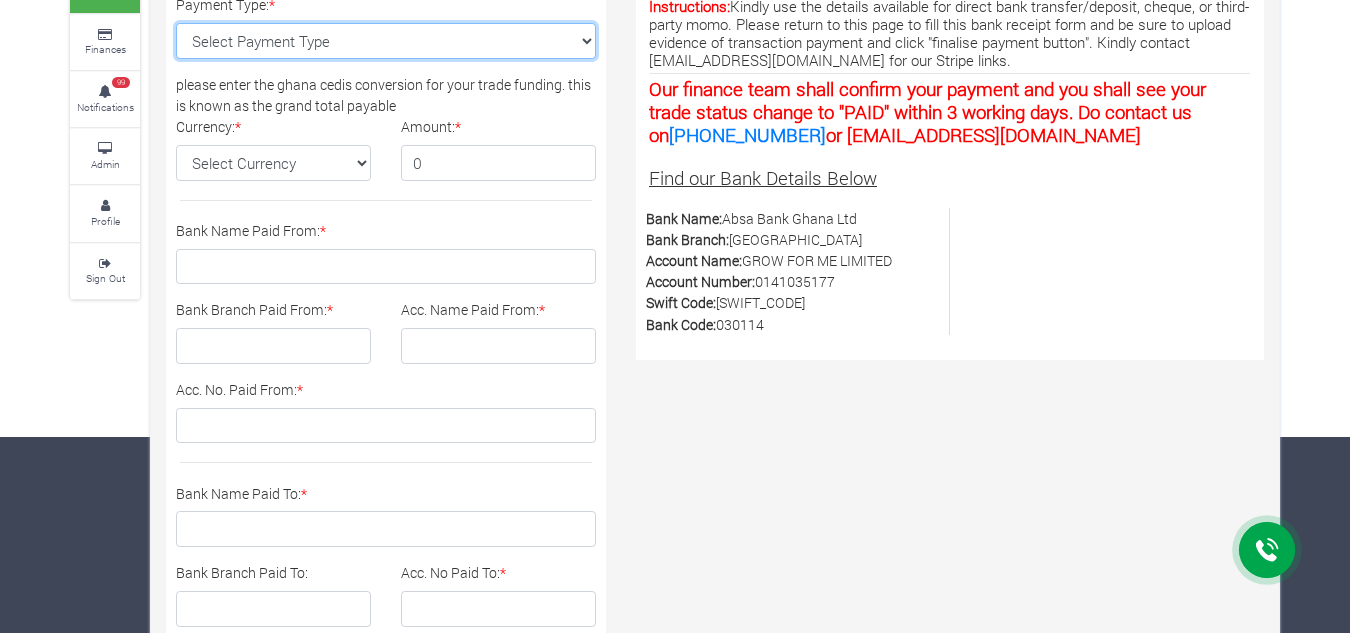 click on "Select Payment Type
Cash Deposit
Bank Transfer
Cheque
Stripe" at bounding box center (386, 41) 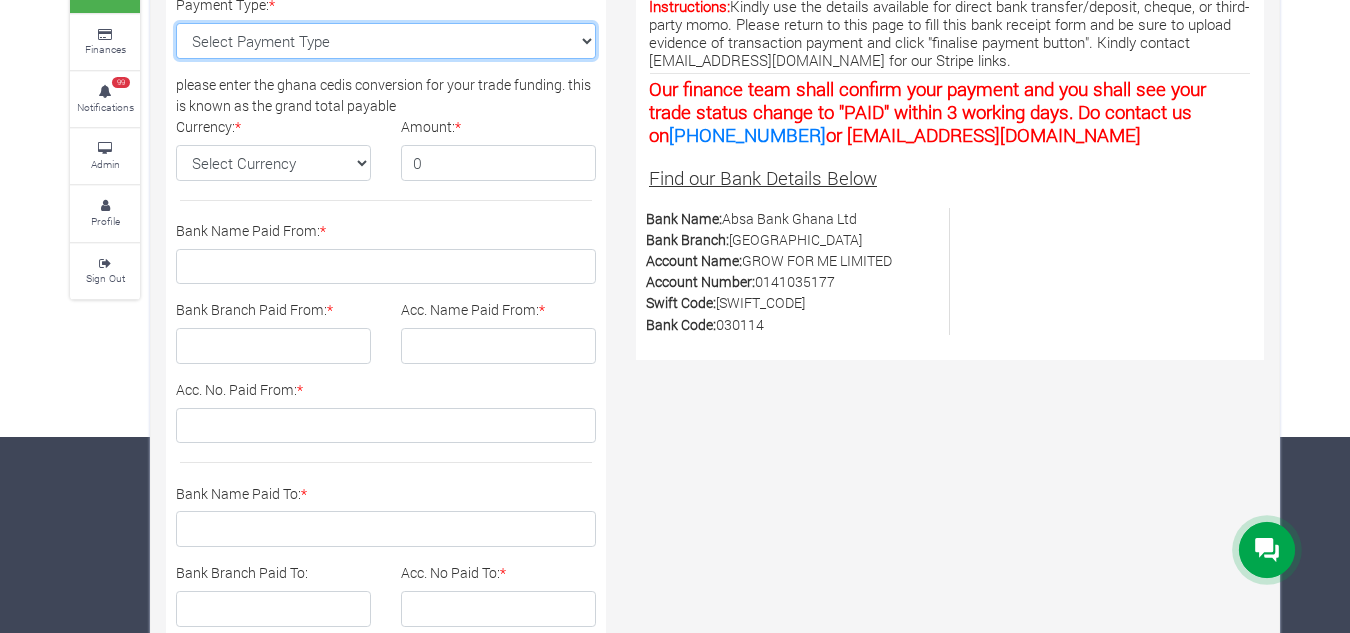 select on "Cash Deposit" 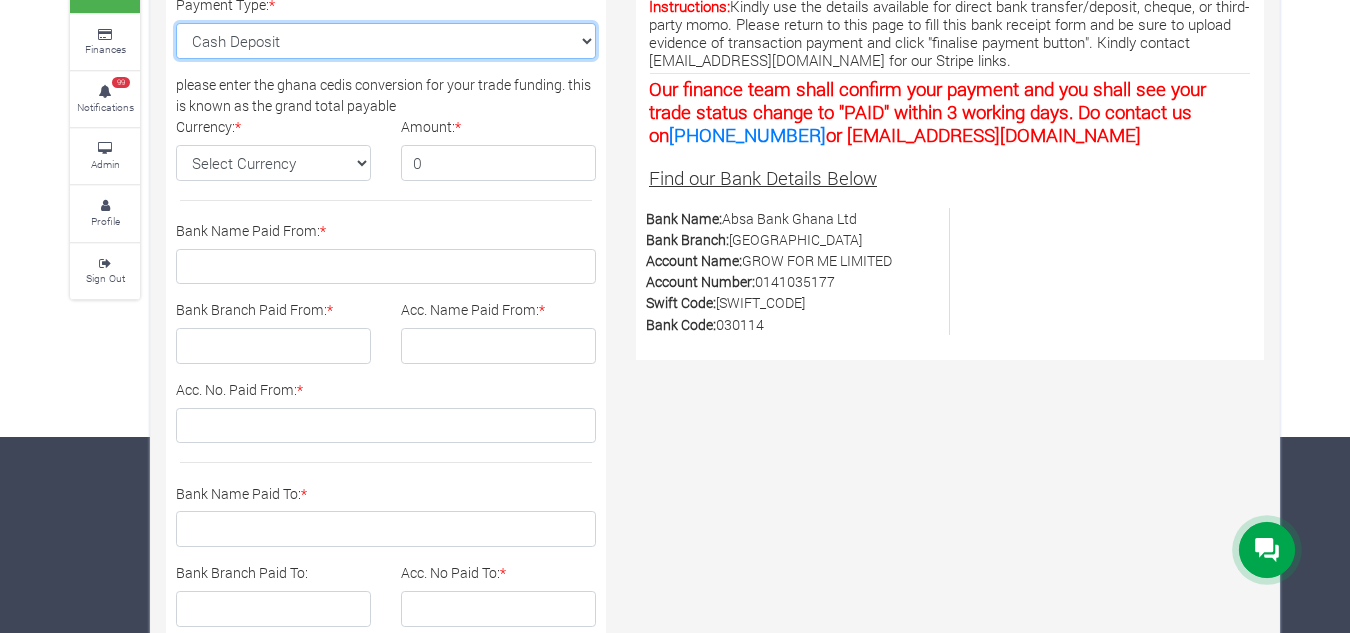 click on "Select Payment Type
Cash Deposit
Bank Transfer
Cheque
Stripe" at bounding box center [386, 41] 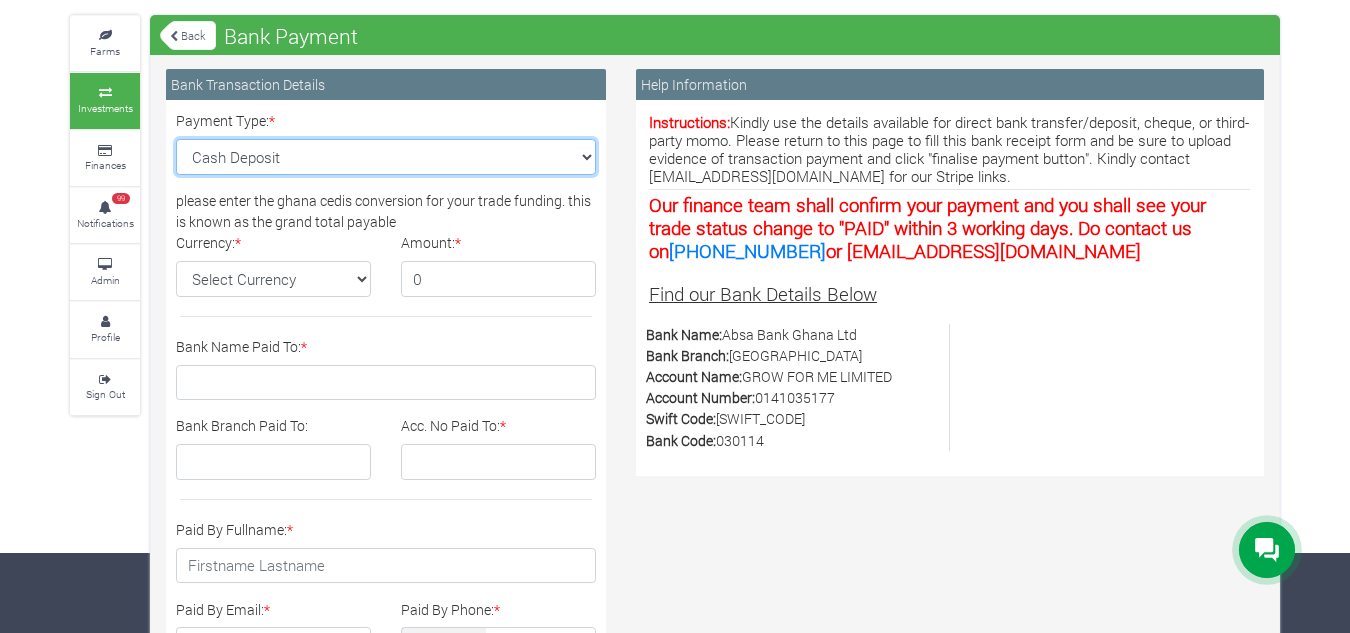 scroll, scrollTop: 48, scrollLeft: 0, axis: vertical 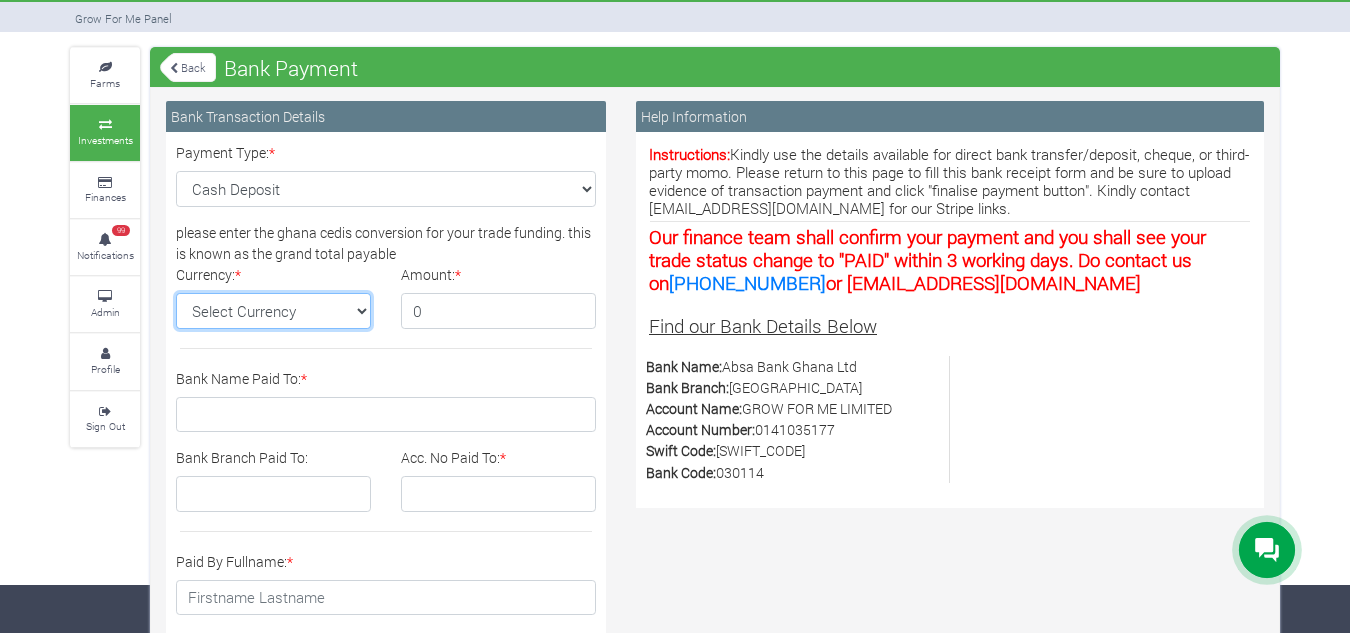 click on "Select Currency
GH¢" at bounding box center (273, 311) 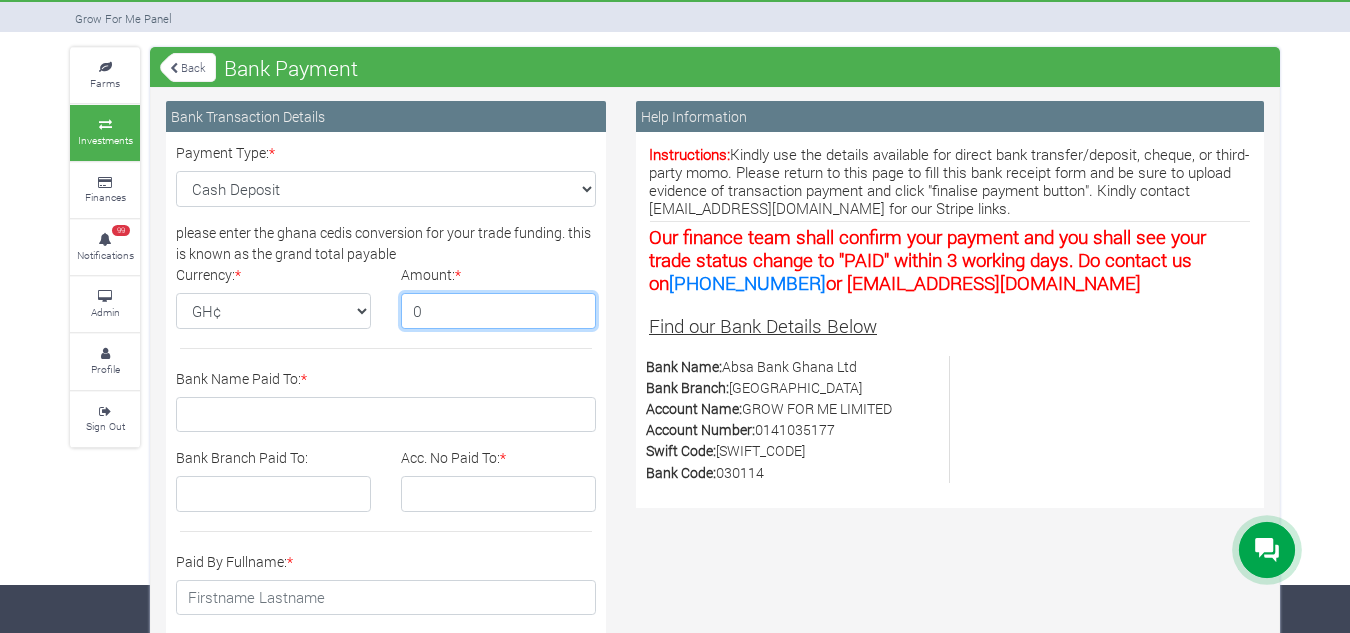click on "0" at bounding box center (498, 311) 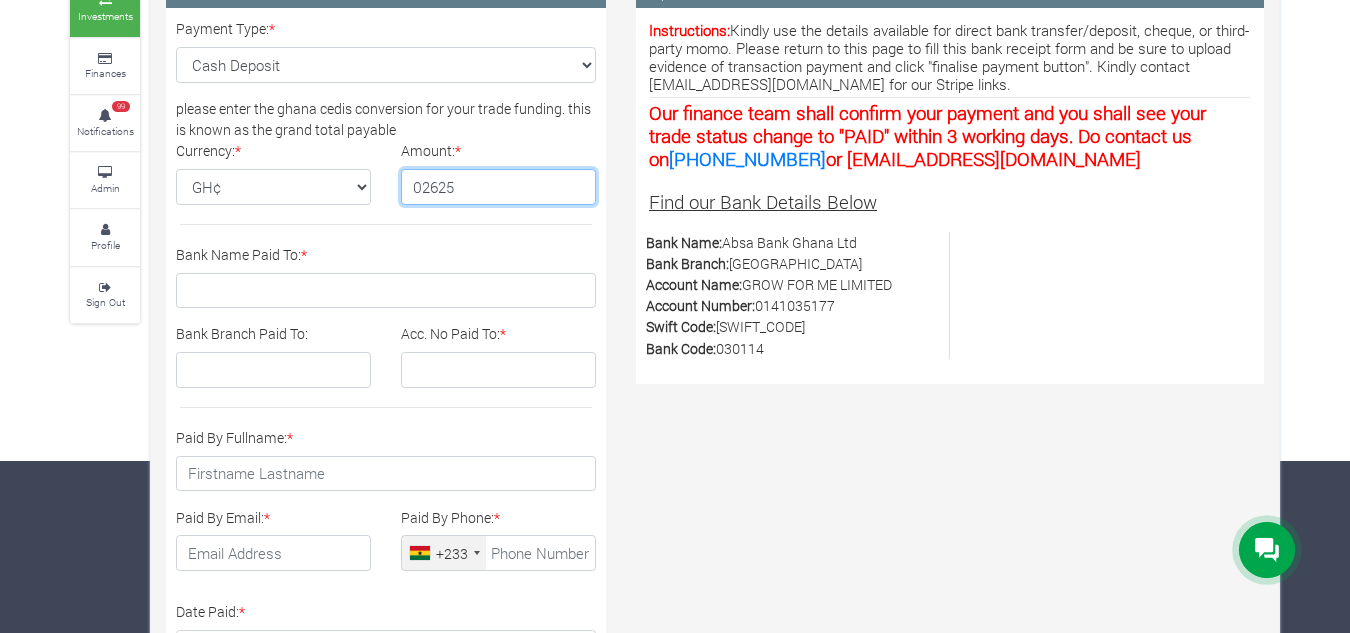 scroll, scrollTop: 535, scrollLeft: 0, axis: vertical 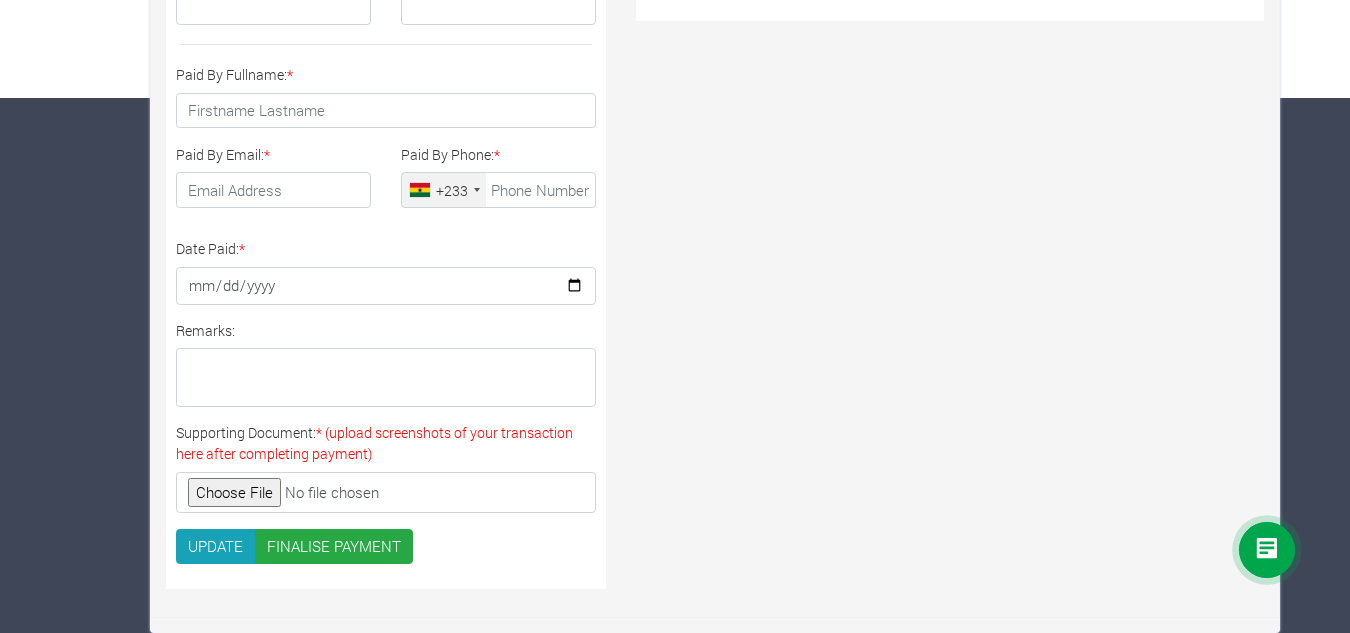 type on "02625" 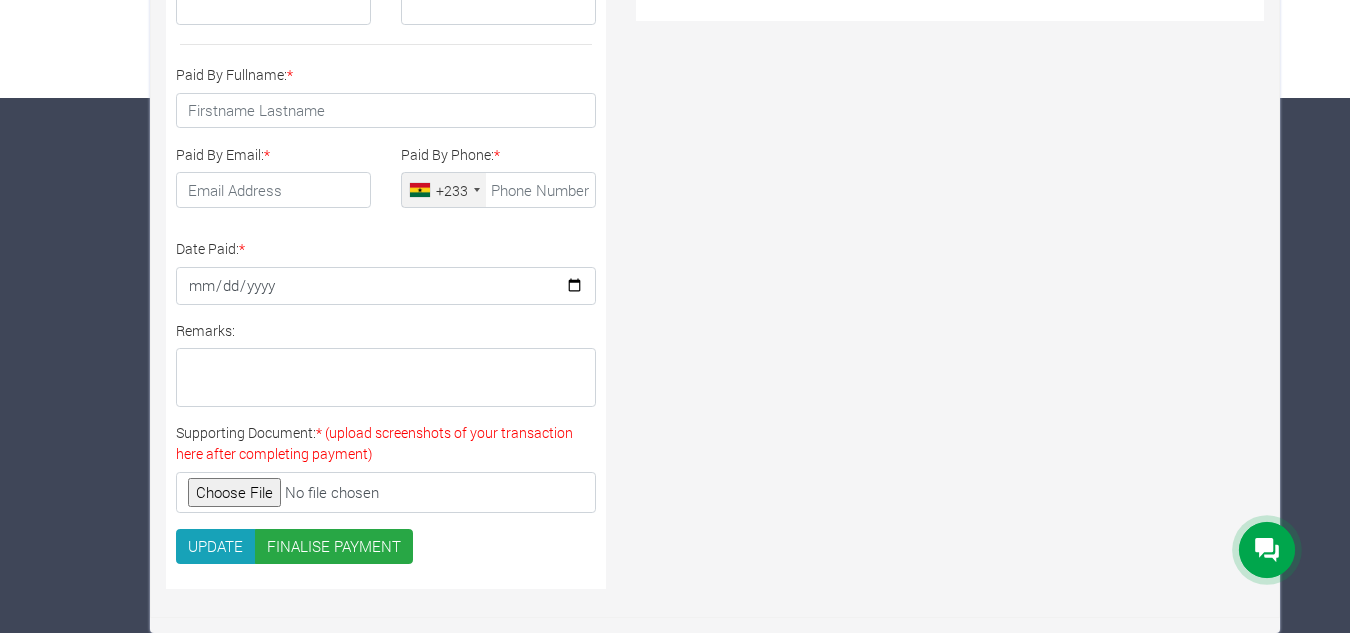 scroll, scrollTop: 0, scrollLeft: 0, axis: both 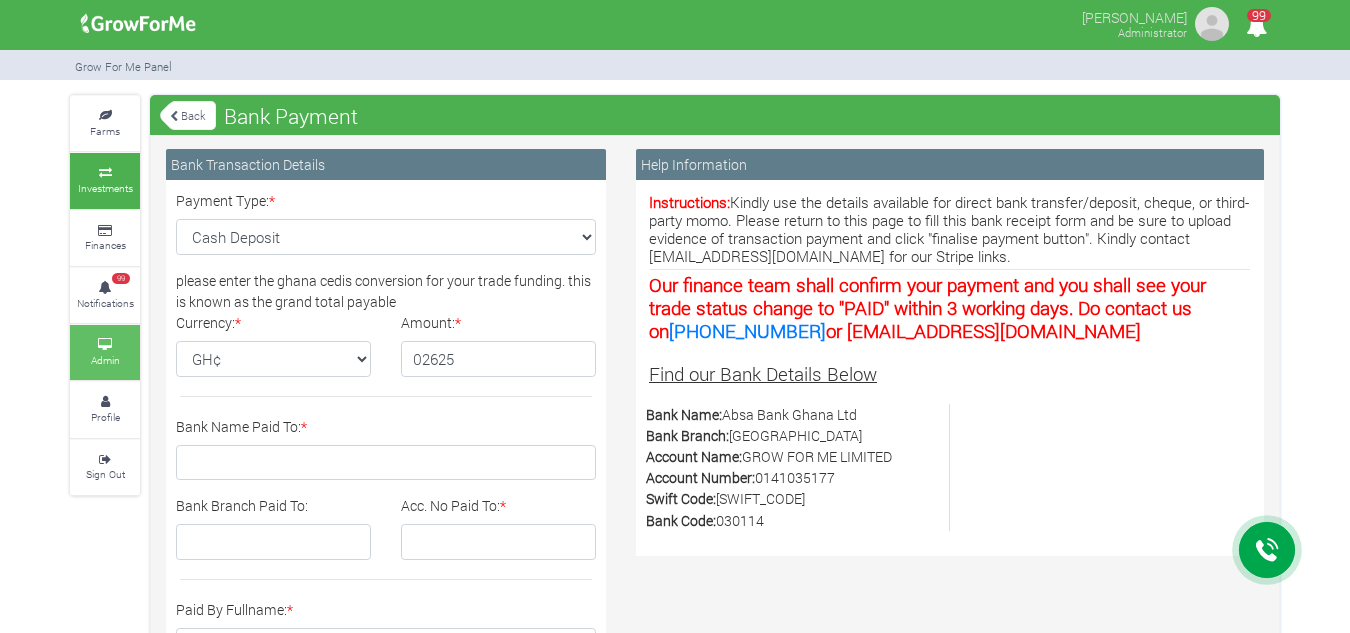 click on "Admin" at bounding box center (105, 352) 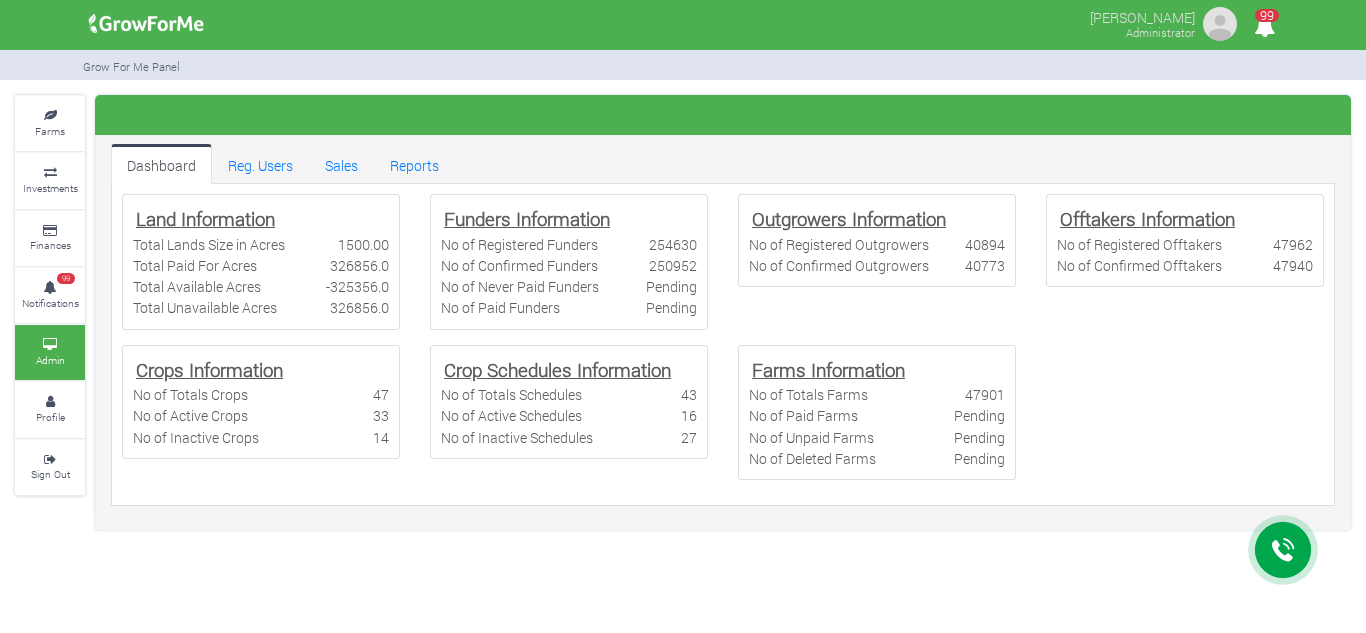 scroll, scrollTop: 0, scrollLeft: 0, axis: both 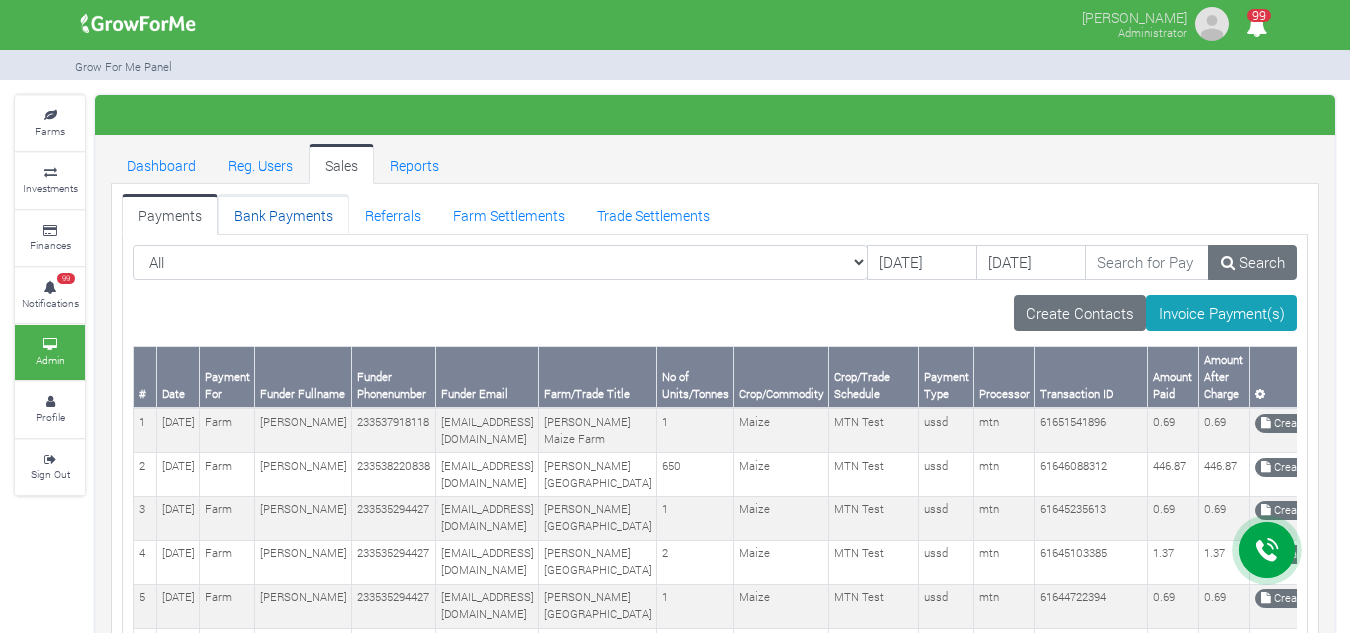 click on "Bank Payments" at bounding box center [283, 214] 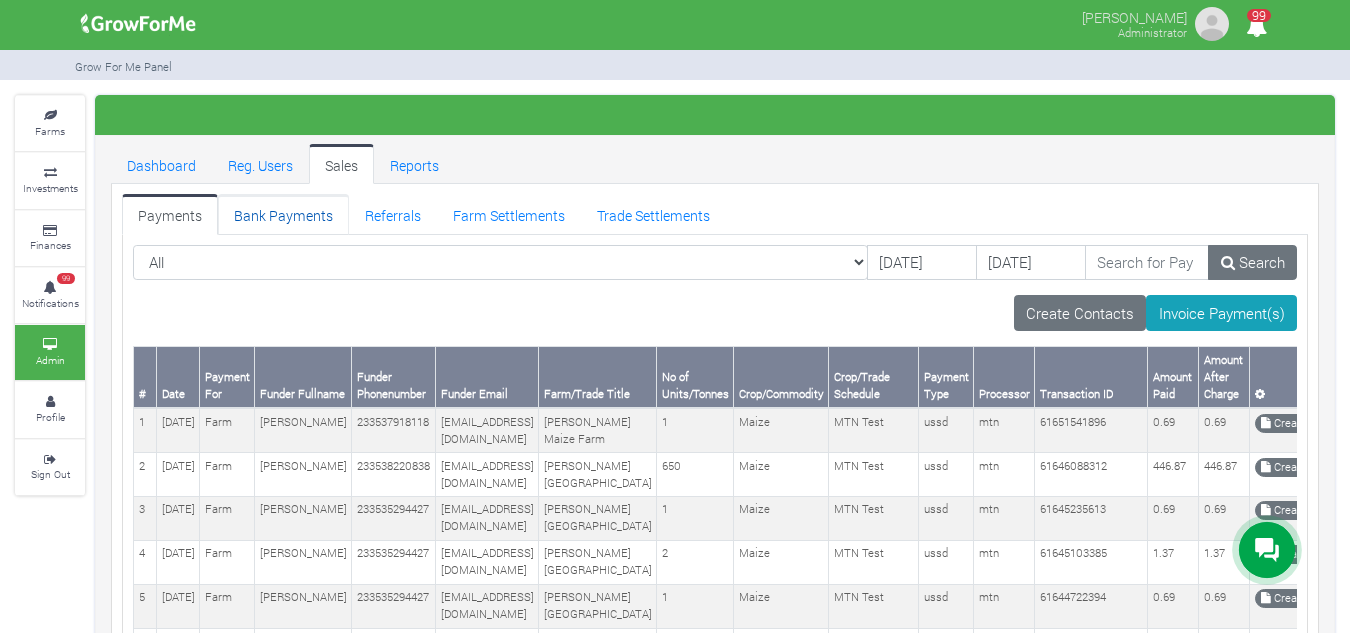 click on "Bank Payments" at bounding box center (283, 214) 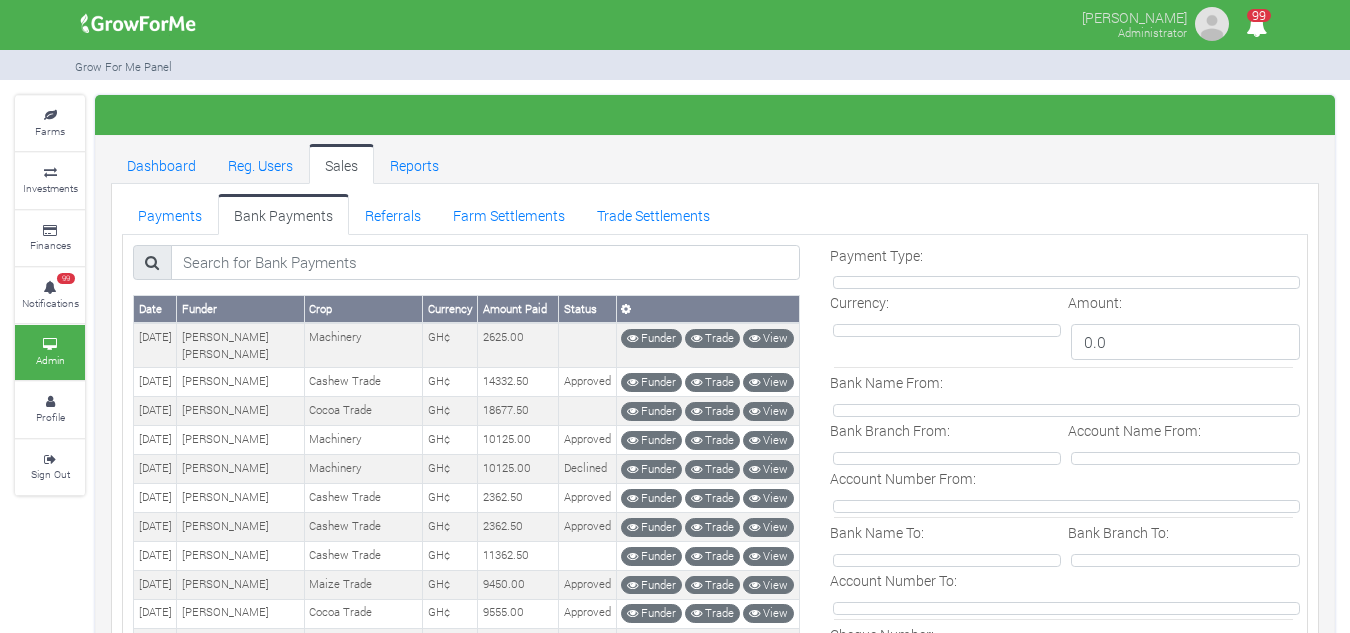scroll, scrollTop: 0, scrollLeft: 0, axis: both 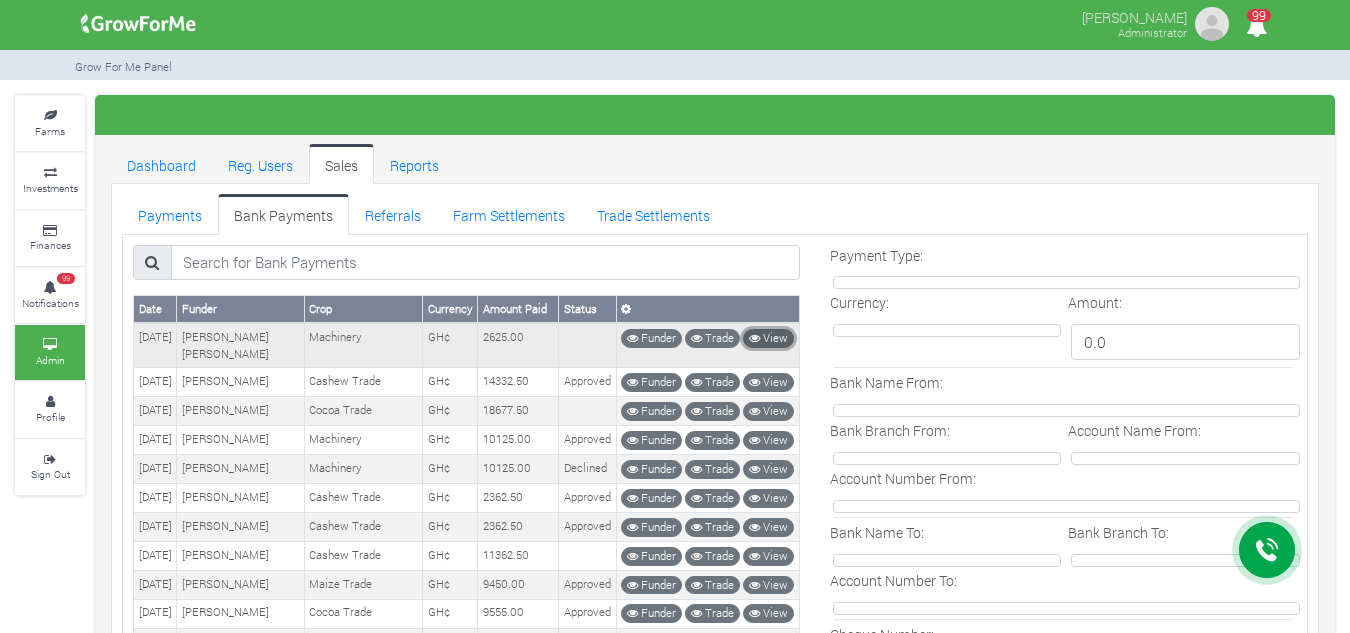 click on "View" at bounding box center (768, 338) 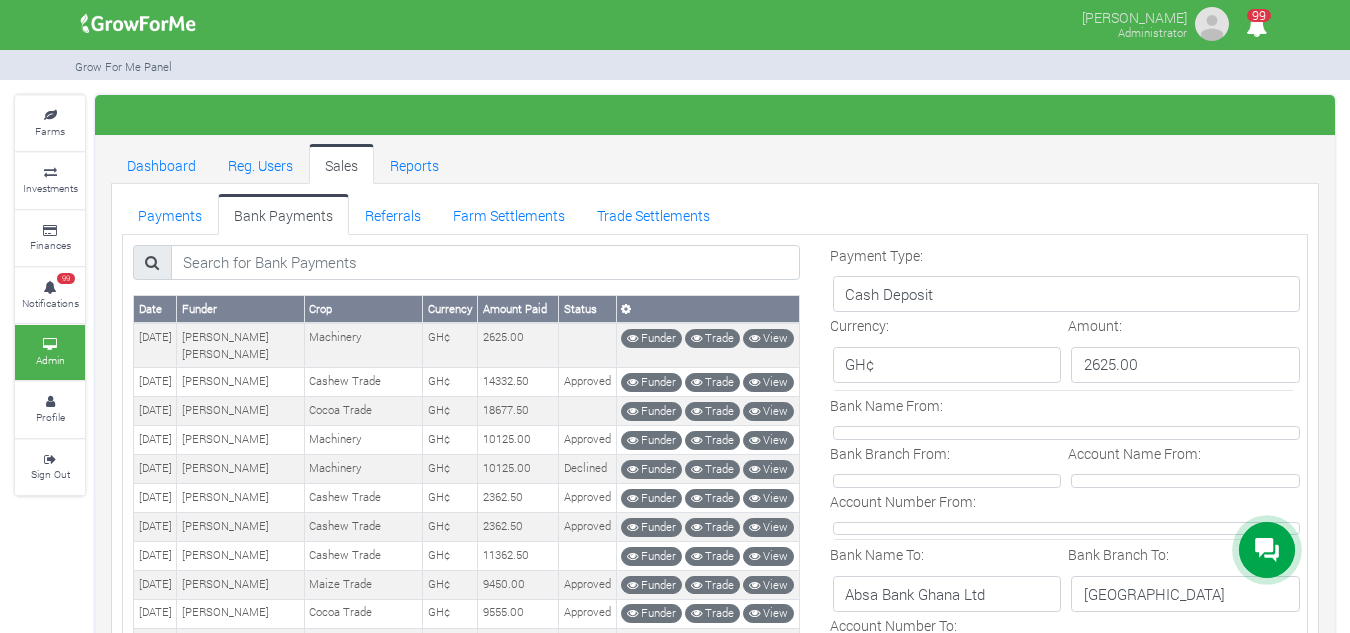 scroll, scrollTop: 402, scrollLeft: 0, axis: vertical 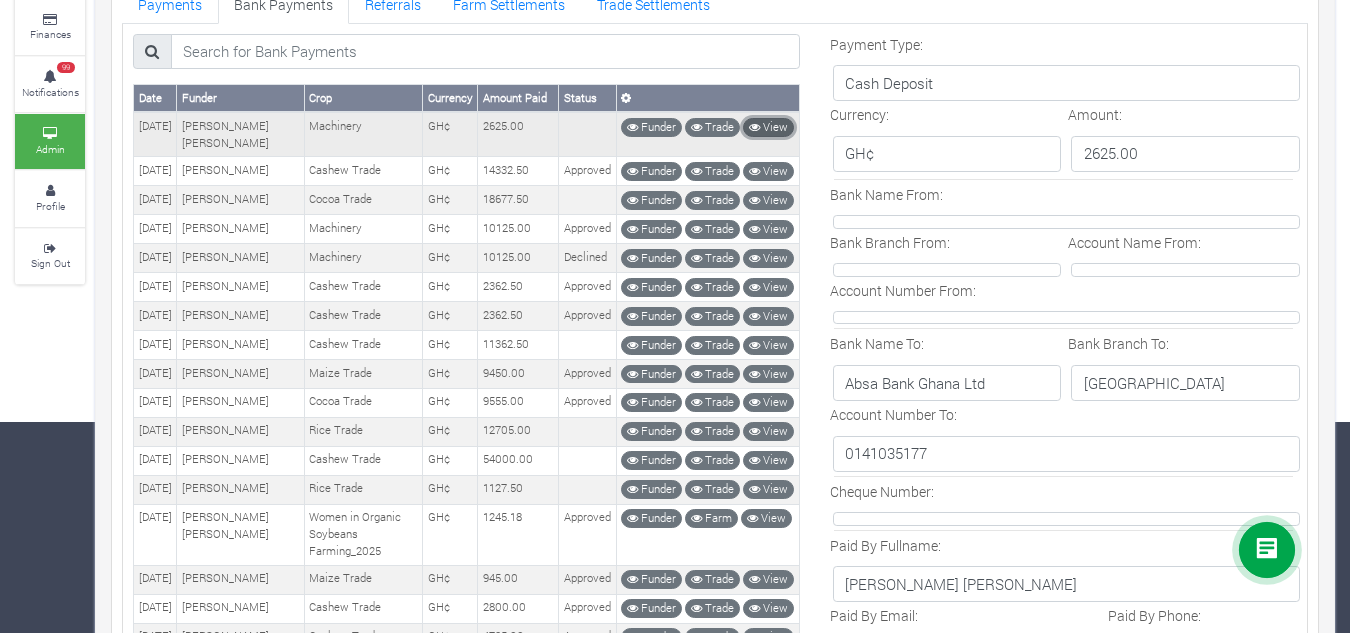 click on "View" at bounding box center [768, 127] 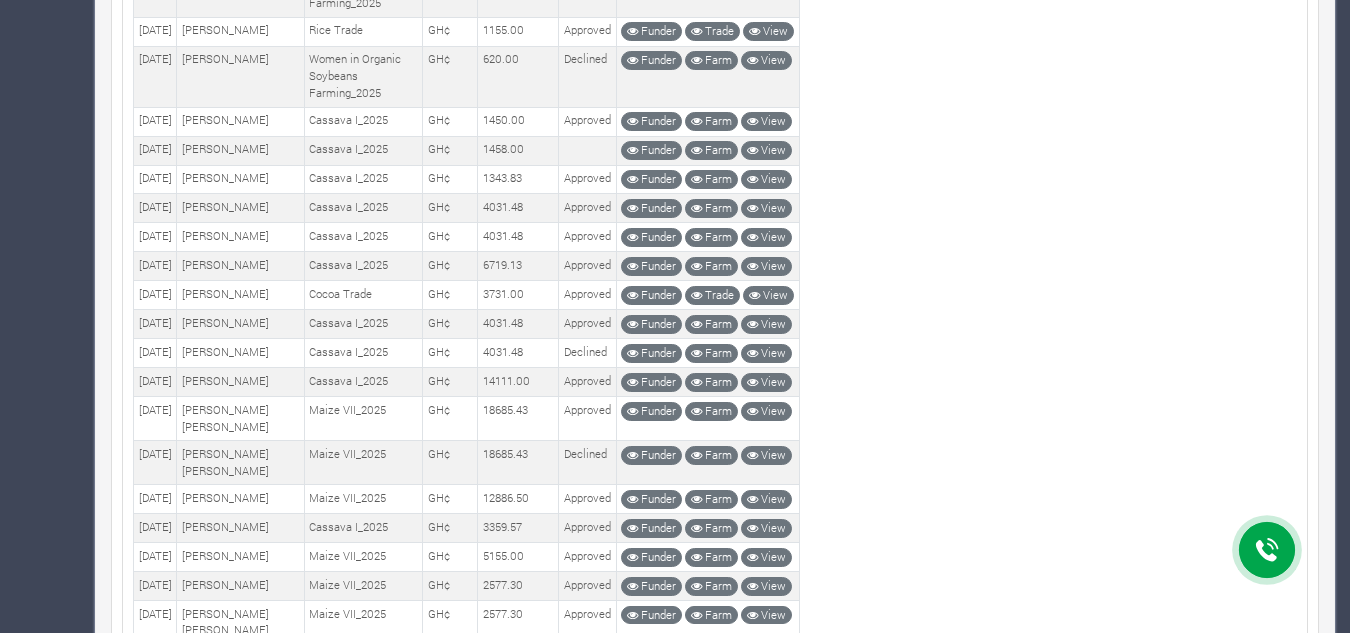 scroll, scrollTop: 0, scrollLeft: 0, axis: both 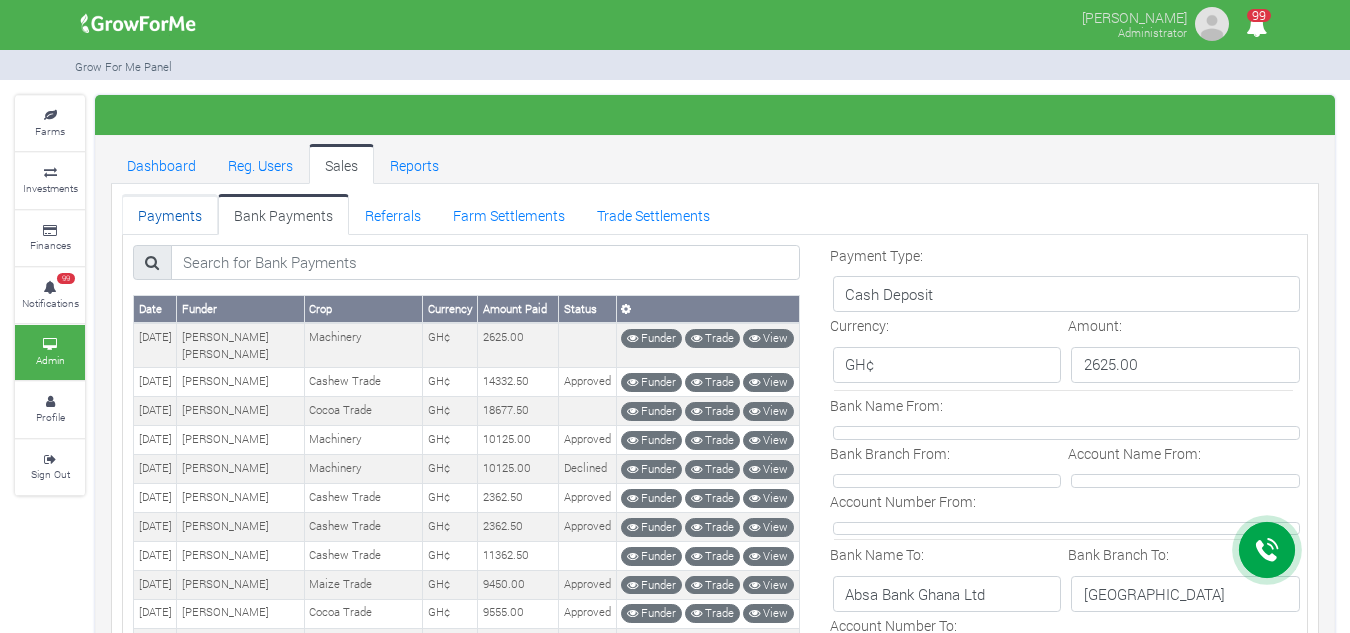 click on "Payments" at bounding box center (170, 214) 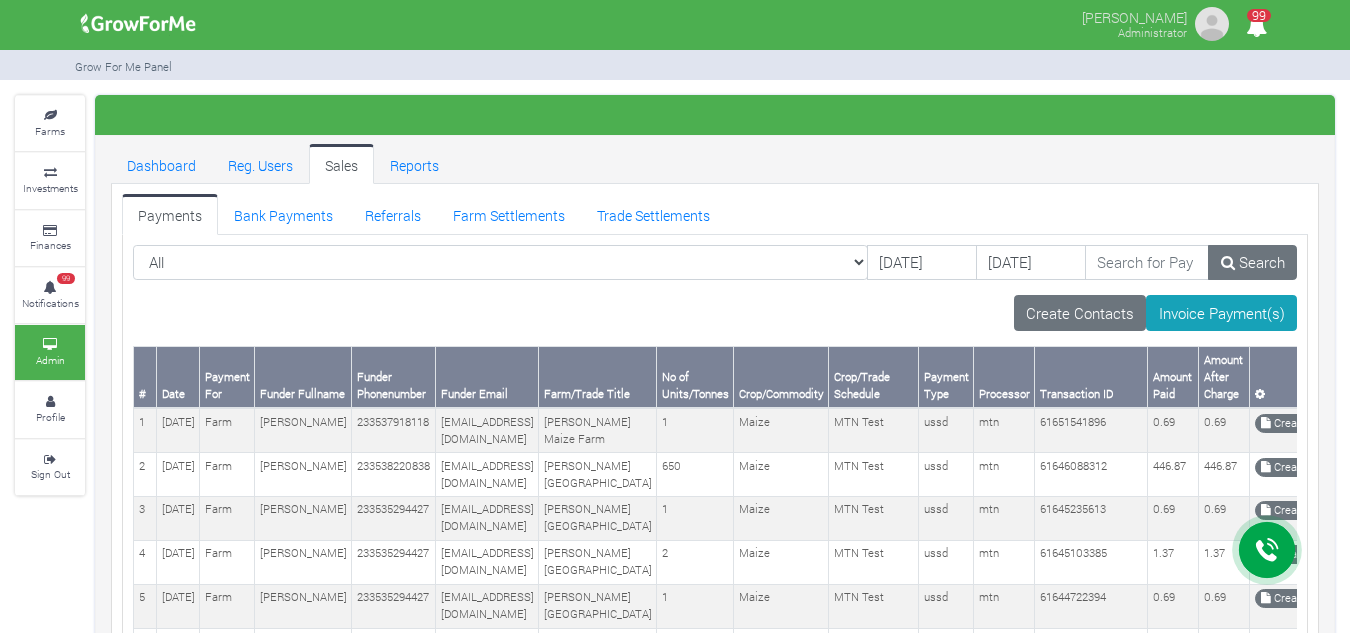 scroll, scrollTop: 0, scrollLeft: 0, axis: both 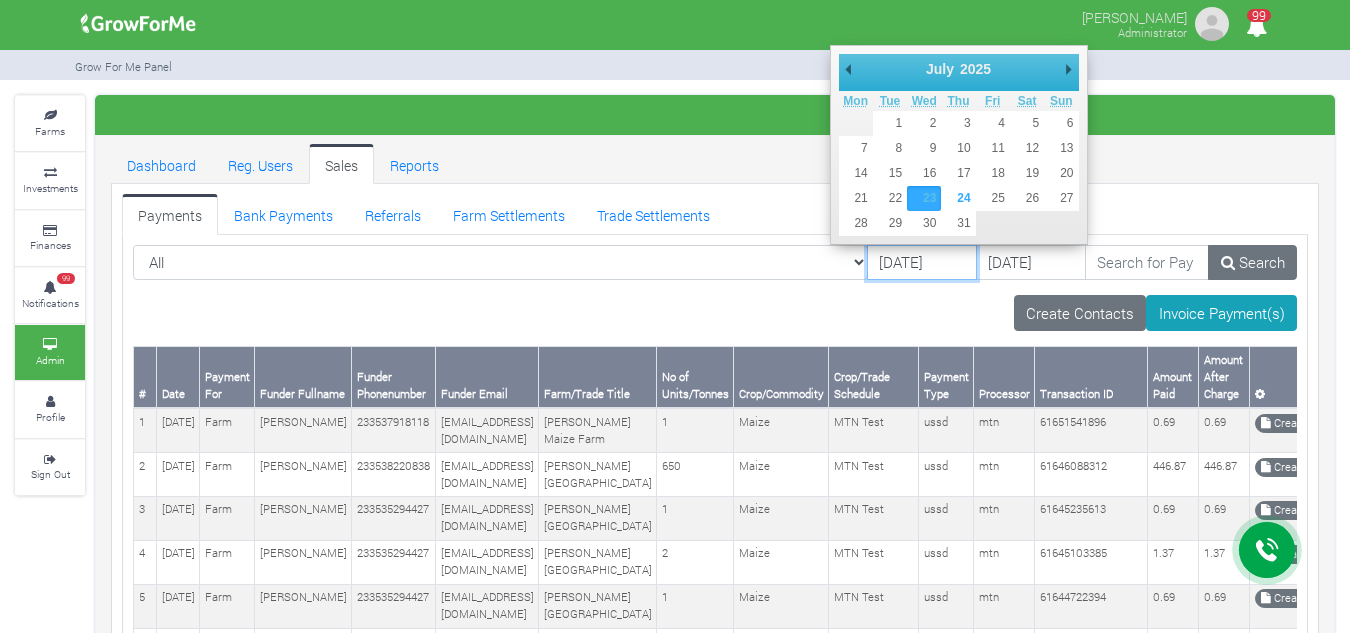 click on "[DATE]" at bounding box center (922, 263) 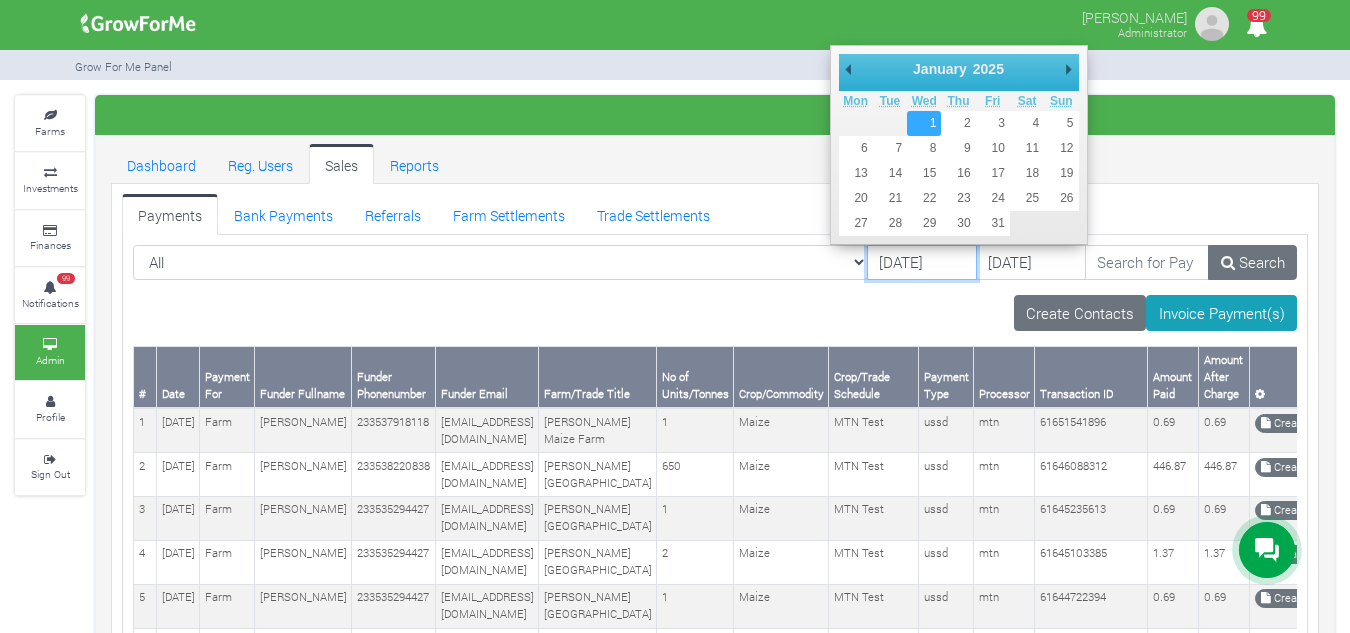 type on "[DATE]" 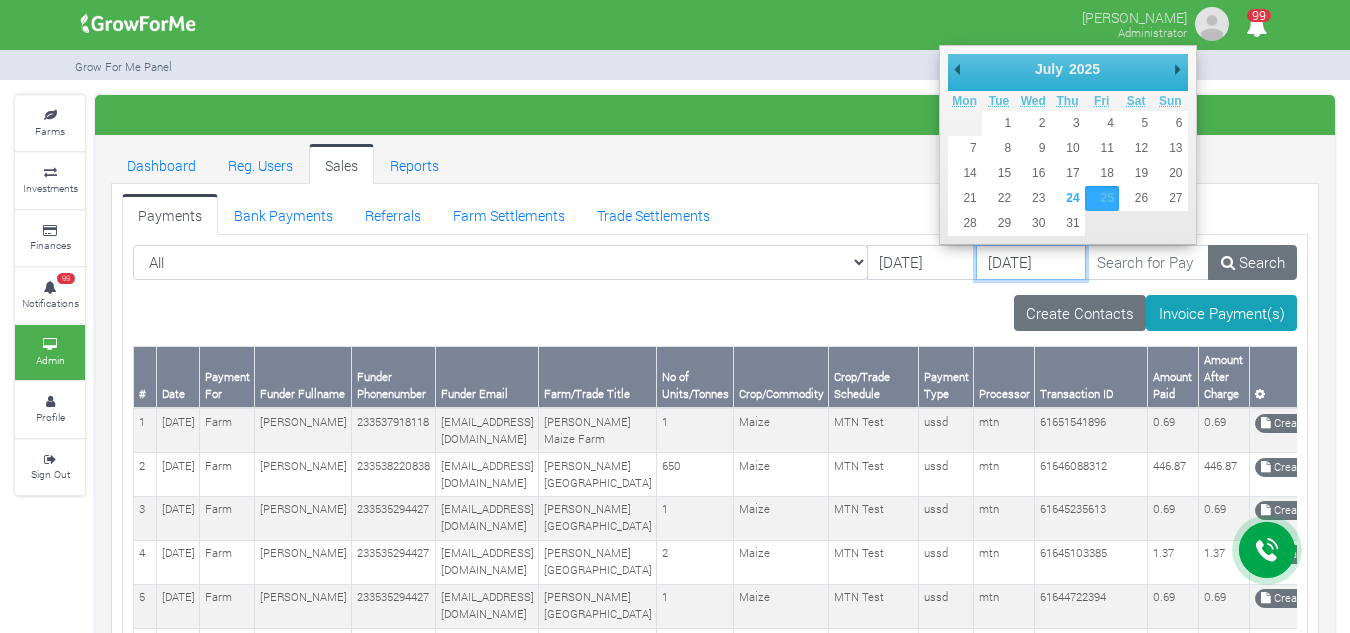 click on "25/07/2025" at bounding box center (1031, 263) 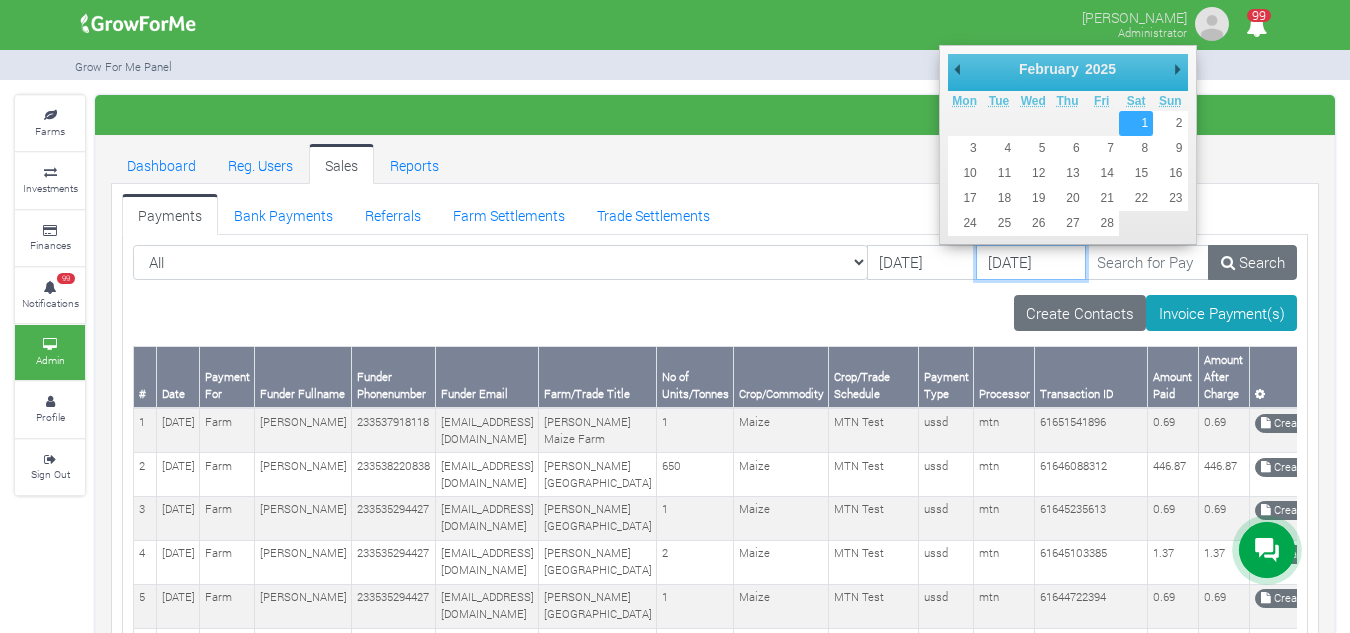 type on "01/02/2025" 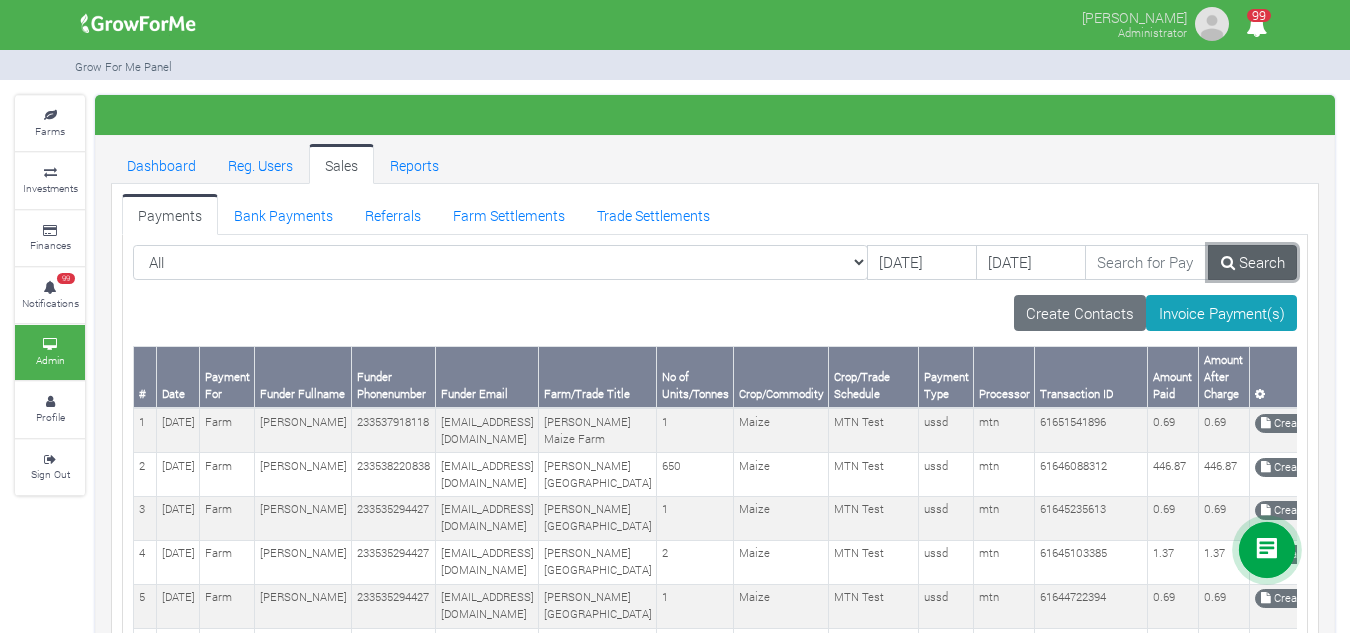 click on "Search" at bounding box center (1252, 263) 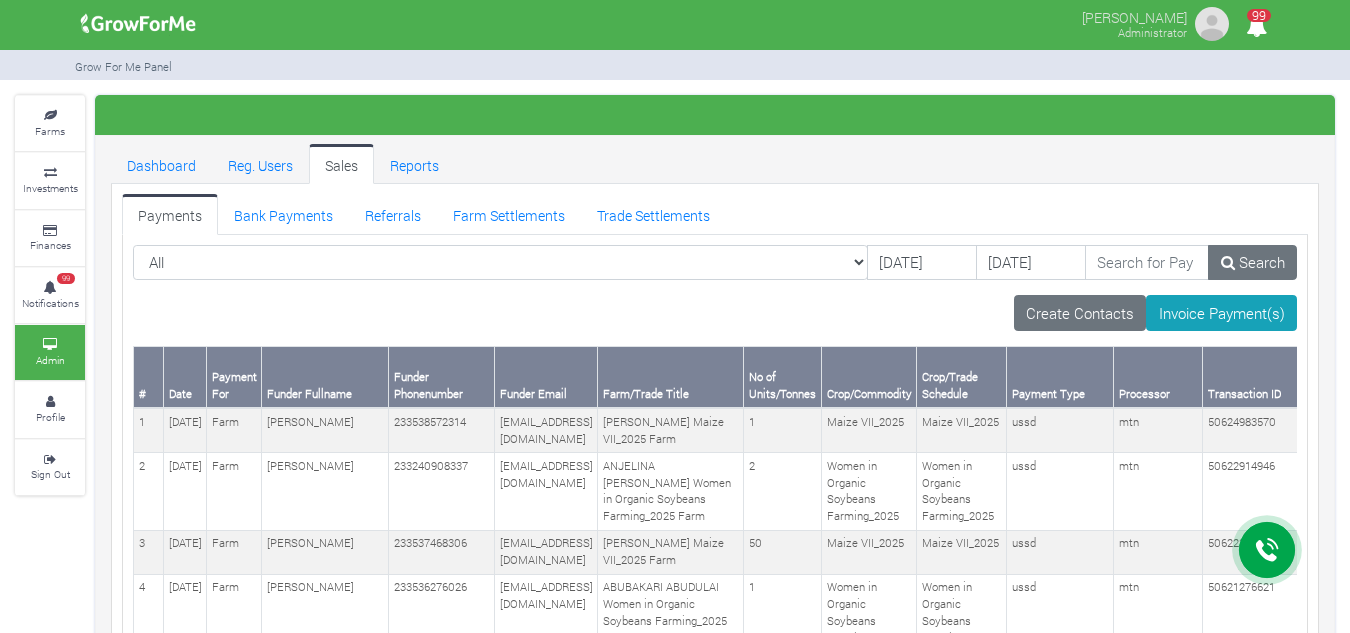 scroll, scrollTop: 0, scrollLeft: 0, axis: both 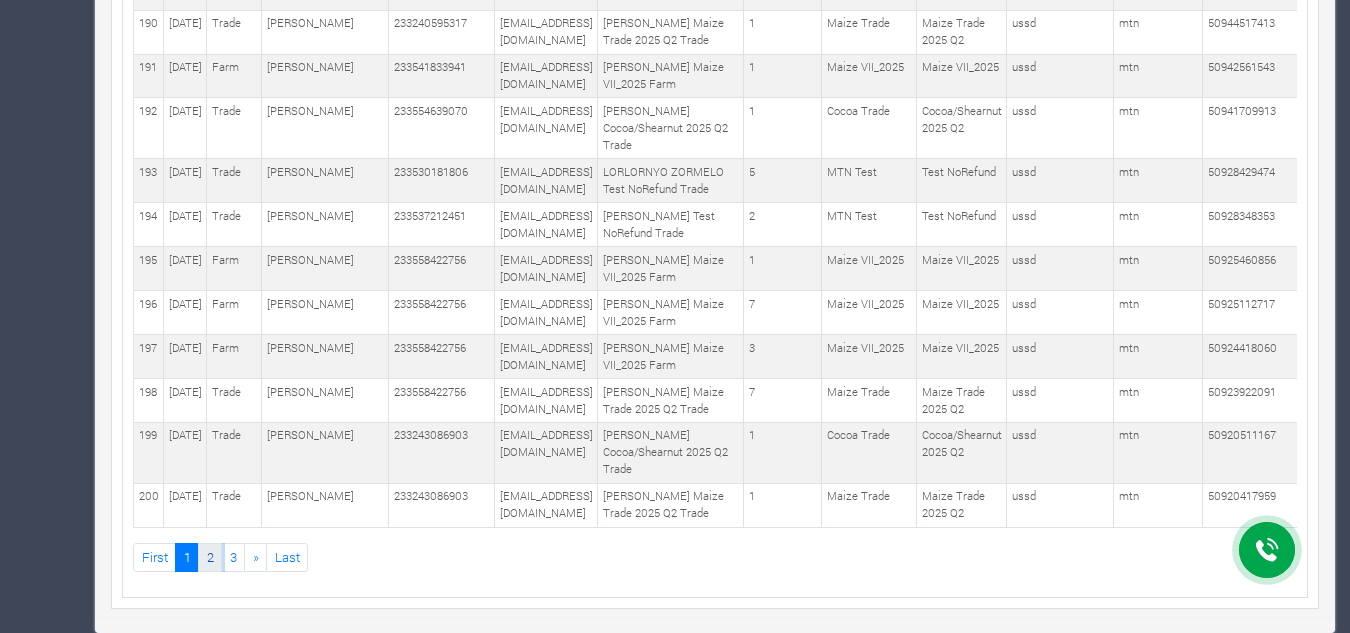 click on "2" at bounding box center (210, 557) 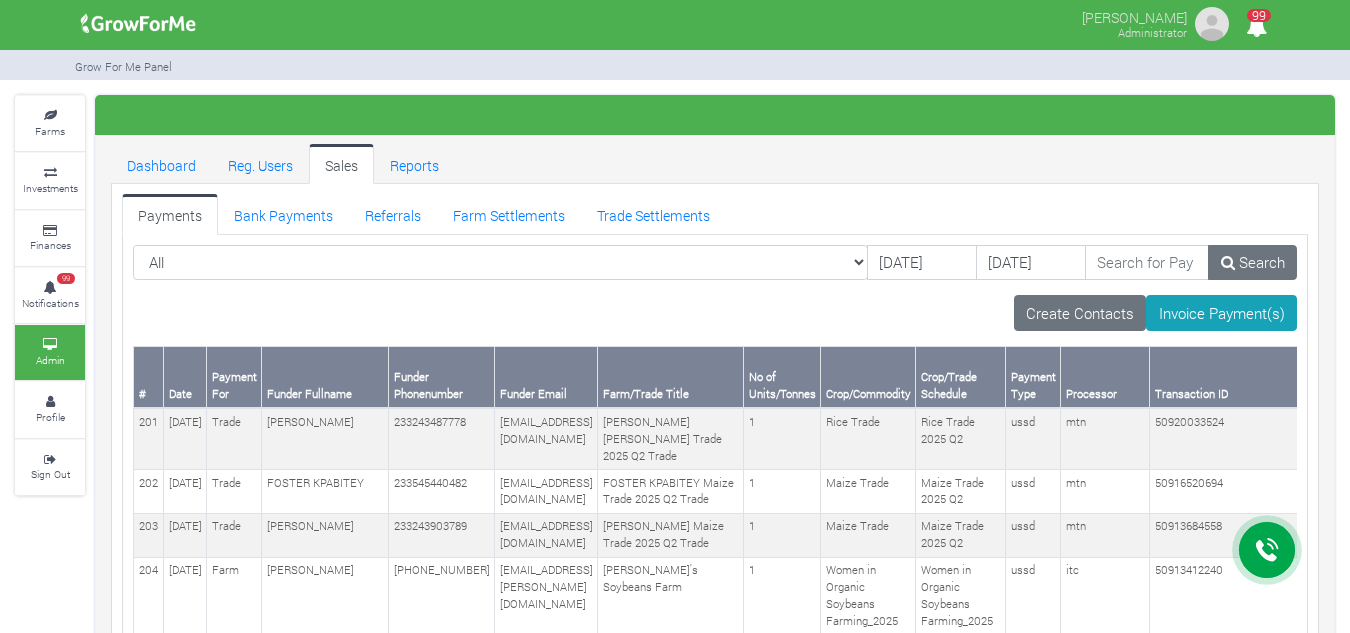 scroll, scrollTop: 0, scrollLeft: 0, axis: both 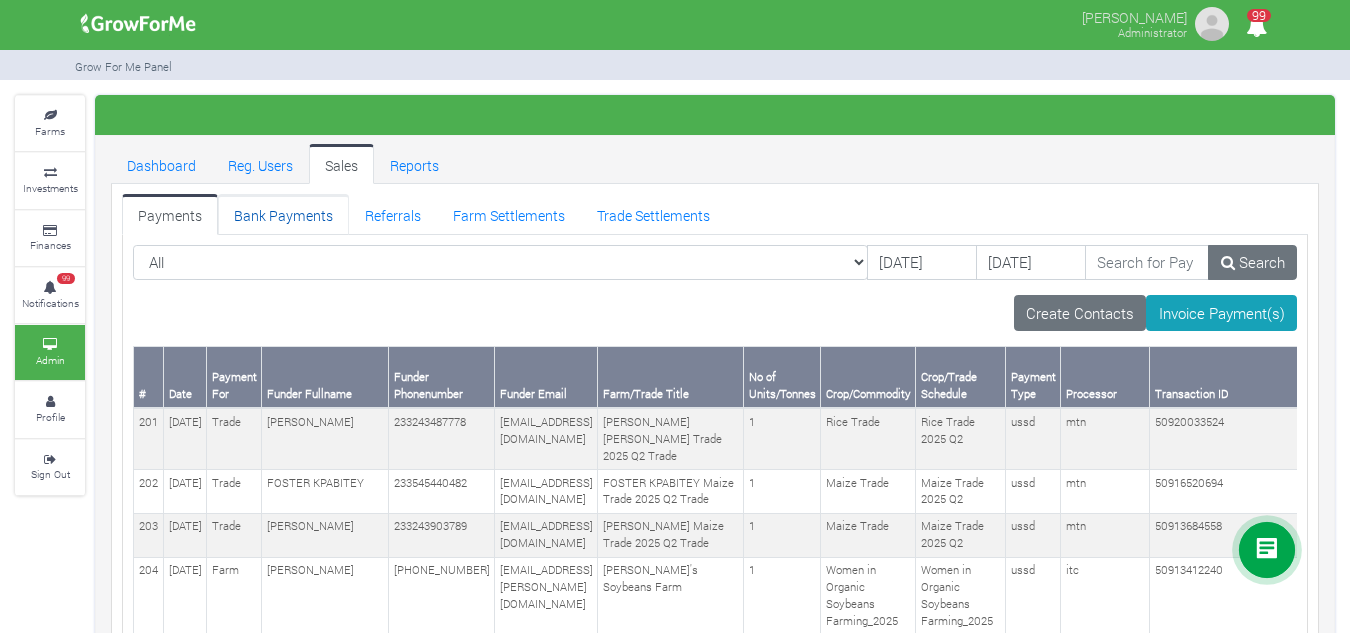click on "Bank Payments" at bounding box center (283, 214) 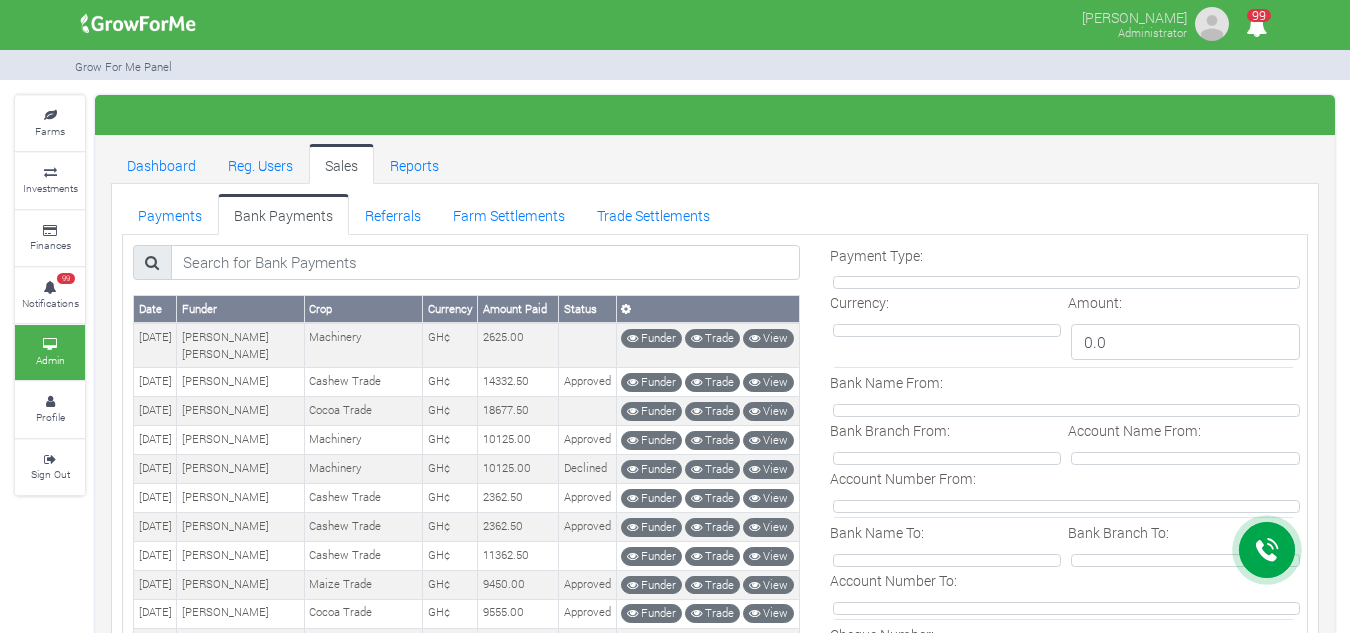 scroll, scrollTop: 0, scrollLeft: 0, axis: both 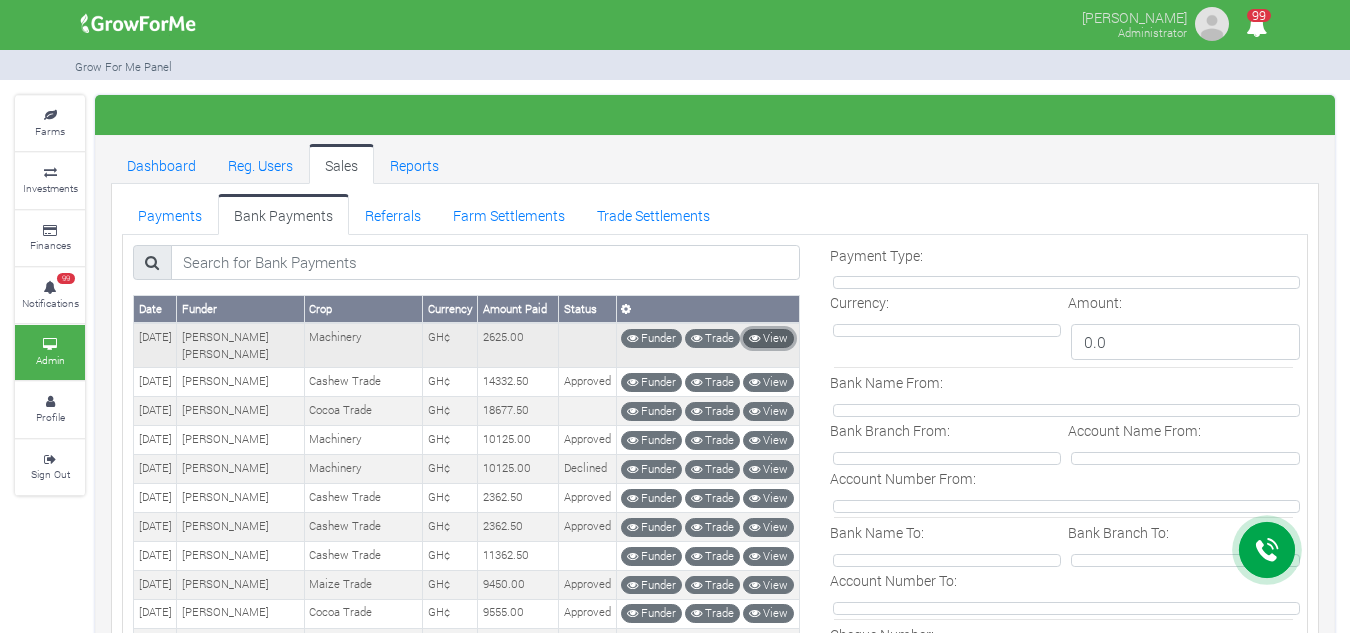 click on "View" at bounding box center (768, 338) 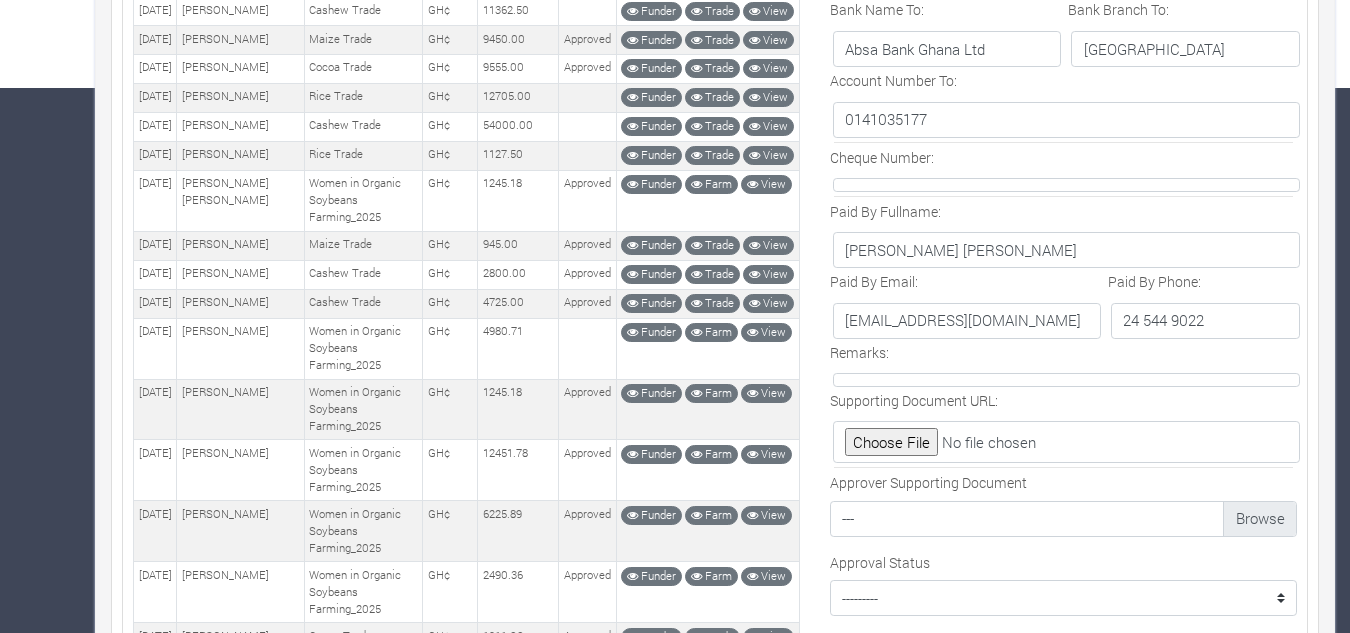 scroll, scrollTop: 0, scrollLeft: 0, axis: both 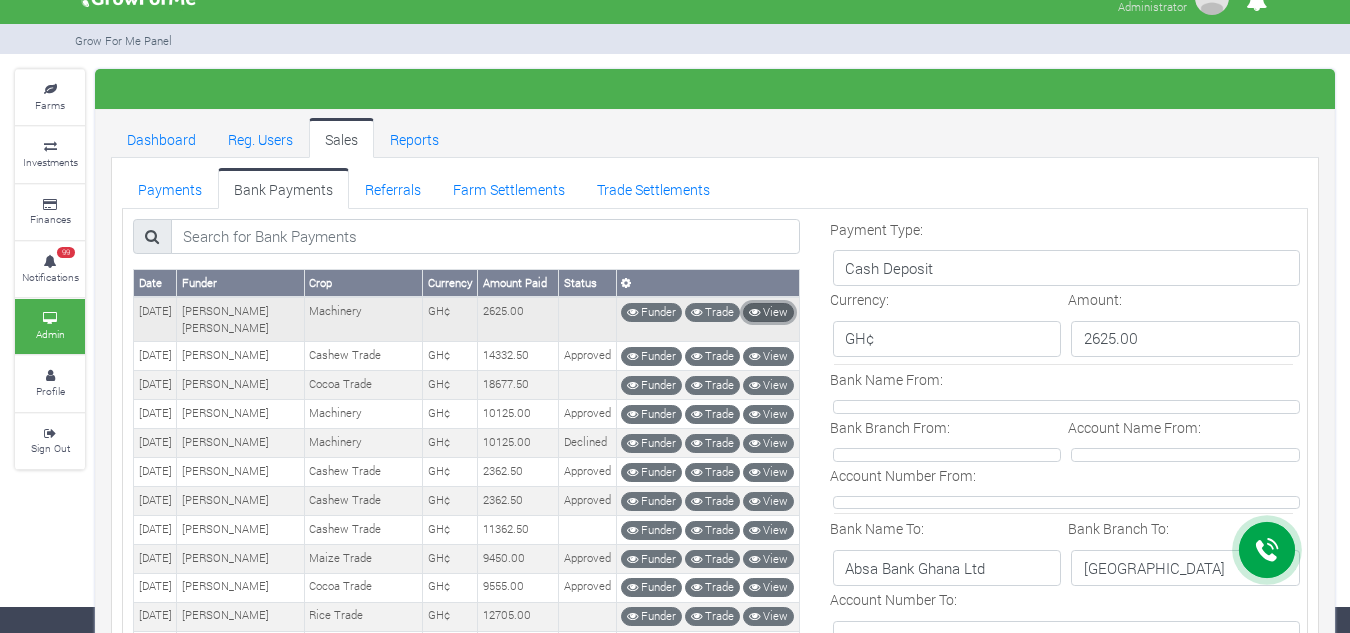 click on "View" at bounding box center (768, 312) 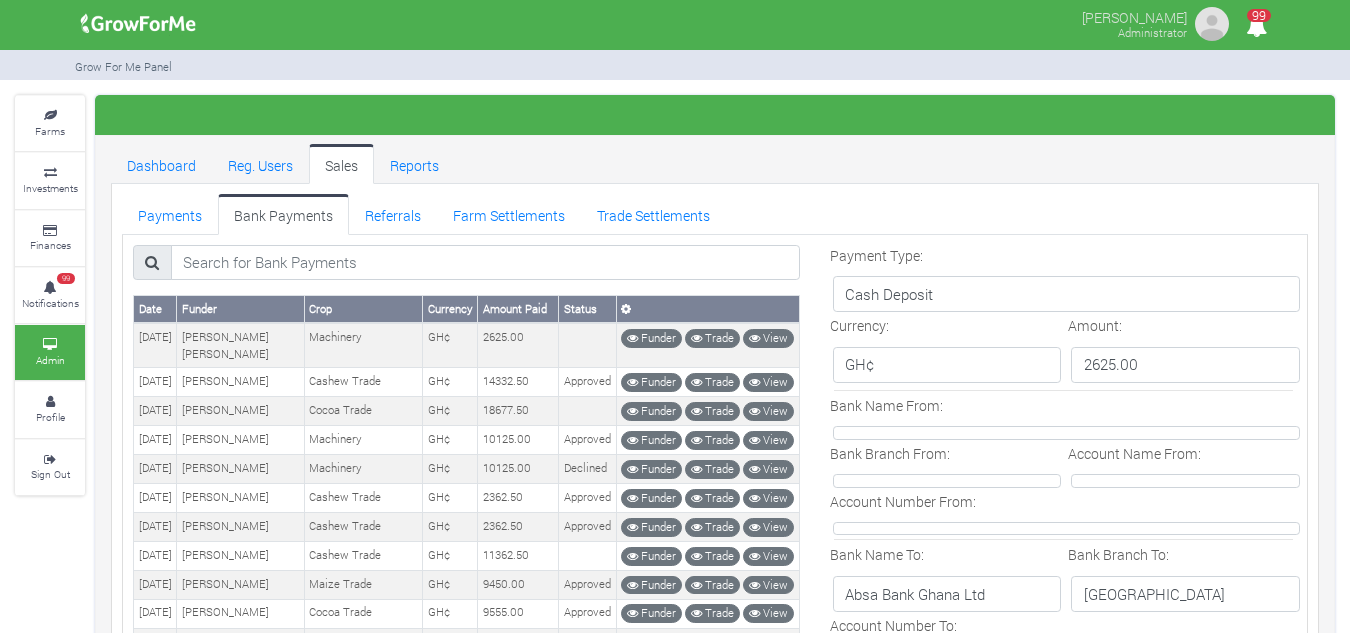scroll, scrollTop: 886, scrollLeft: 0, axis: vertical 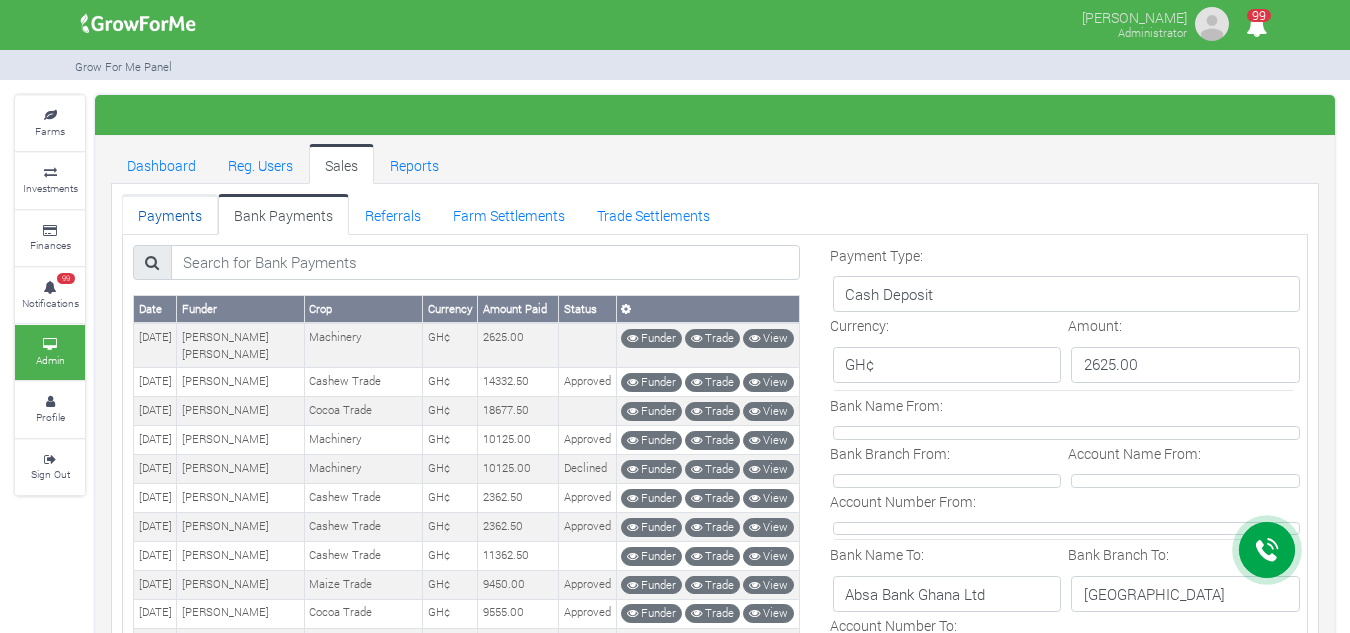 click on "Payments" at bounding box center [170, 214] 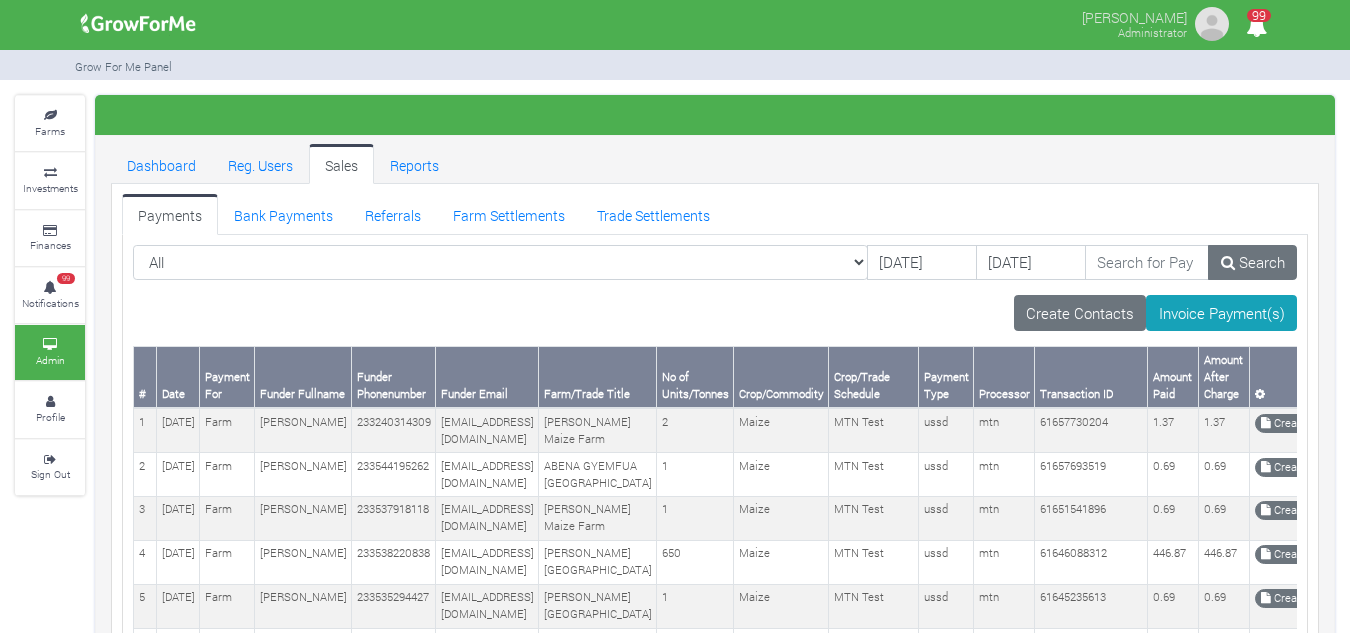 scroll, scrollTop: 0, scrollLeft: 0, axis: both 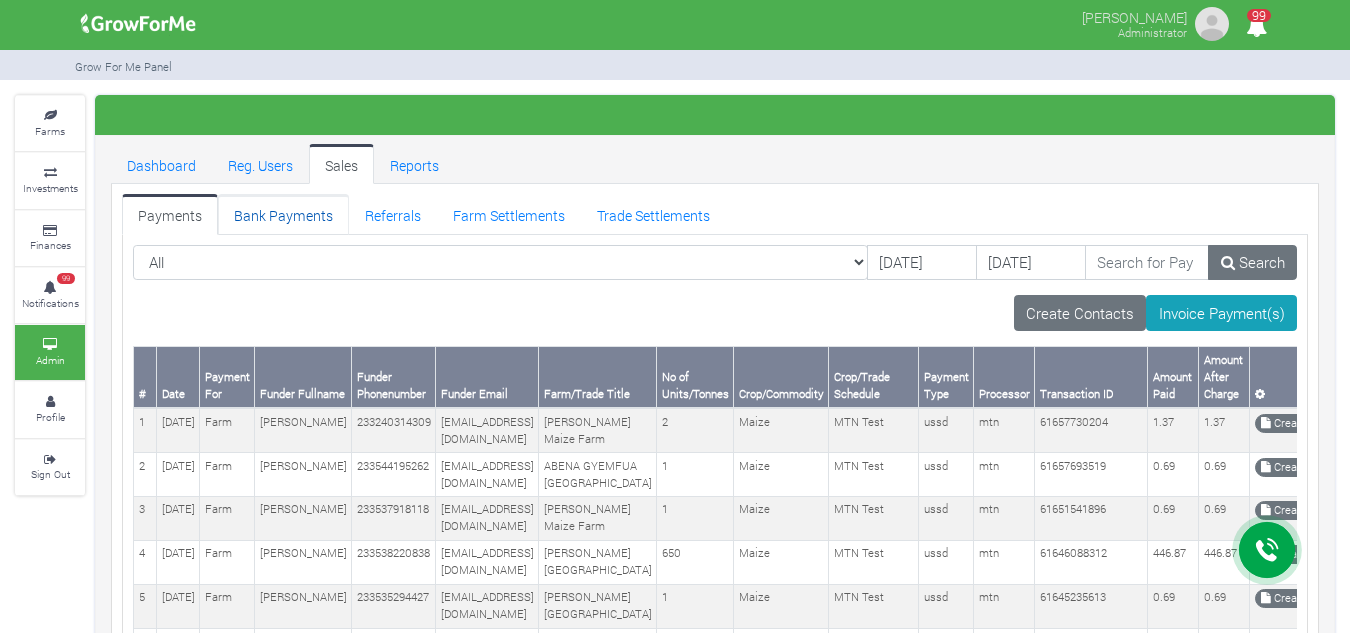click on "Bank Payments" at bounding box center (283, 214) 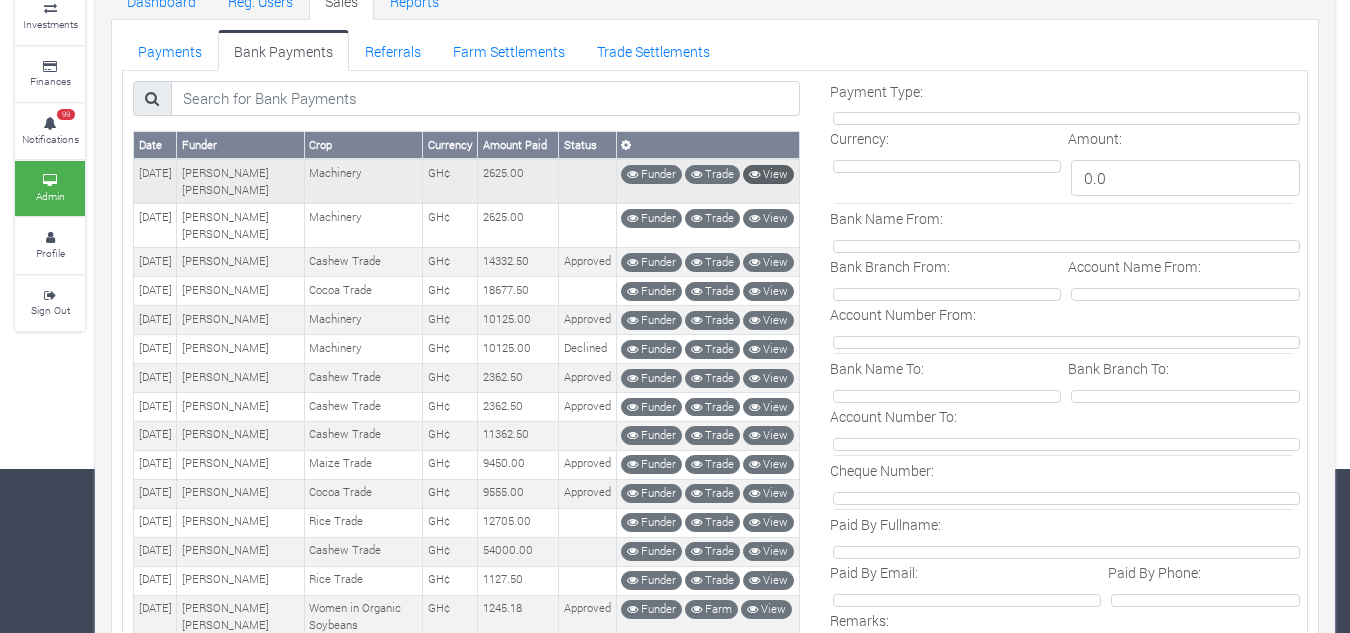 scroll, scrollTop: 164, scrollLeft: 0, axis: vertical 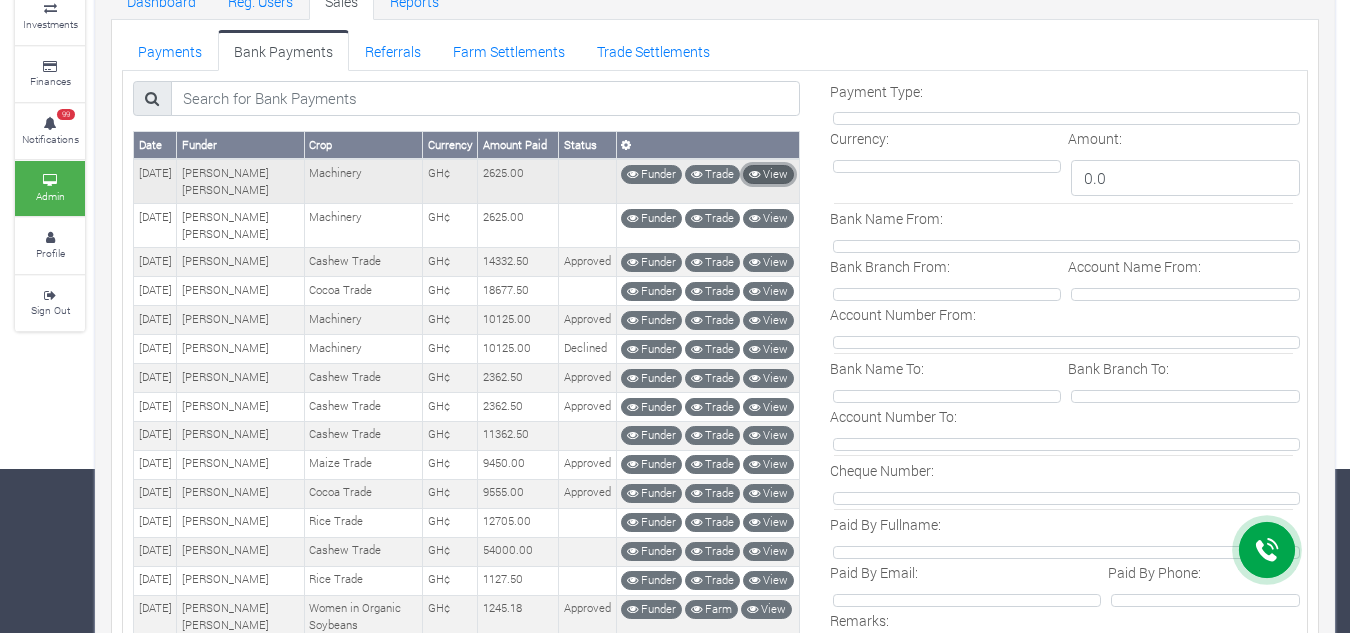 click on "View" at bounding box center [768, 174] 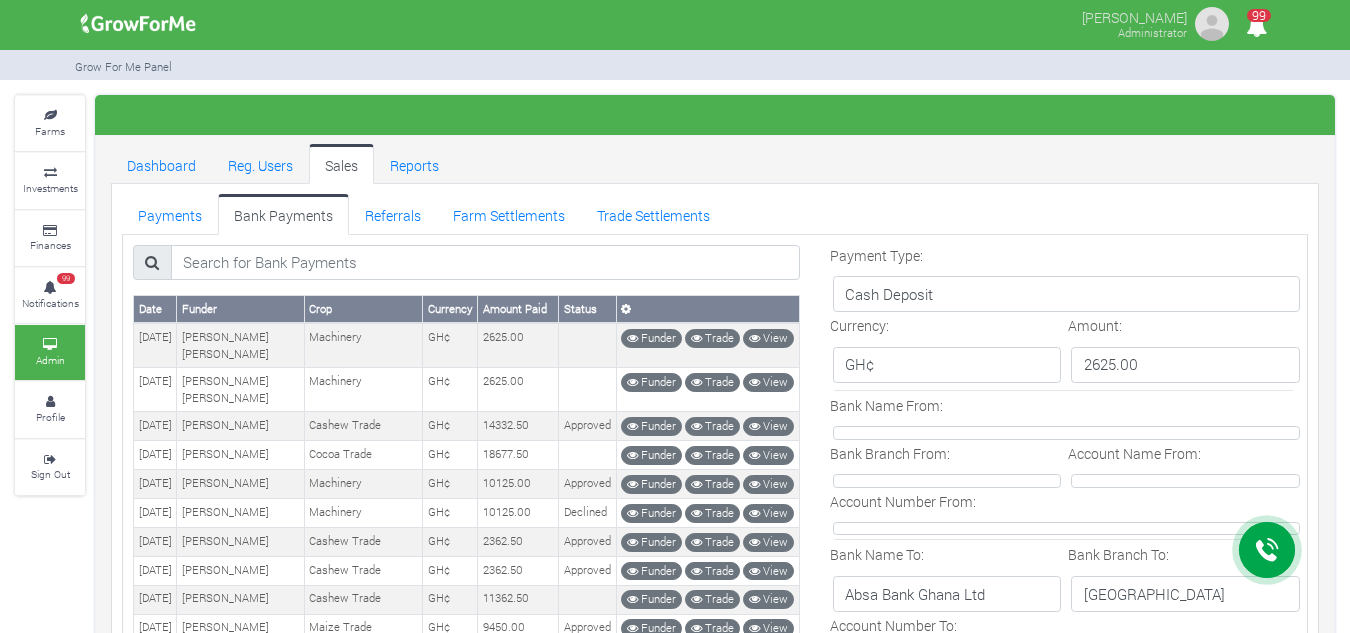 scroll, scrollTop: 562, scrollLeft: 0, axis: vertical 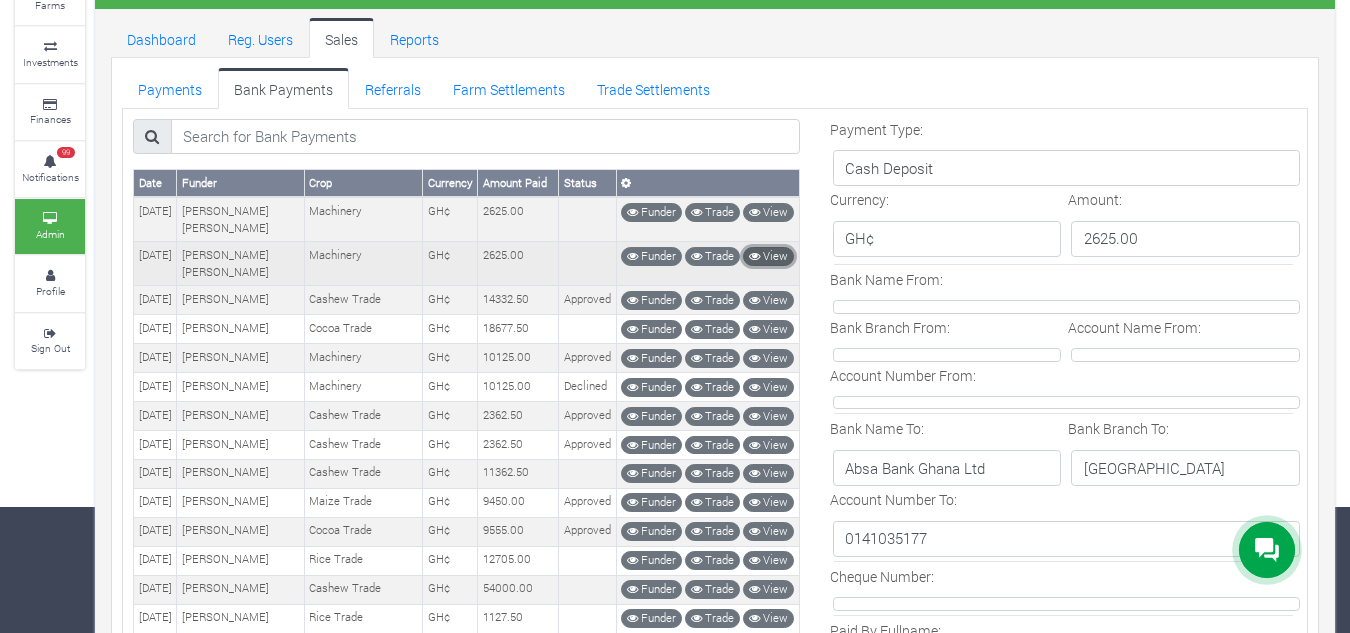 click on "View" at bounding box center [768, 256] 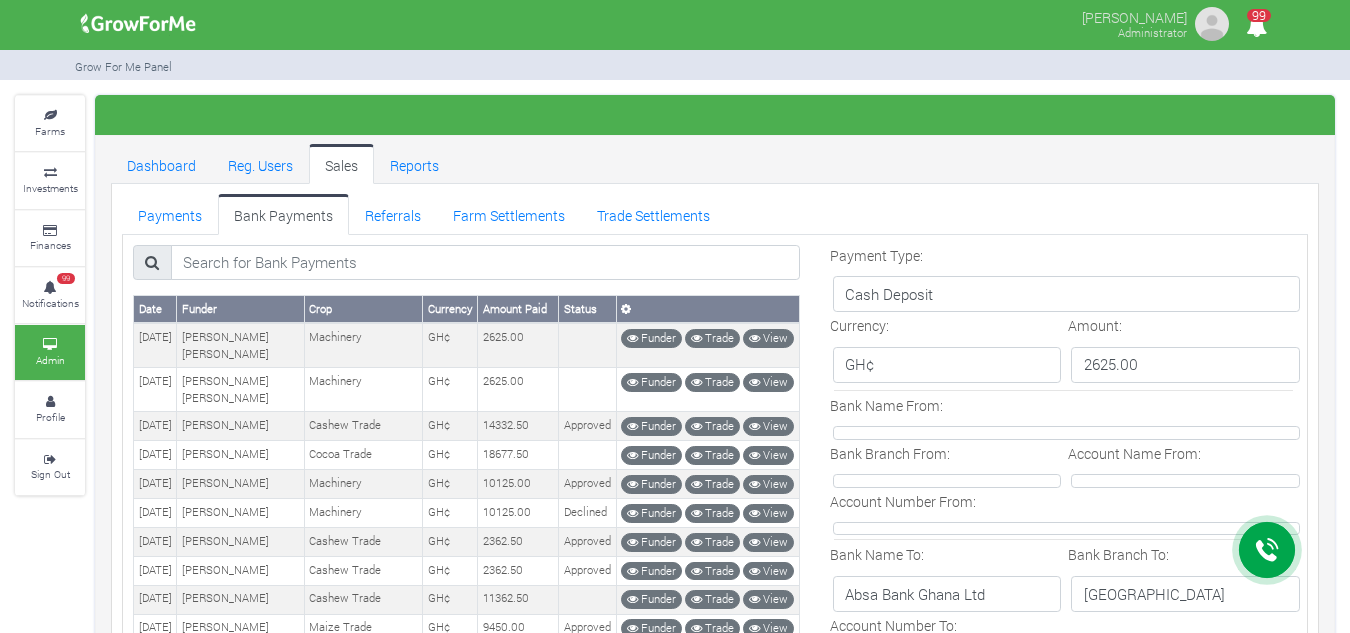 scroll, scrollTop: 993, scrollLeft: 0, axis: vertical 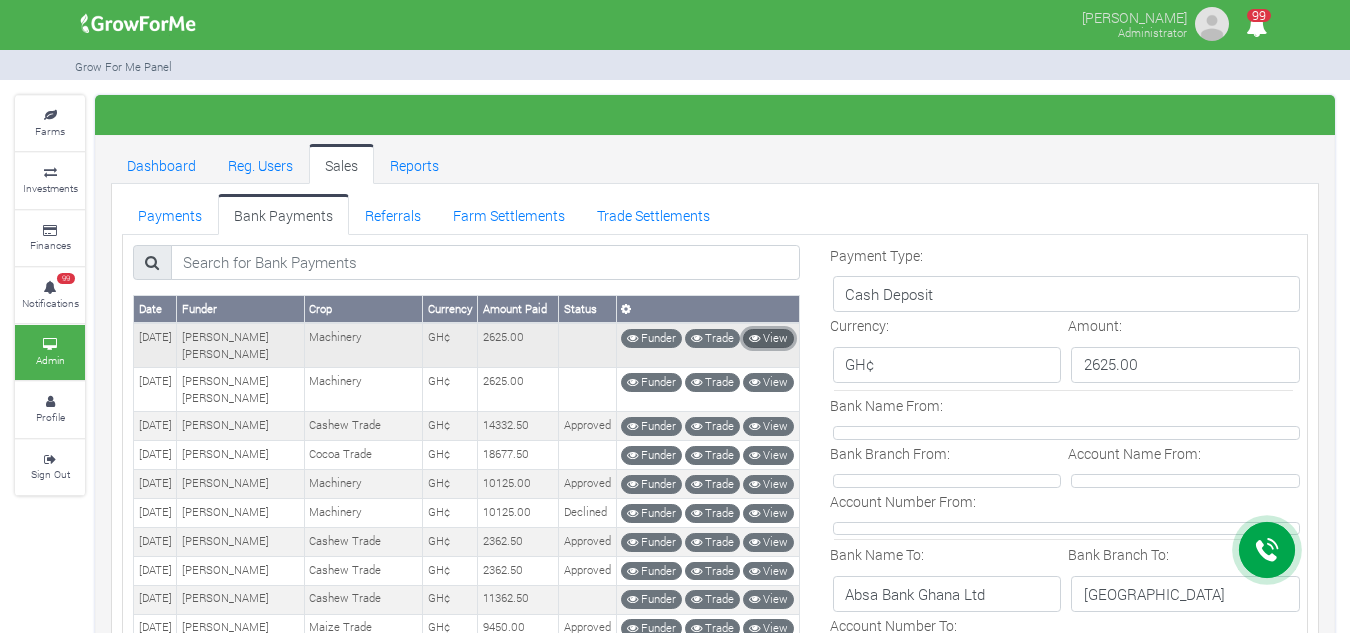 click on "View" at bounding box center [768, 338] 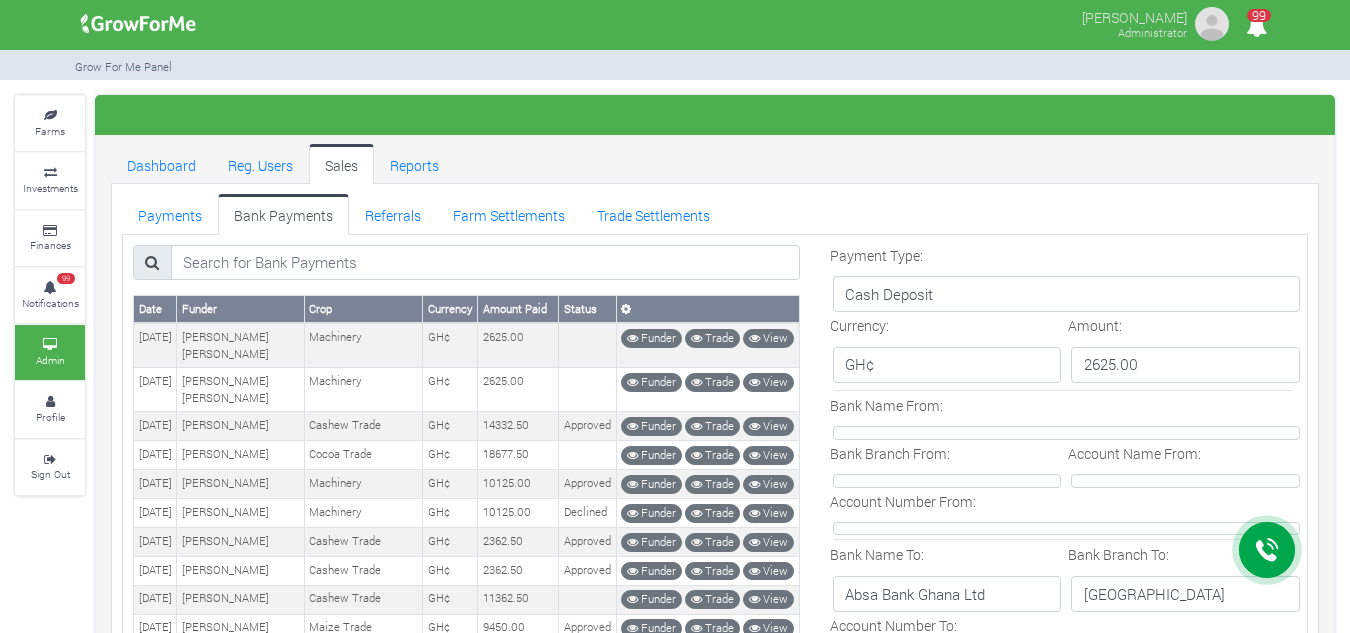 scroll, scrollTop: 0, scrollLeft: 0, axis: both 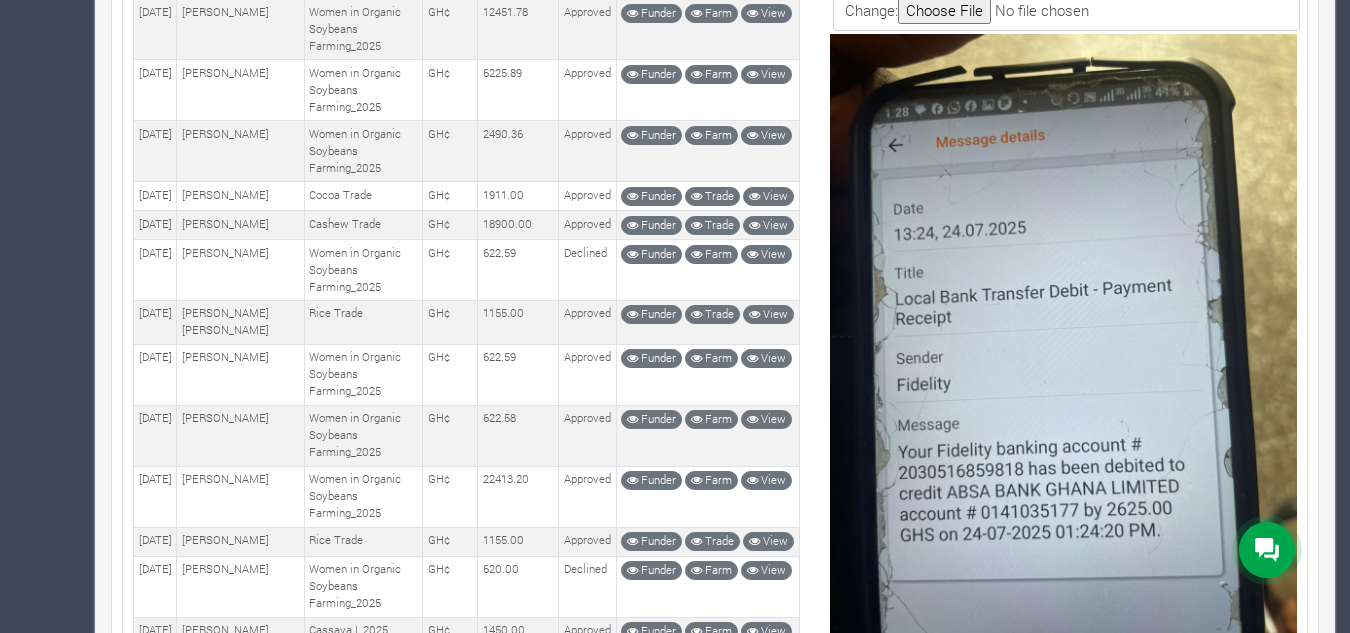 click at bounding box center [1064, 345] 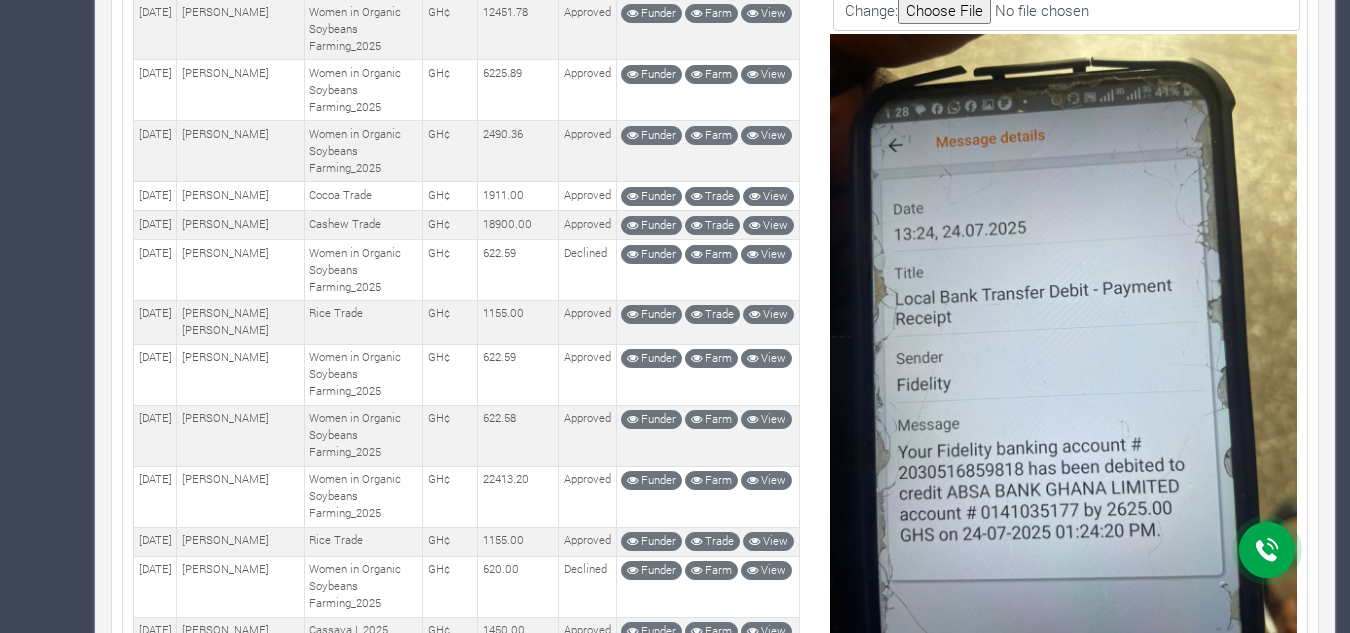 click at bounding box center [1064, 345] 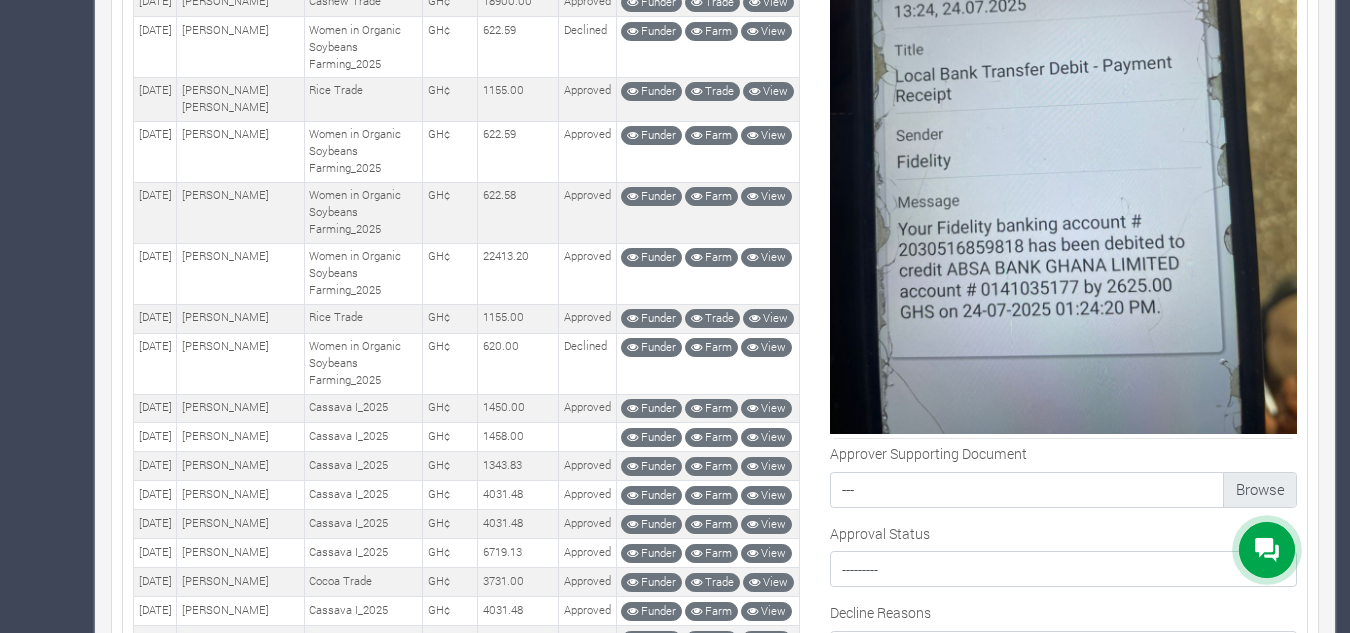 scroll, scrollTop: 1257, scrollLeft: 0, axis: vertical 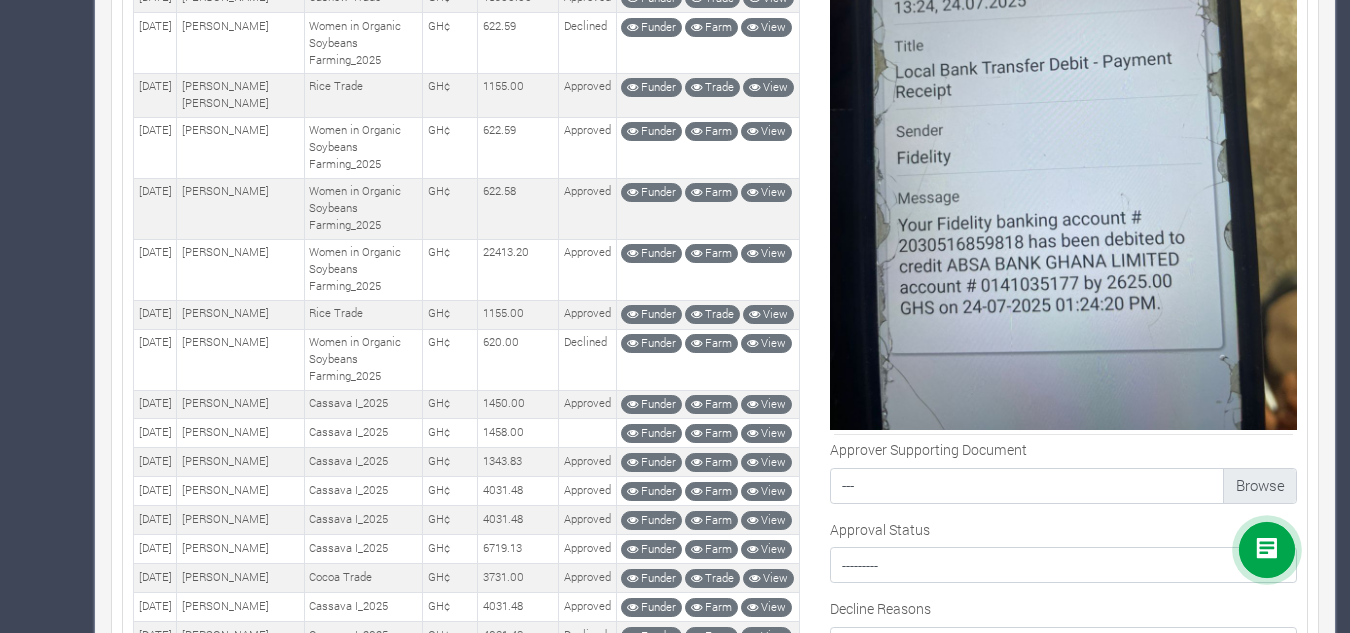 click at bounding box center [1064, 118] 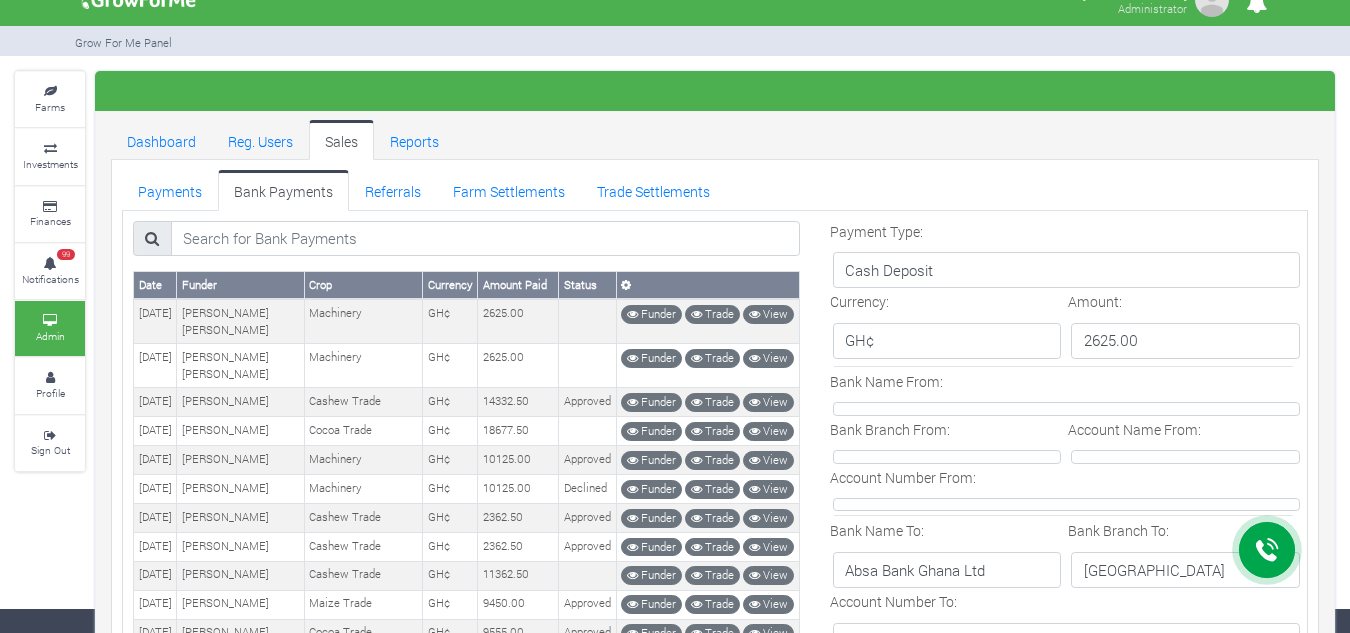 scroll, scrollTop: 23, scrollLeft: 0, axis: vertical 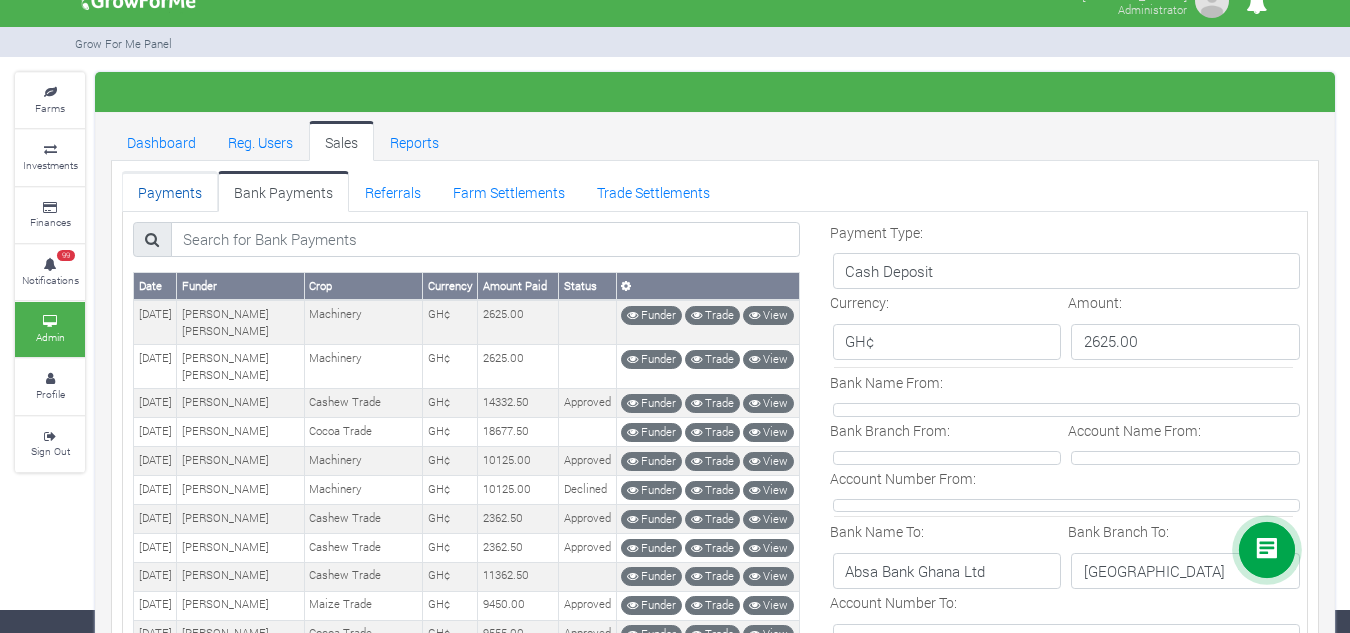 click on "Payments" at bounding box center (170, 191) 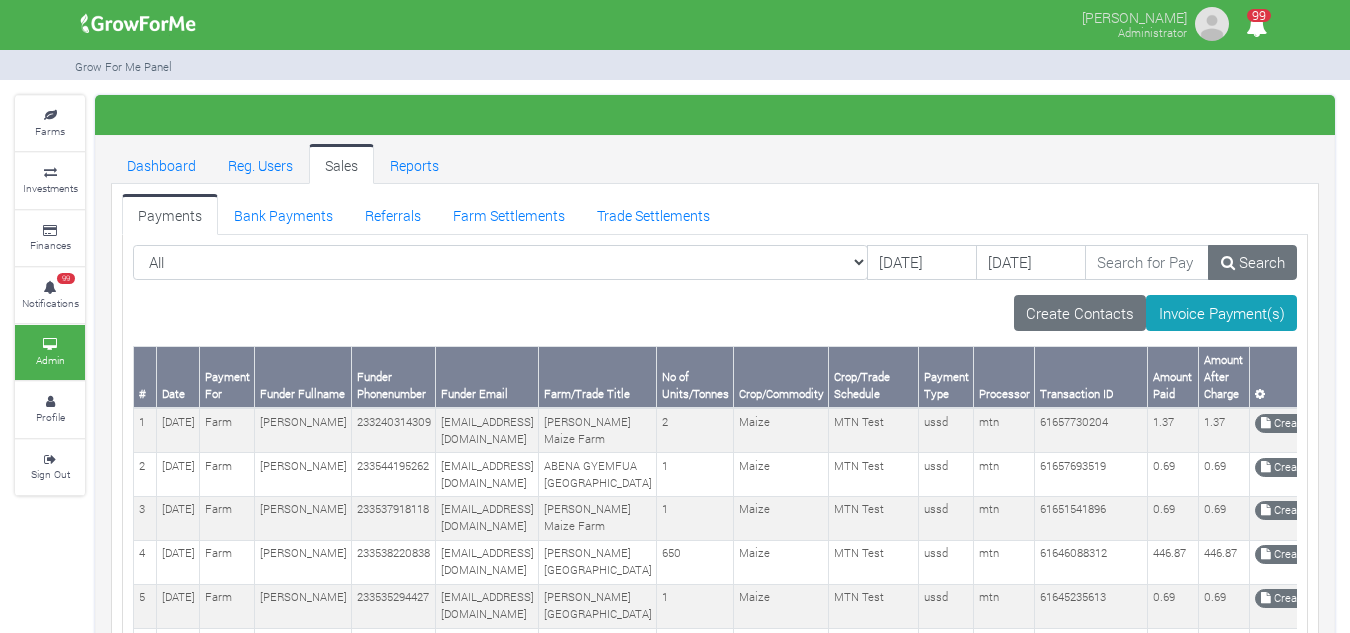 scroll, scrollTop: 0, scrollLeft: 0, axis: both 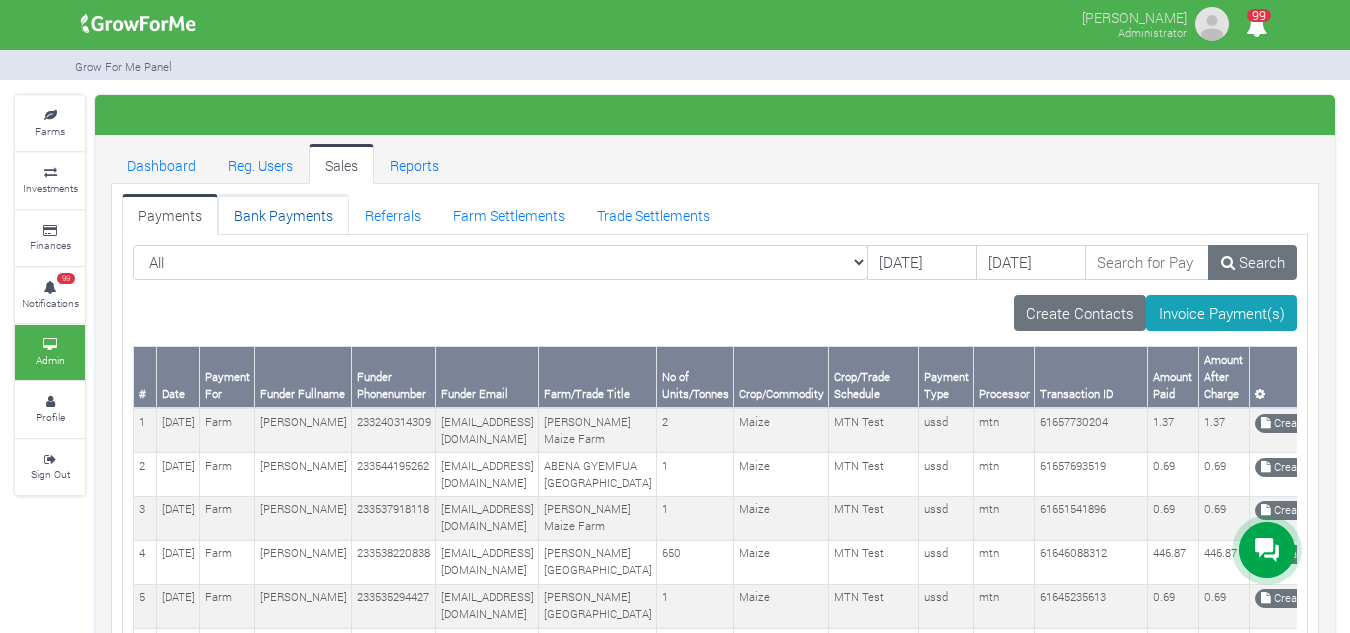 click on "Bank Payments" at bounding box center (283, 214) 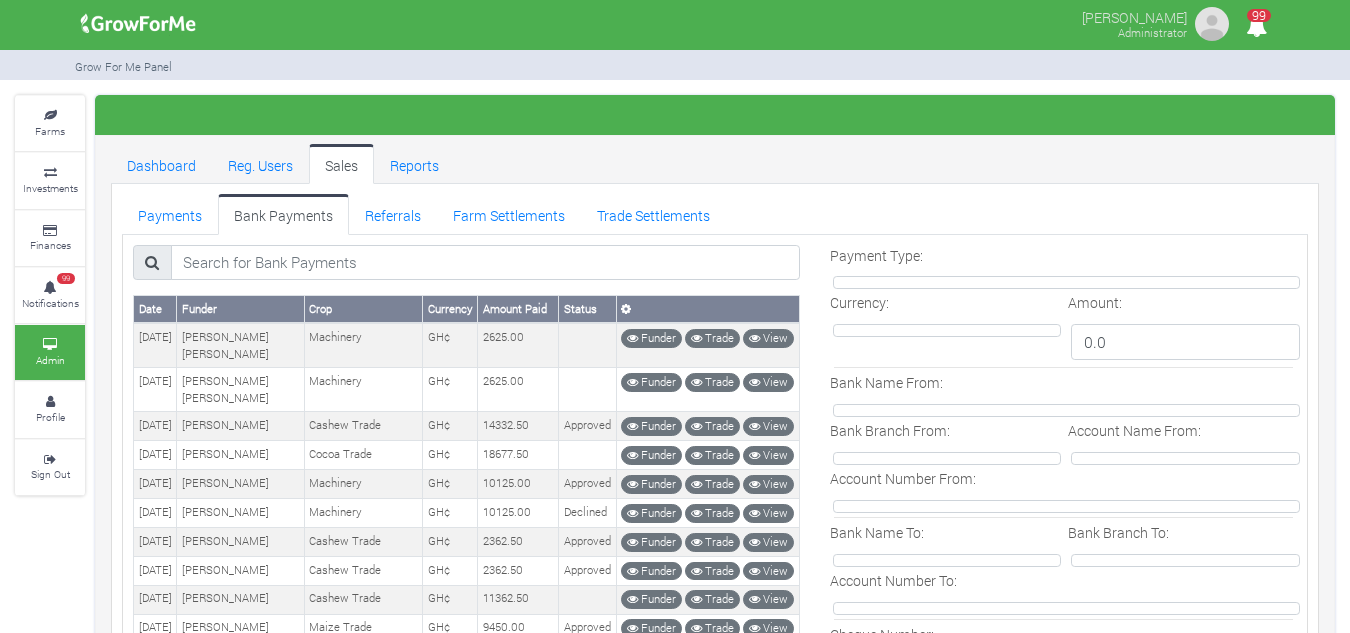 scroll, scrollTop: 0, scrollLeft: 0, axis: both 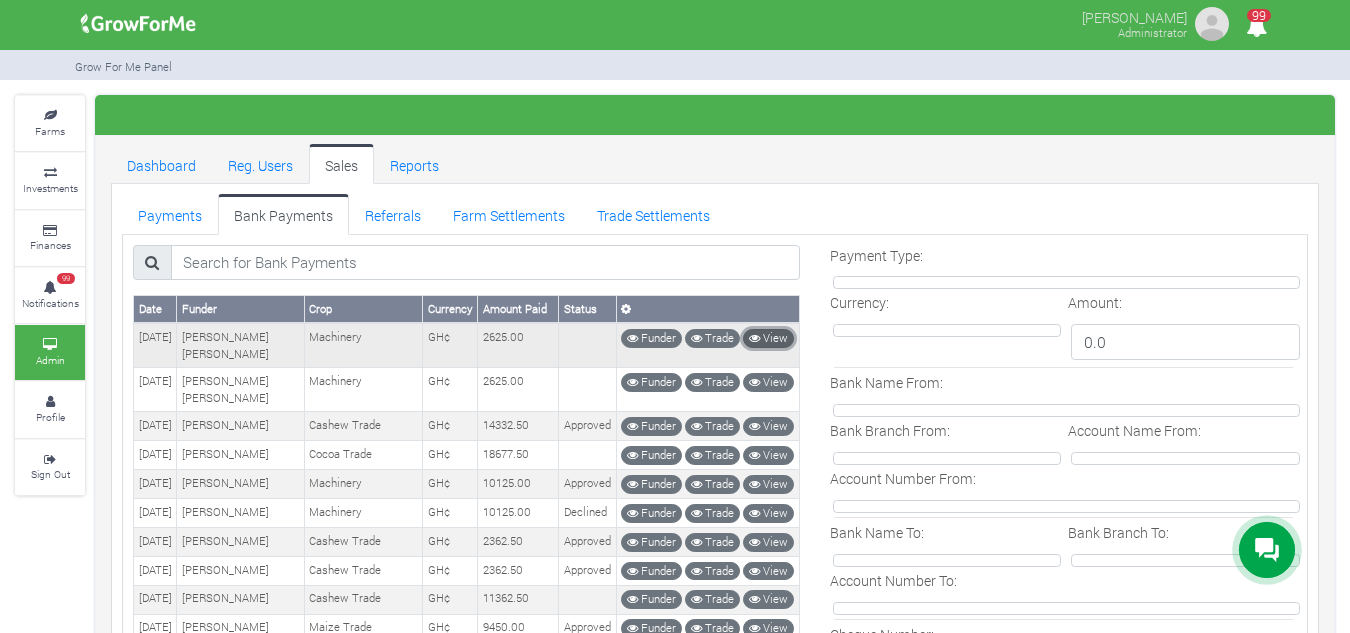 click on "View" at bounding box center (768, 338) 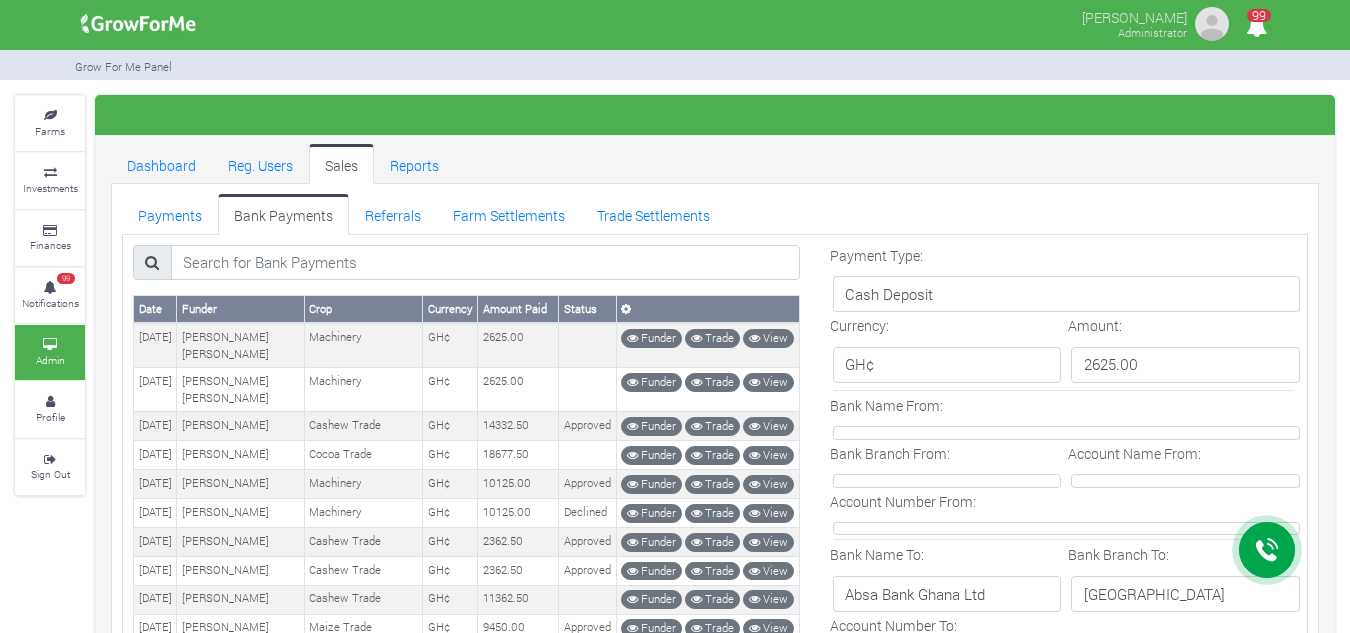 scroll, scrollTop: 0, scrollLeft: 0, axis: both 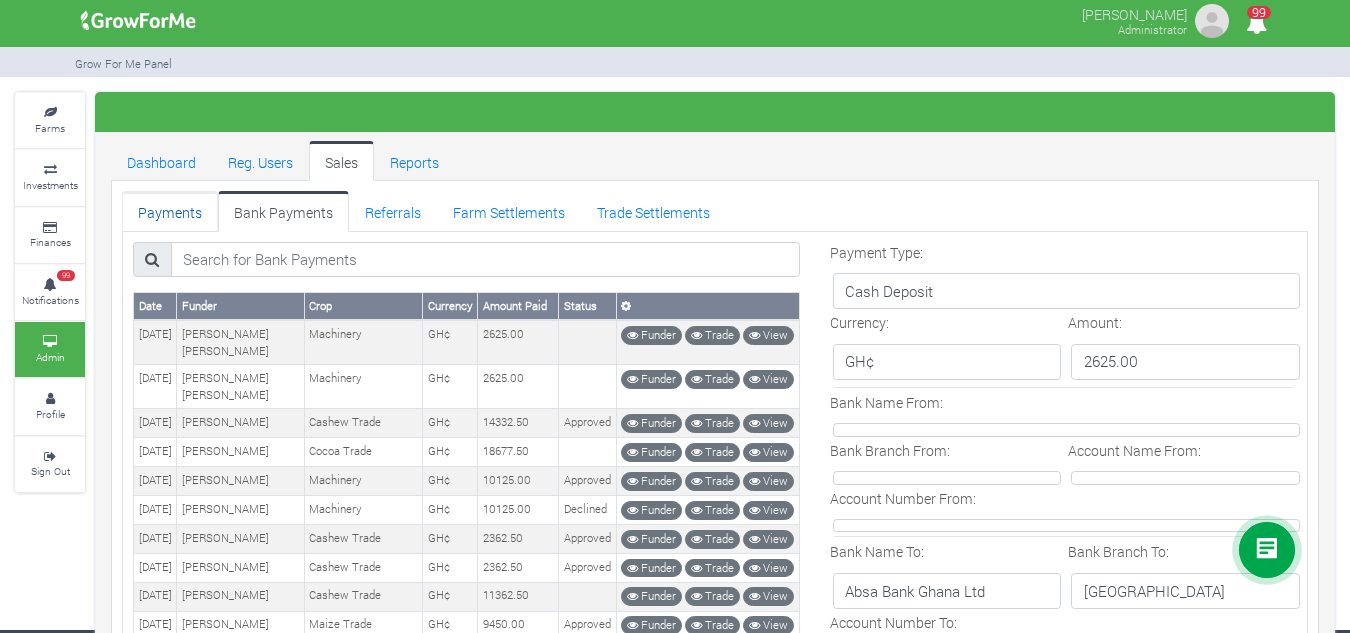 click on "Payments" at bounding box center [170, 211] 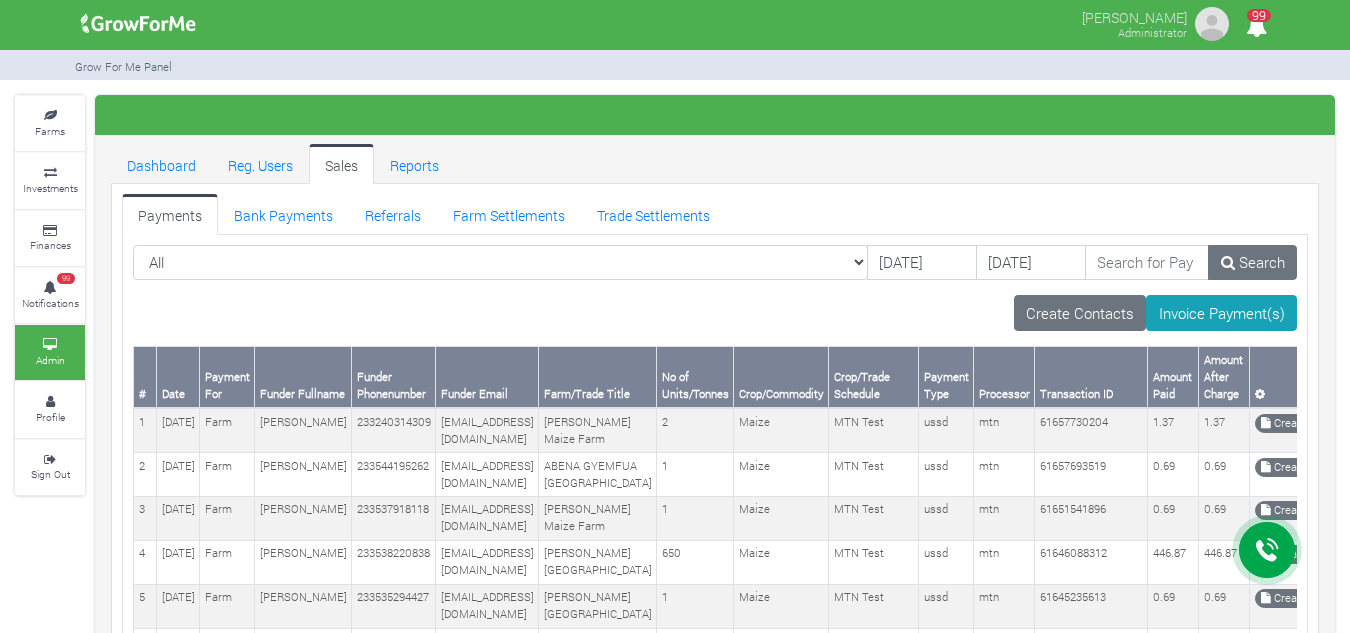 scroll, scrollTop: 0, scrollLeft: 0, axis: both 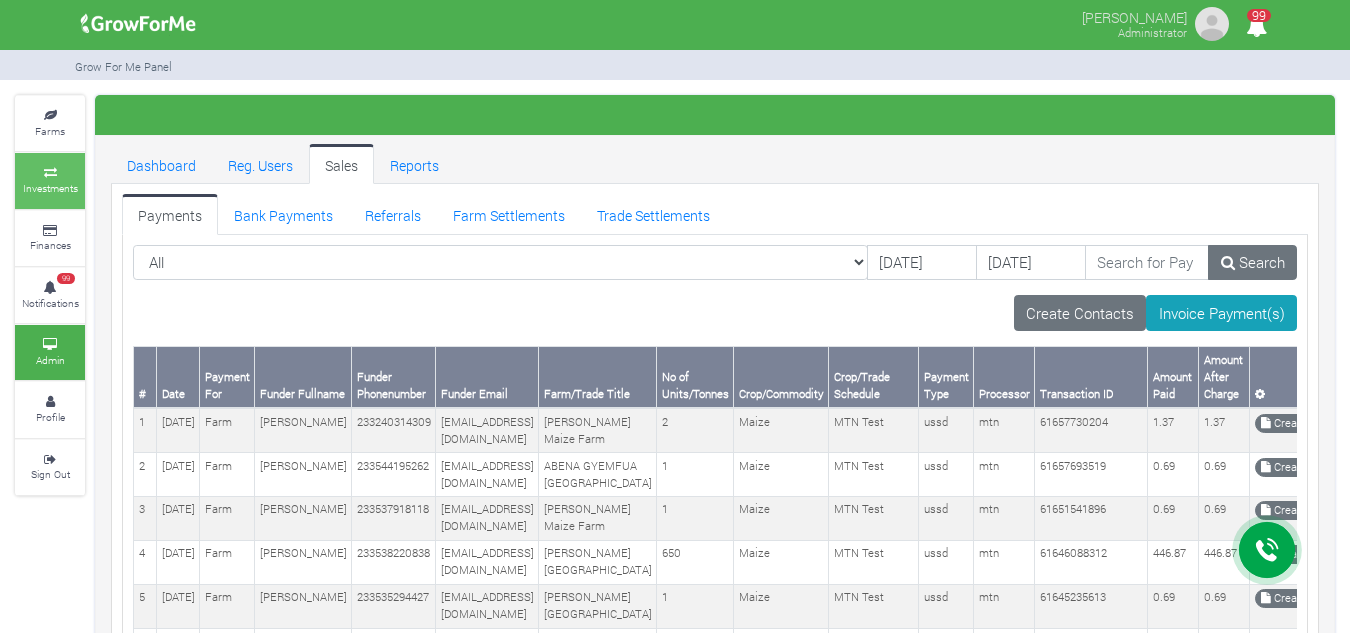 click at bounding box center (50, 173) 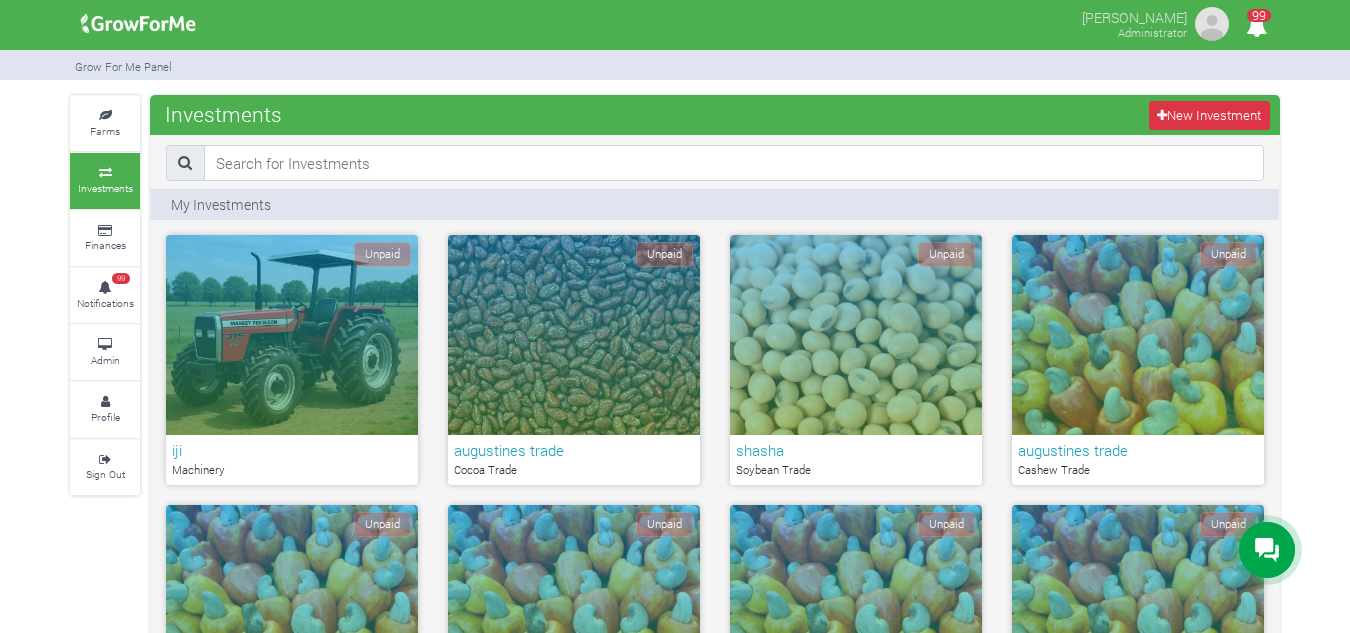 scroll, scrollTop: 0, scrollLeft: 0, axis: both 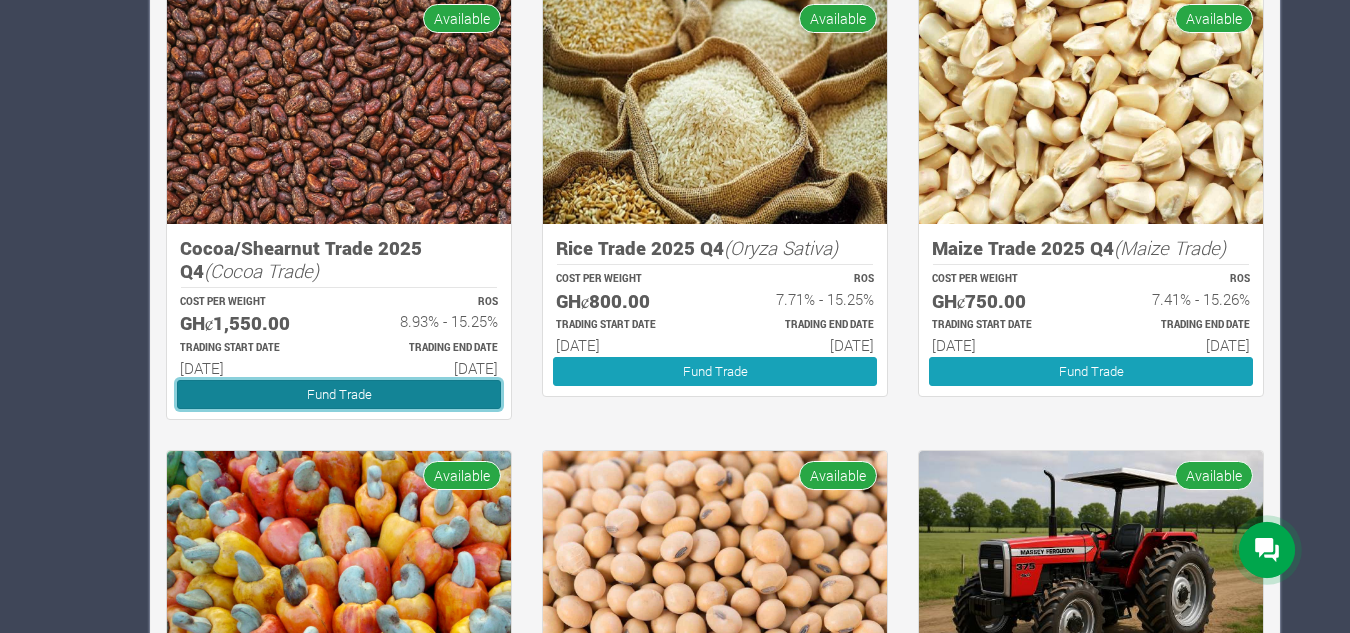 click on "Fund Trade" at bounding box center [339, 394] 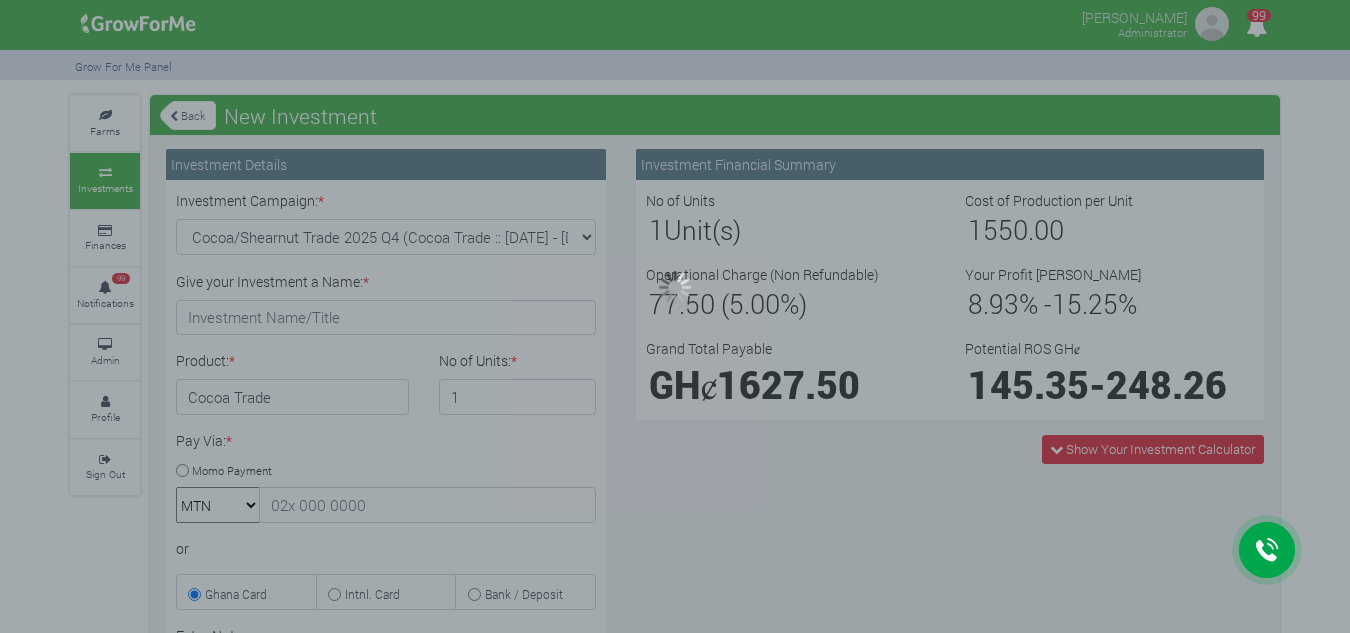 scroll, scrollTop: 0, scrollLeft: 0, axis: both 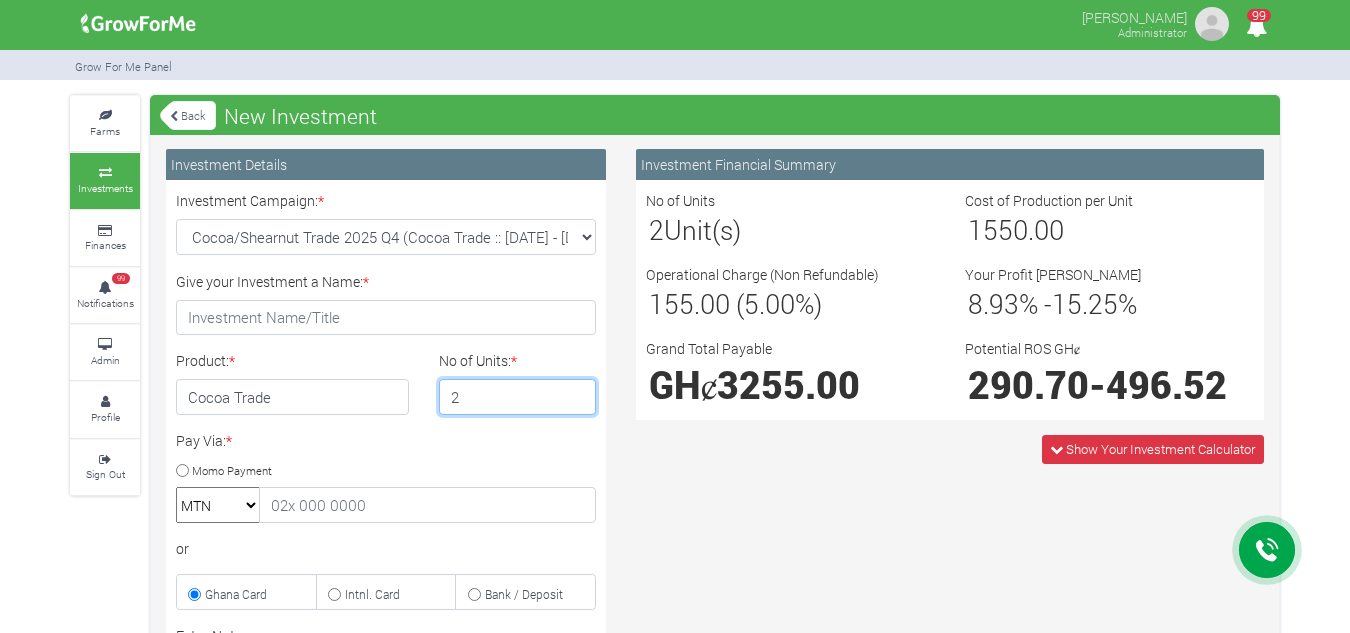 click on "2" at bounding box center (518, 397) 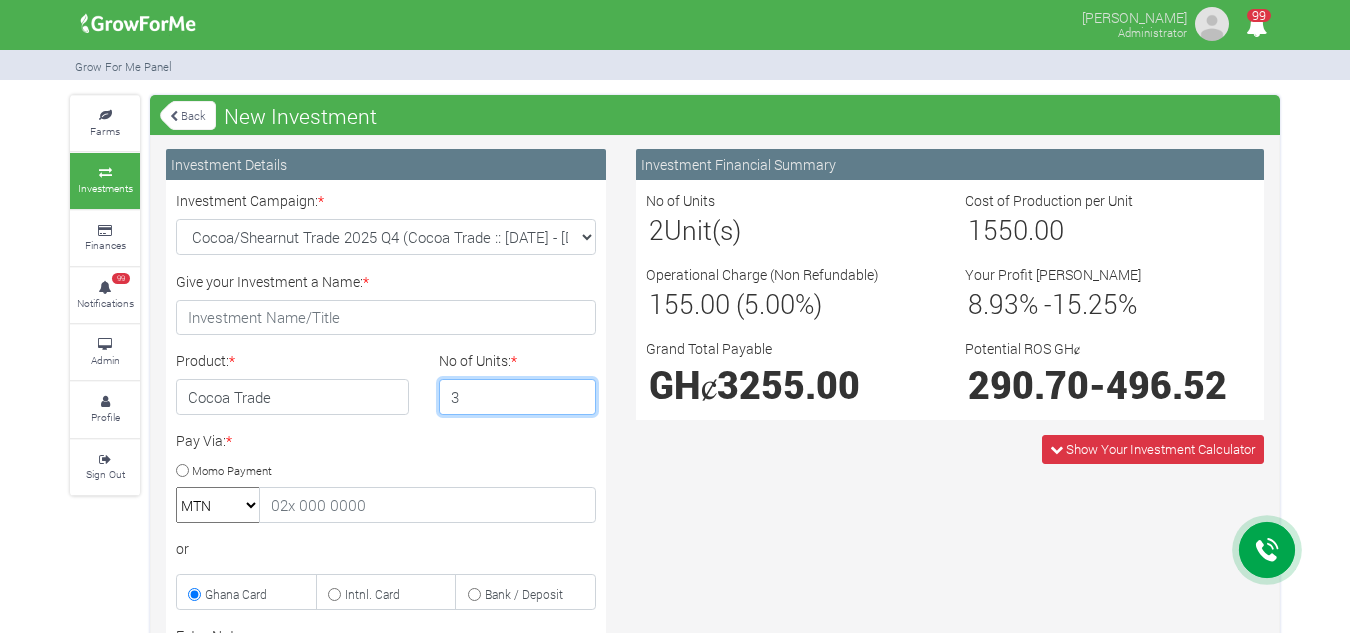 click on "3" at bounding box center [518, 397] 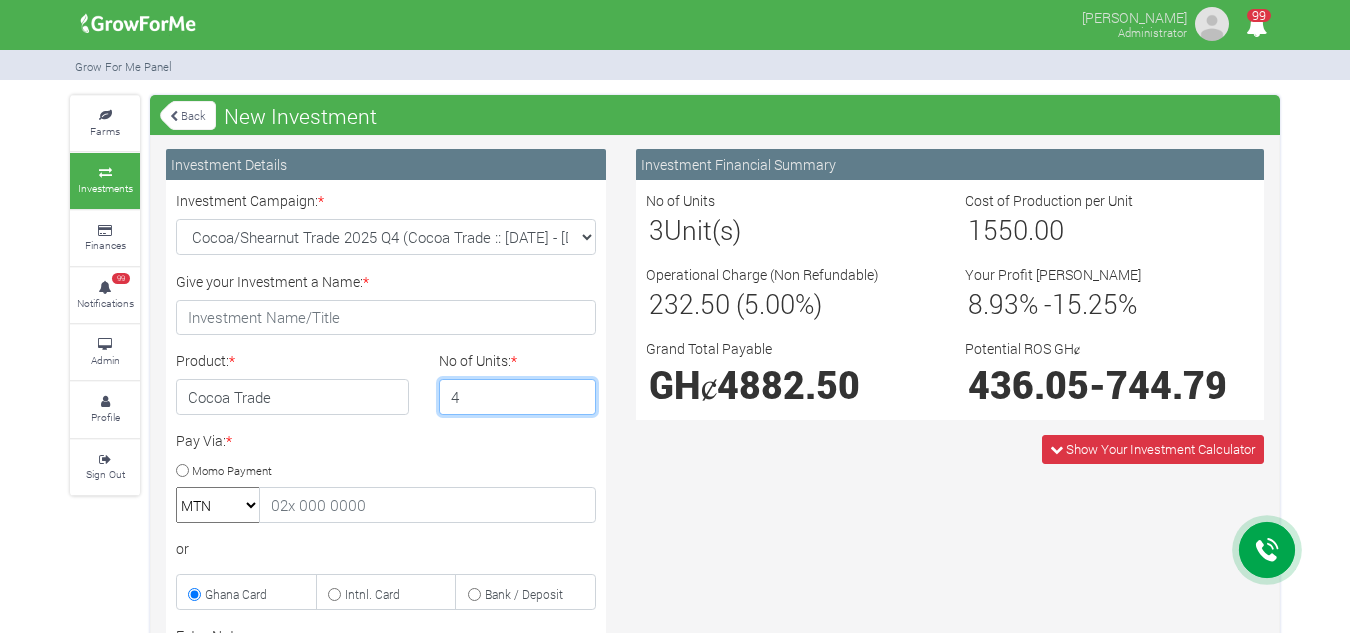 click on "4" at bounding box center [518, 397] 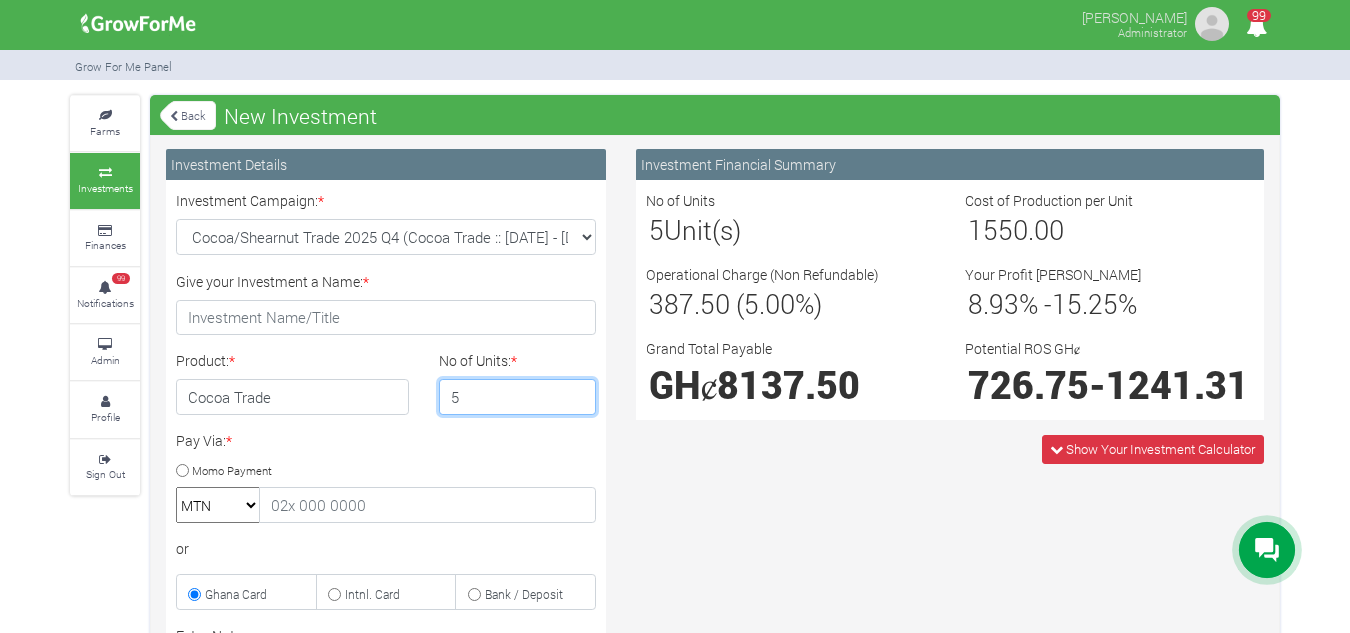 click on "5" at bounding box center [518, 397] 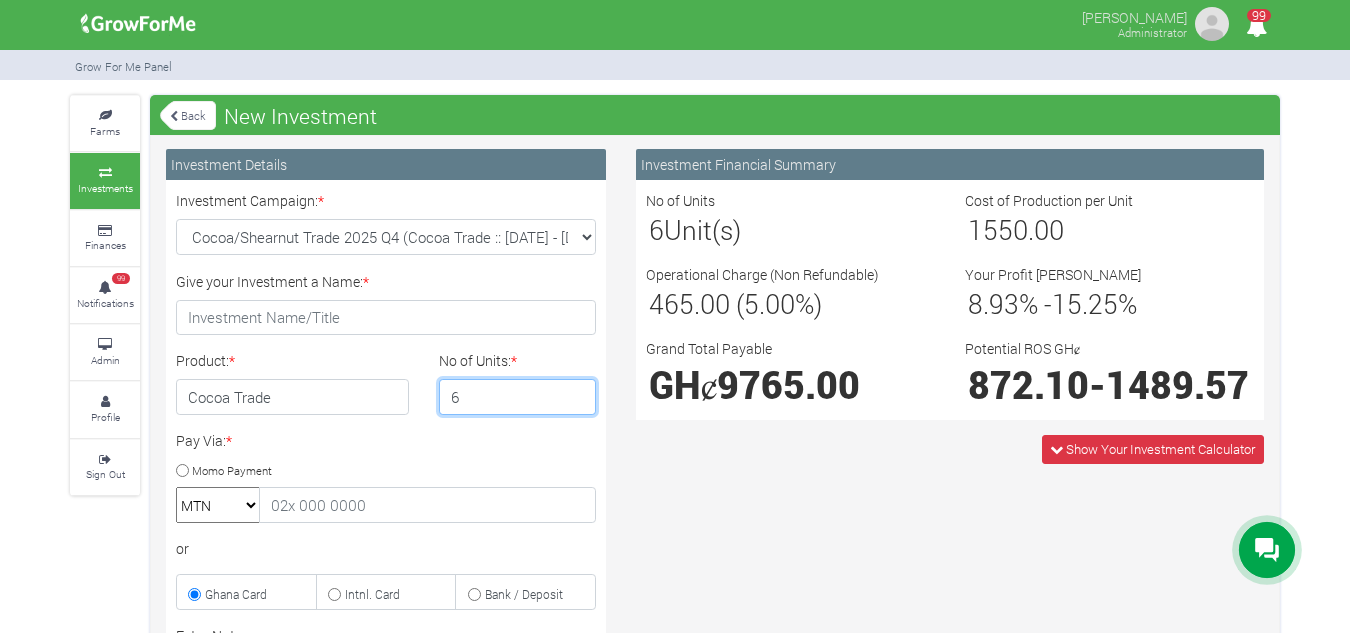 click on "6" at bounding box center [518, 397] 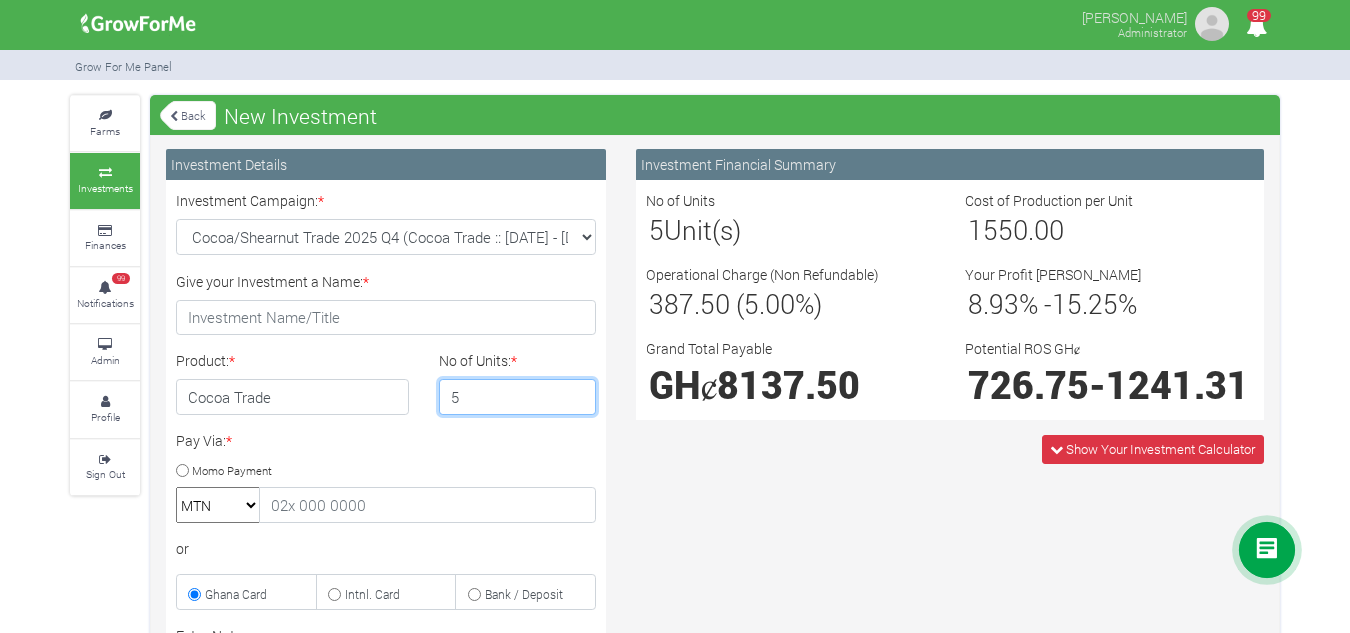 click on "5" at bounding box center [518, 397] 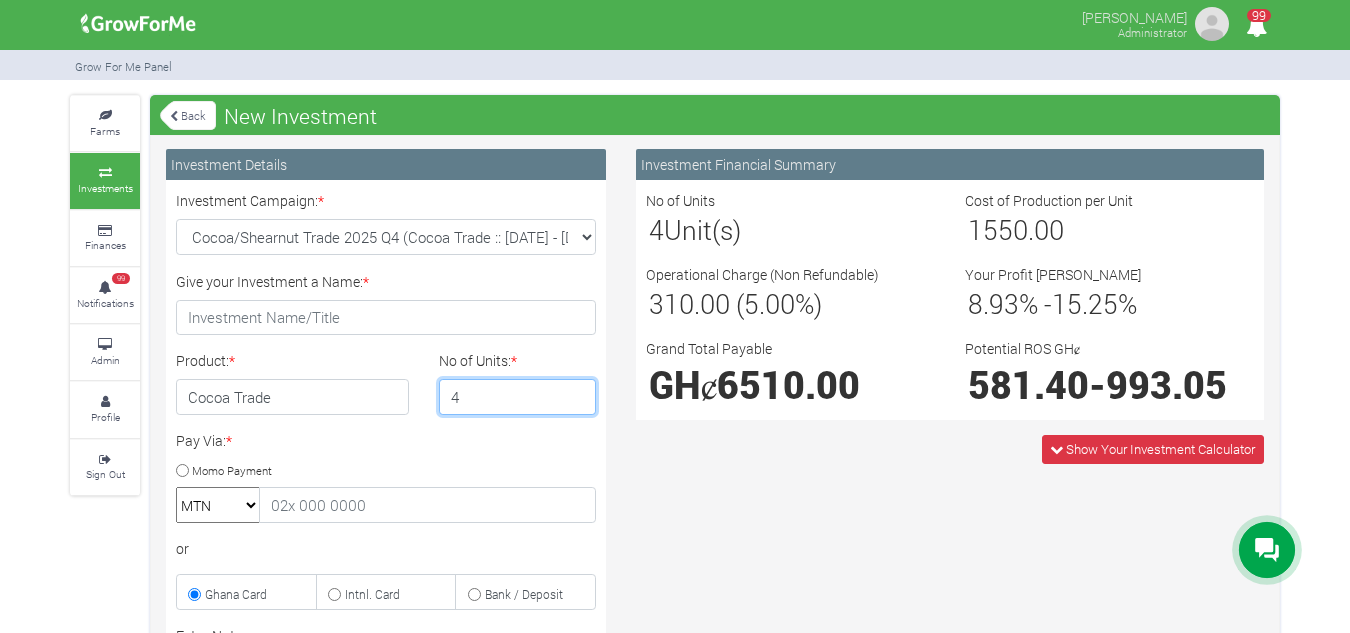 click on "4" at bounding box center [518, 397] 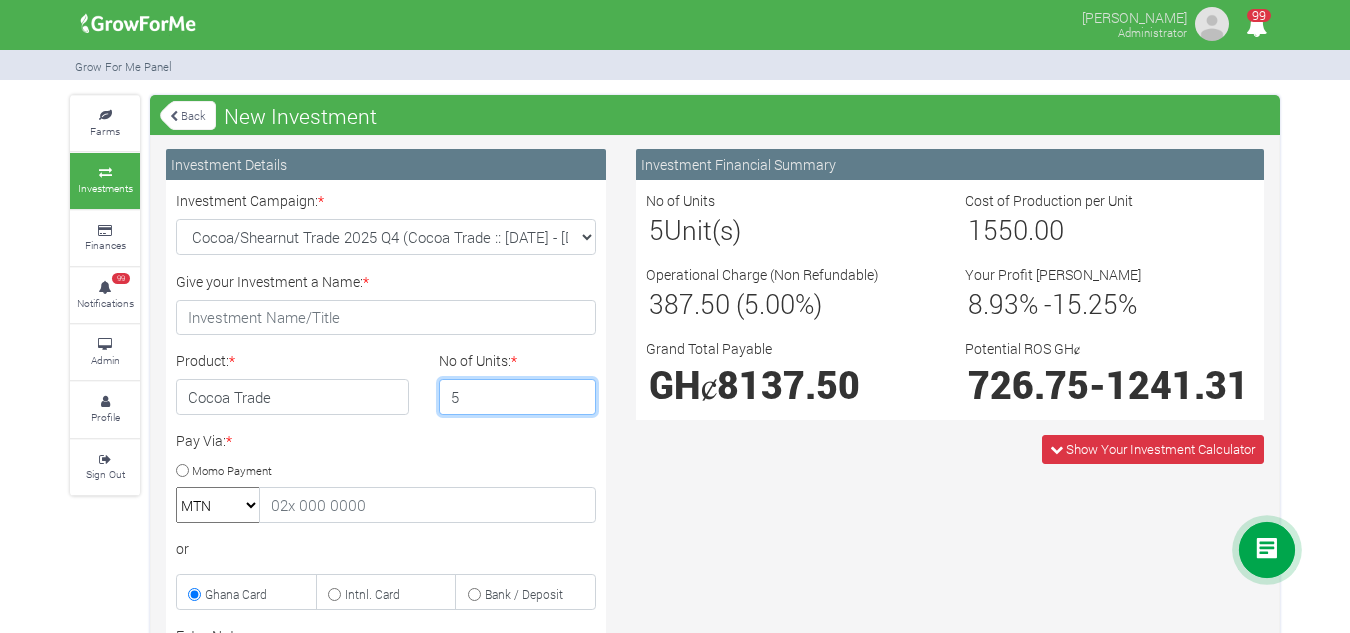 type on "5" 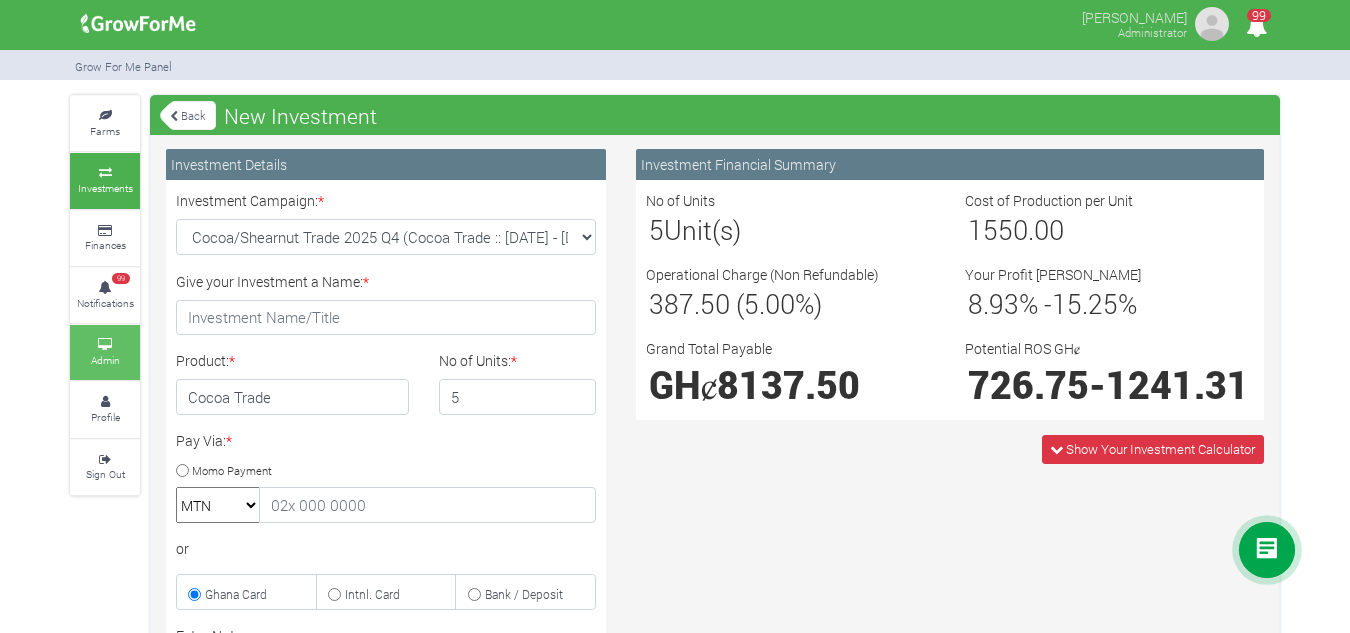 click on "Admin" at bounding box center [105, 360] 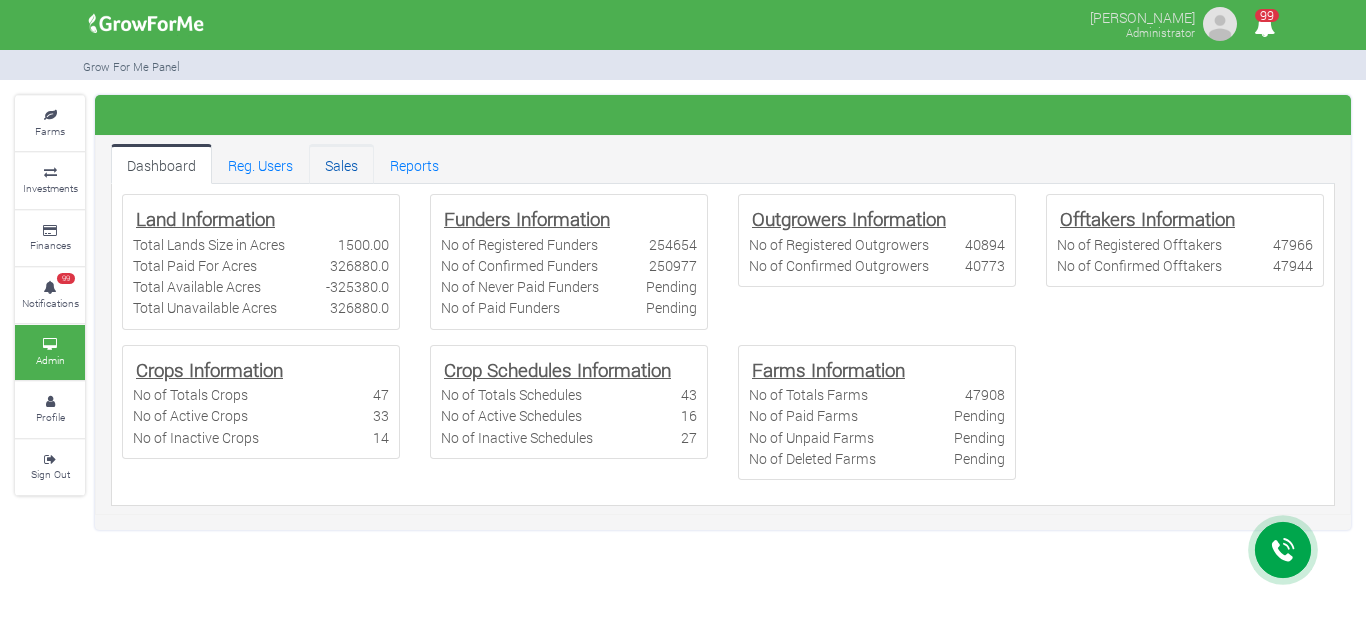 scroll, scrollTop: 0, scrollLeft: 0, axis: both 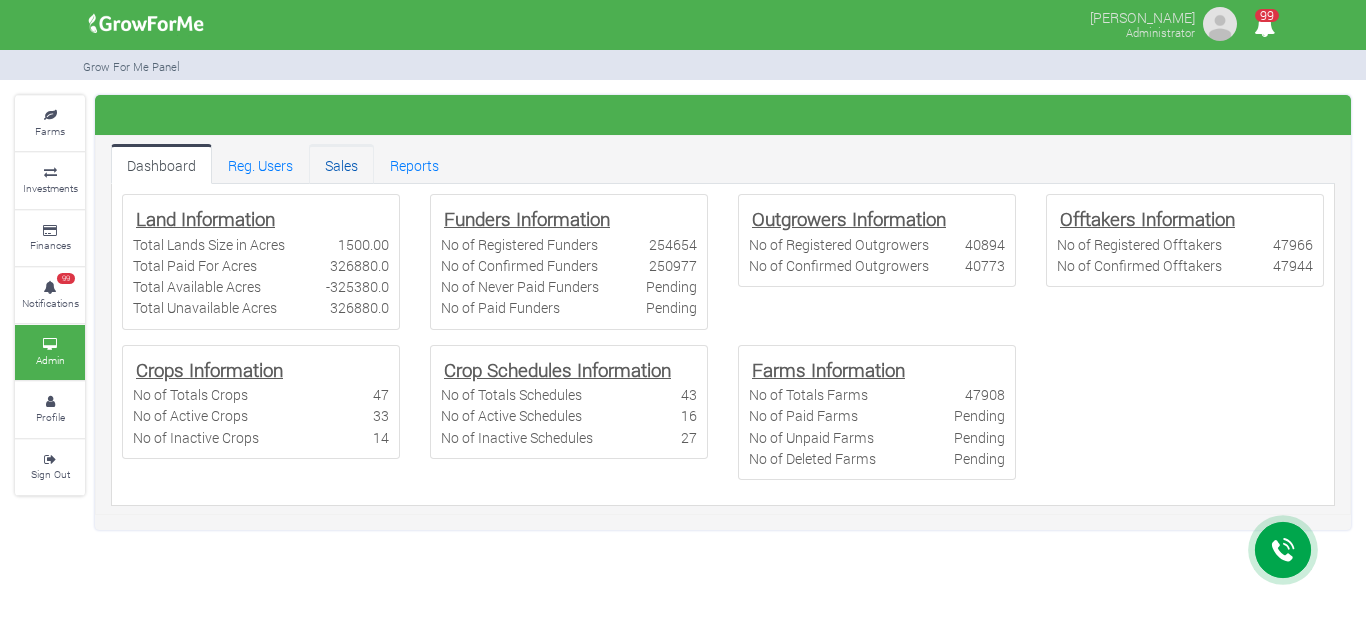 click on "Sales" at bounding box center [341, 164] 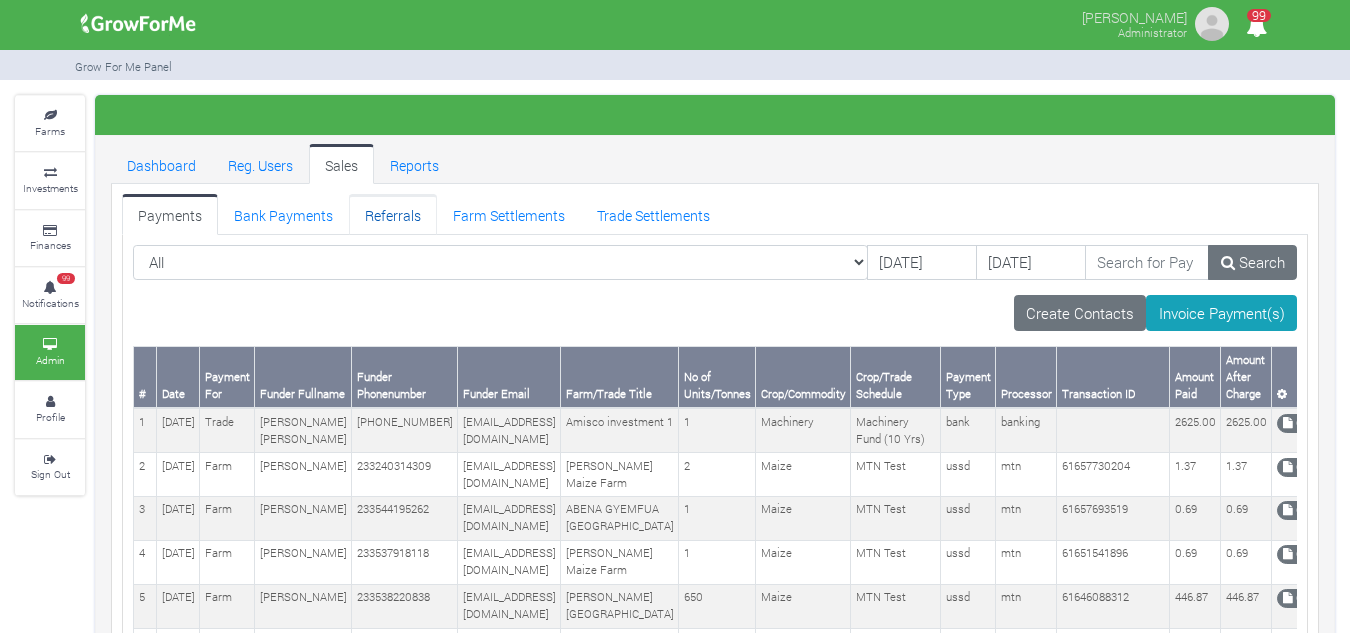 scroll, scrollTop: 0, scrollLeft: 0, axis: both 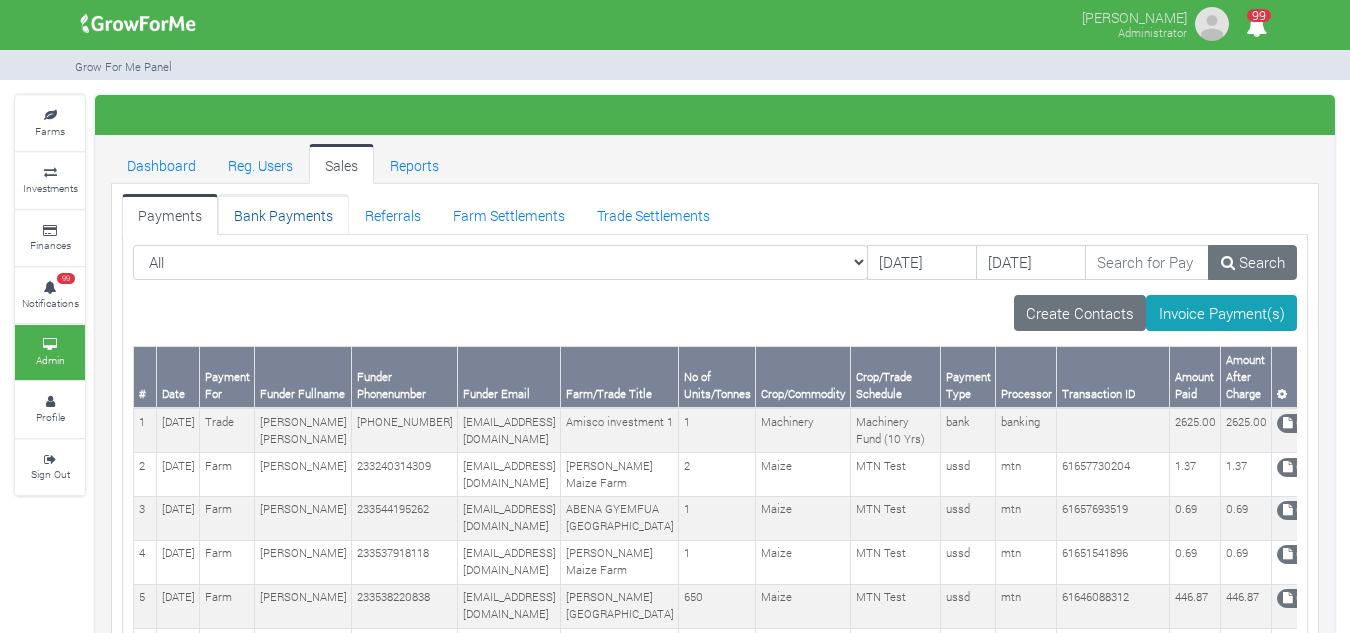 click on "Bank Payments" at bounding box center [283, 214] 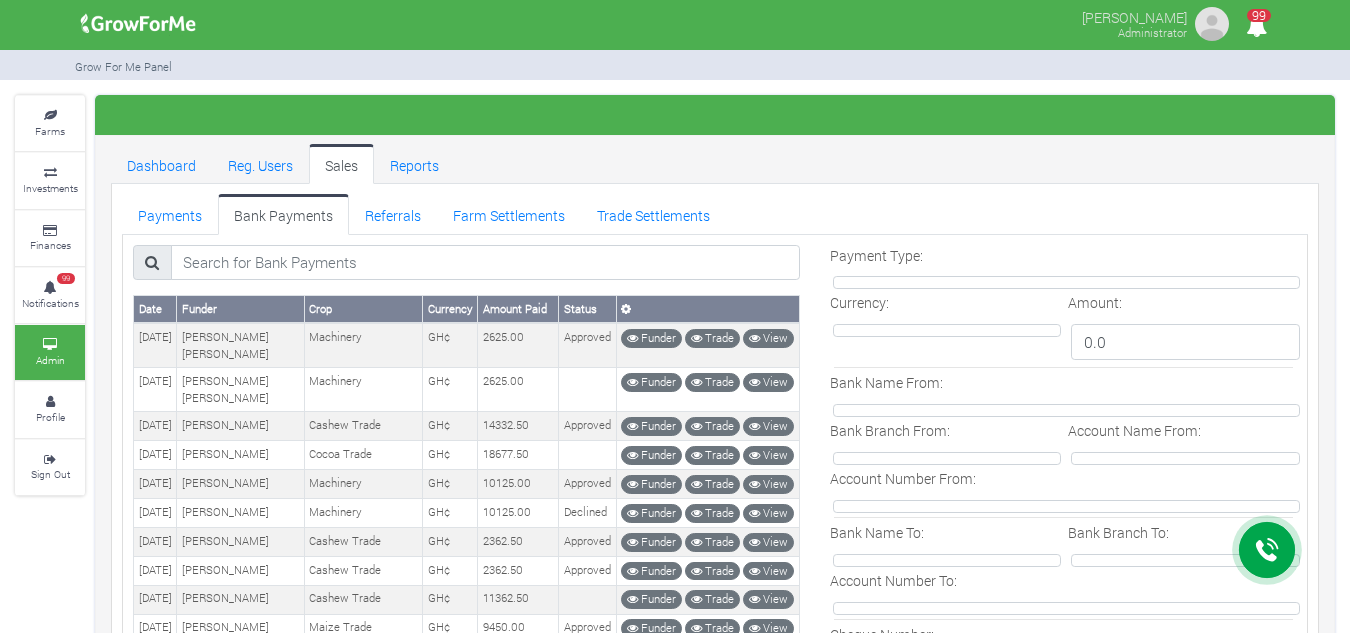 scroll, scrollTop: 0, scrollLeft: 0, axis: both 